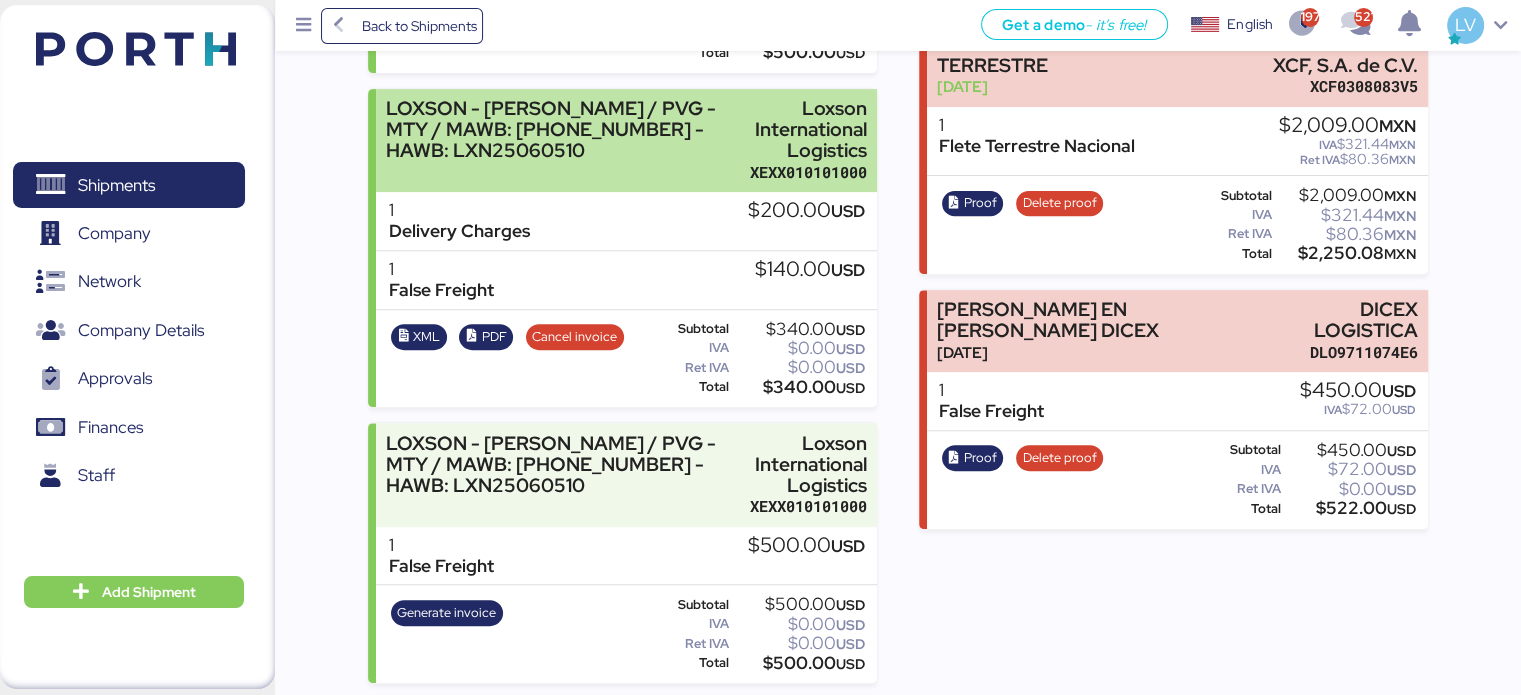 scroll, scrollTop: 0, scrollLeft: 0, axis: both 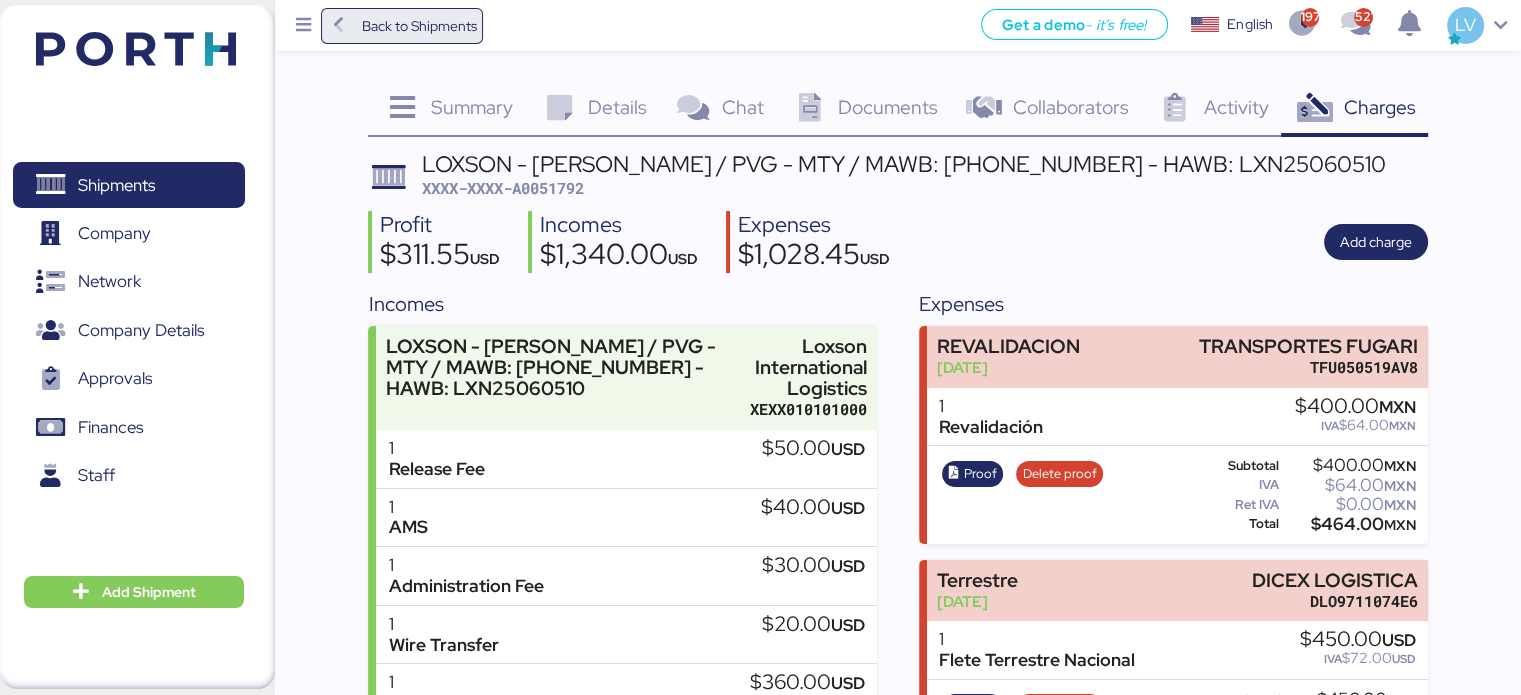 click on "Back to Shipments" at bounding box center (418, 26) 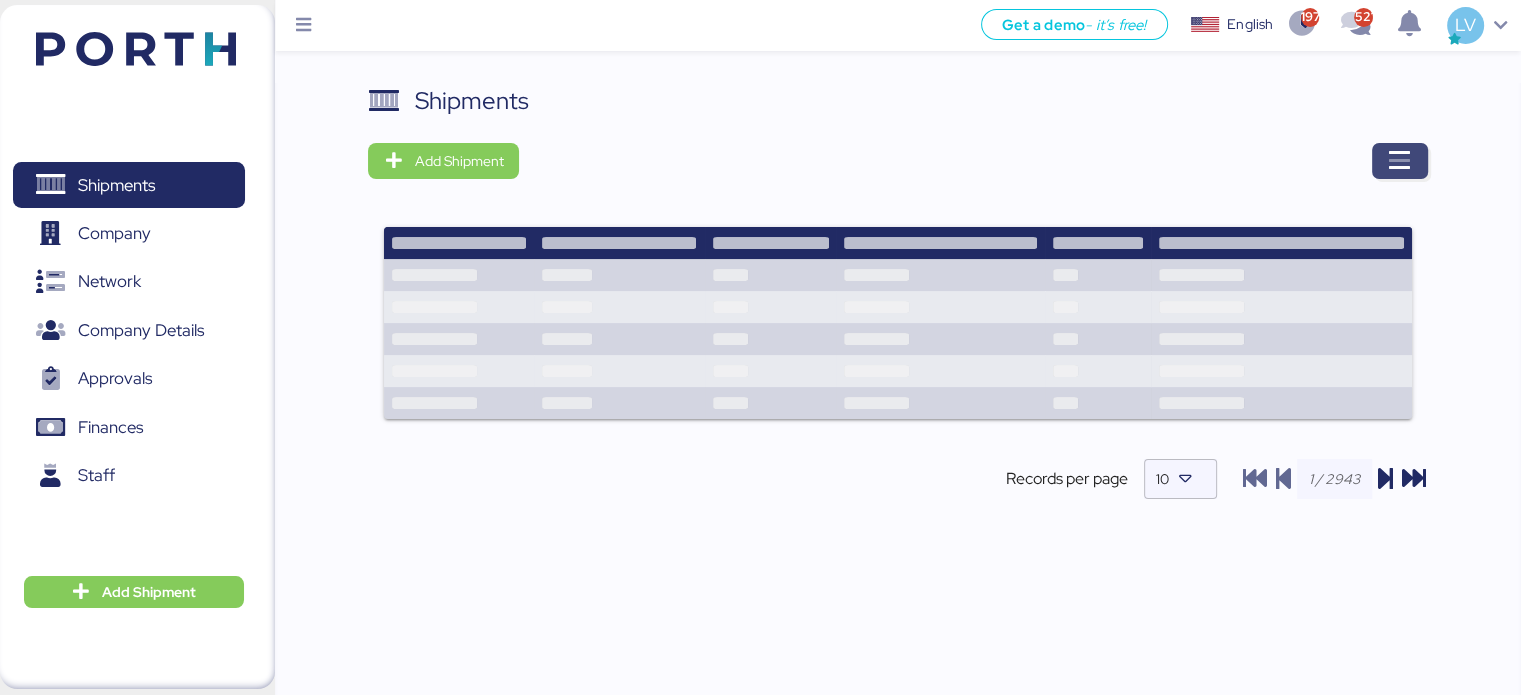 click at bounding box center [1400, 161] 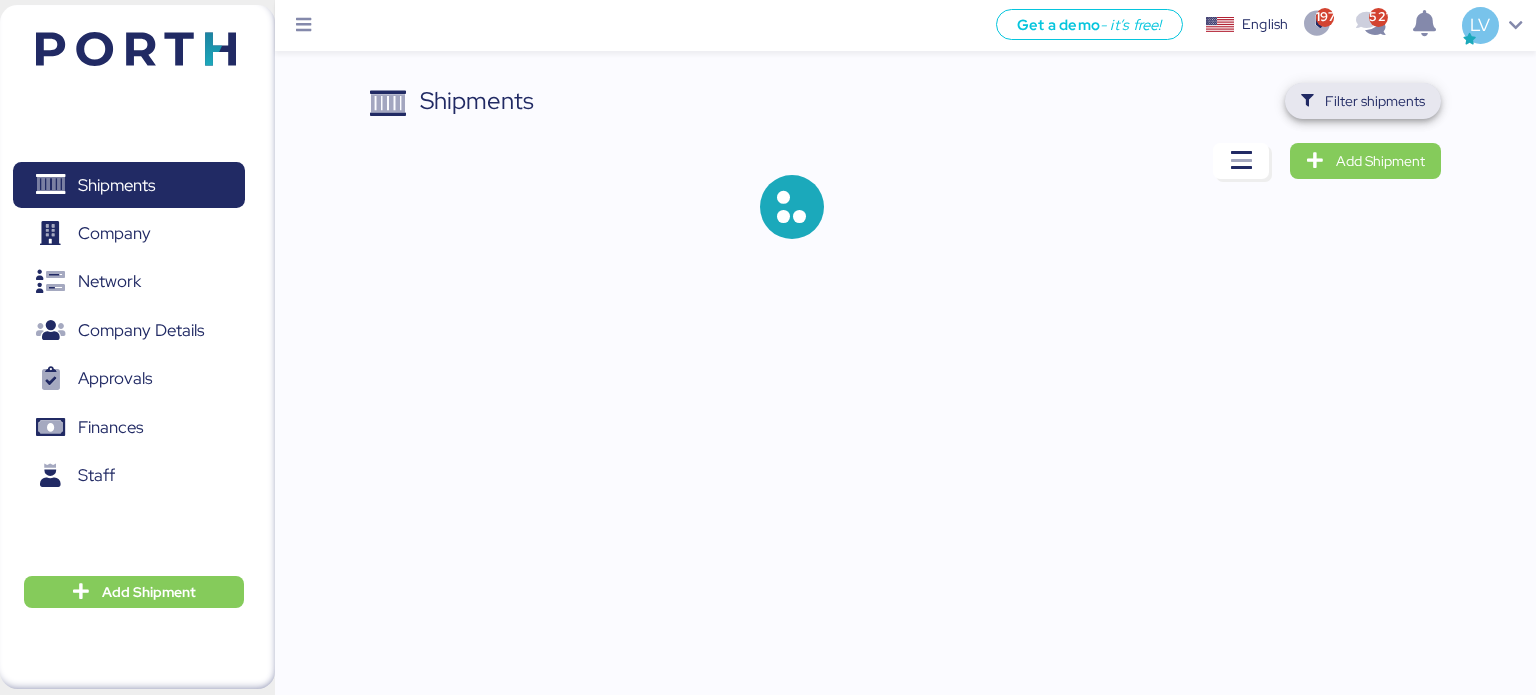click on "Filter shipments" at bounding box center (1363, 101) 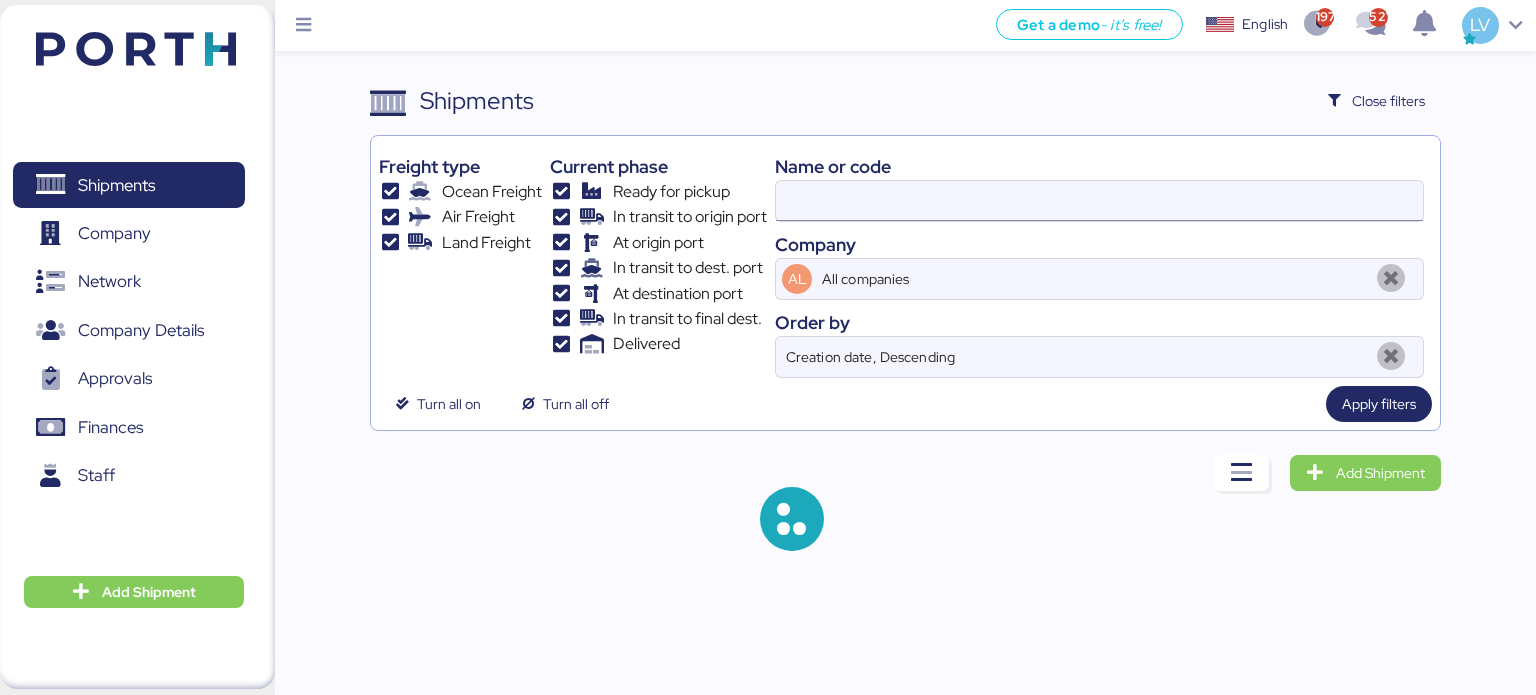 click at bounding box center [1099, 201] 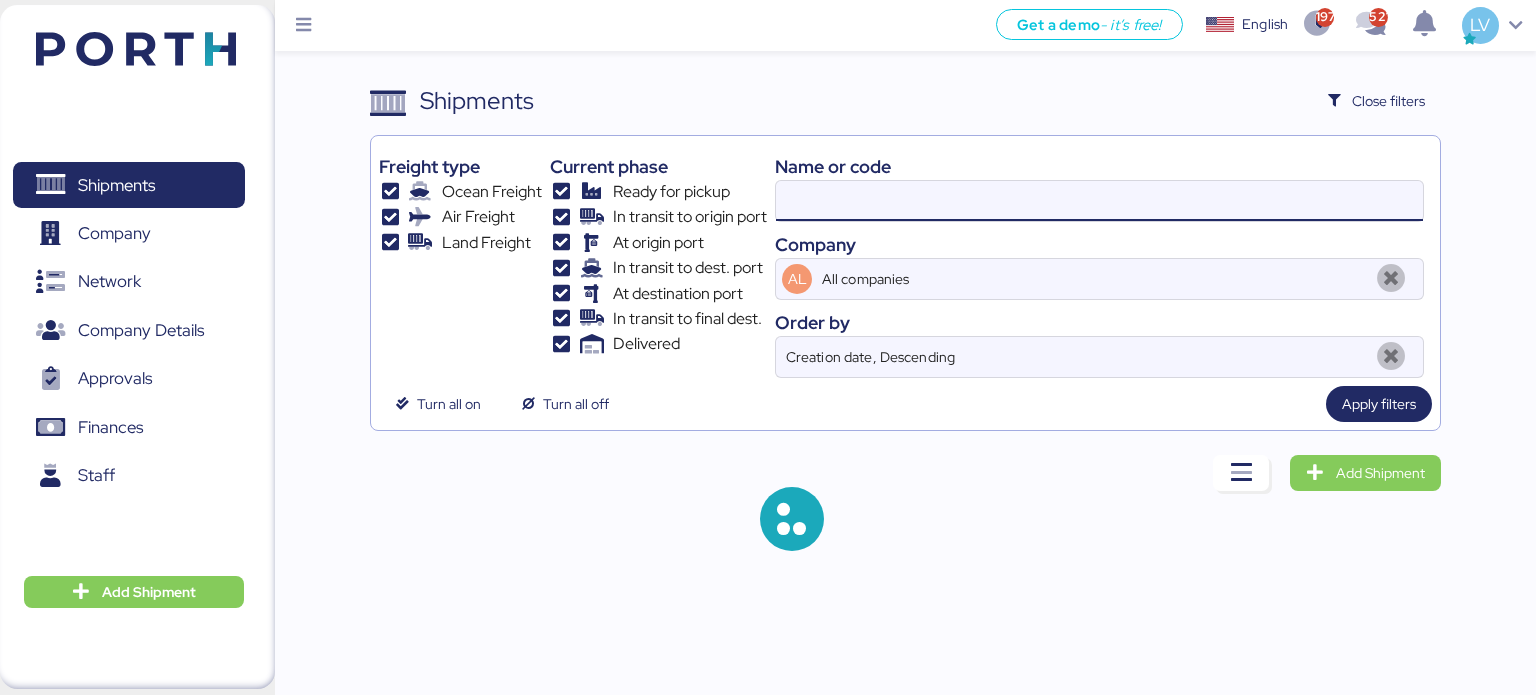 click at bounding box center [1099, 201] 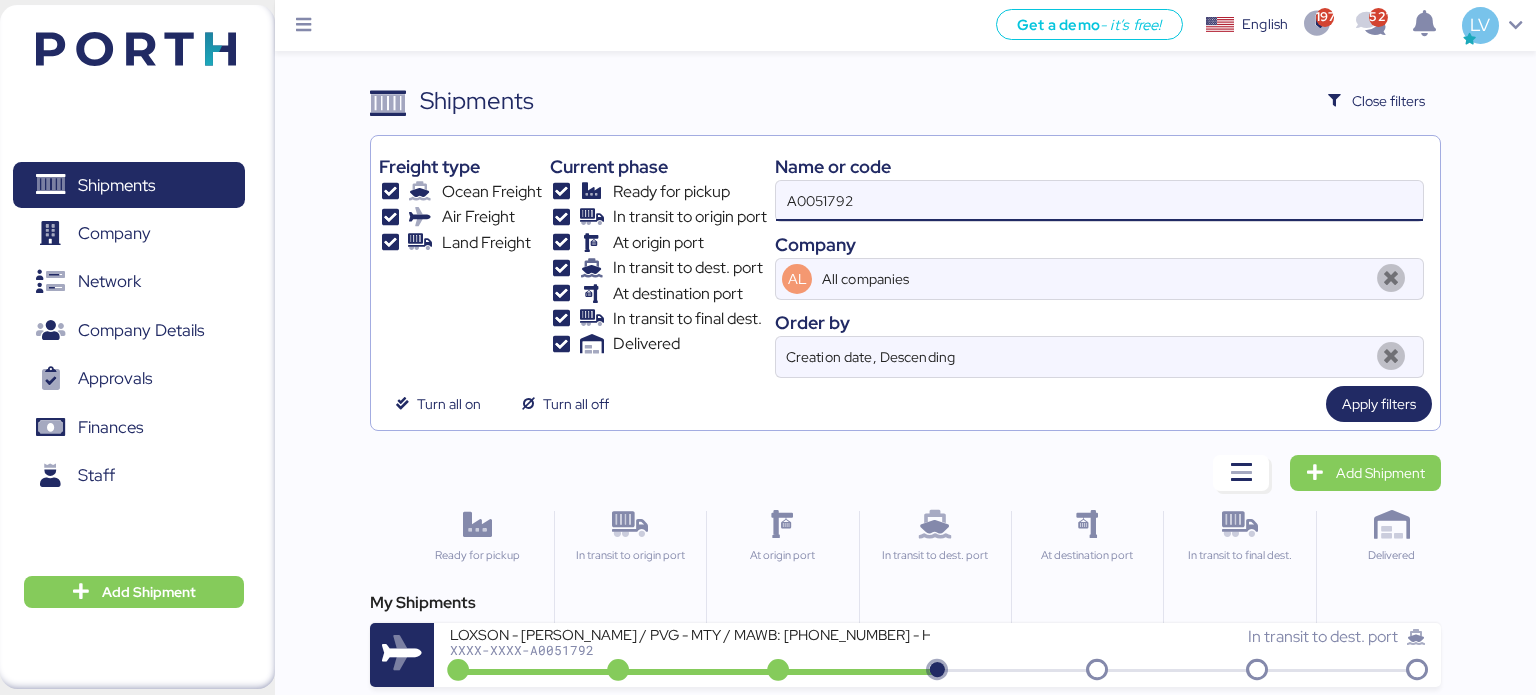 click on "A0051792" at bounding box center (1099, 201) 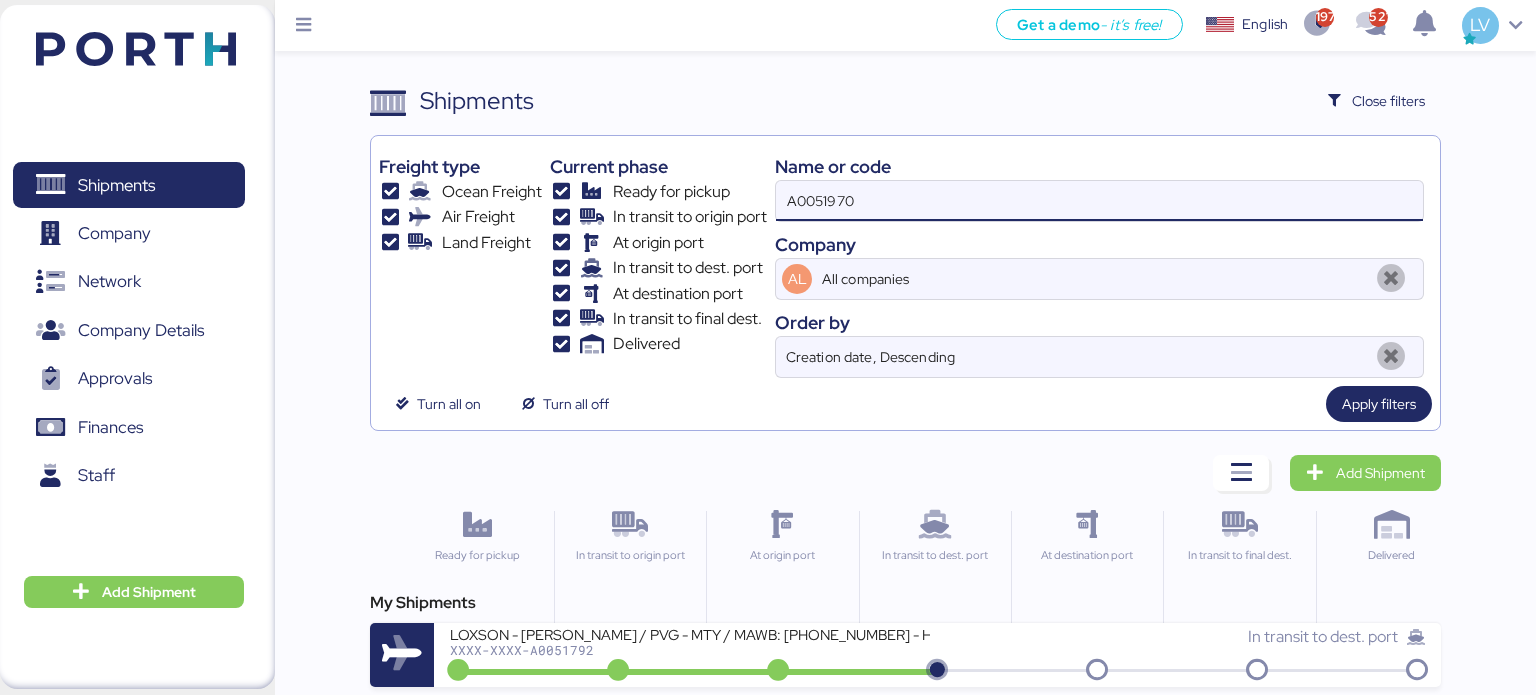 type on "A0051970" 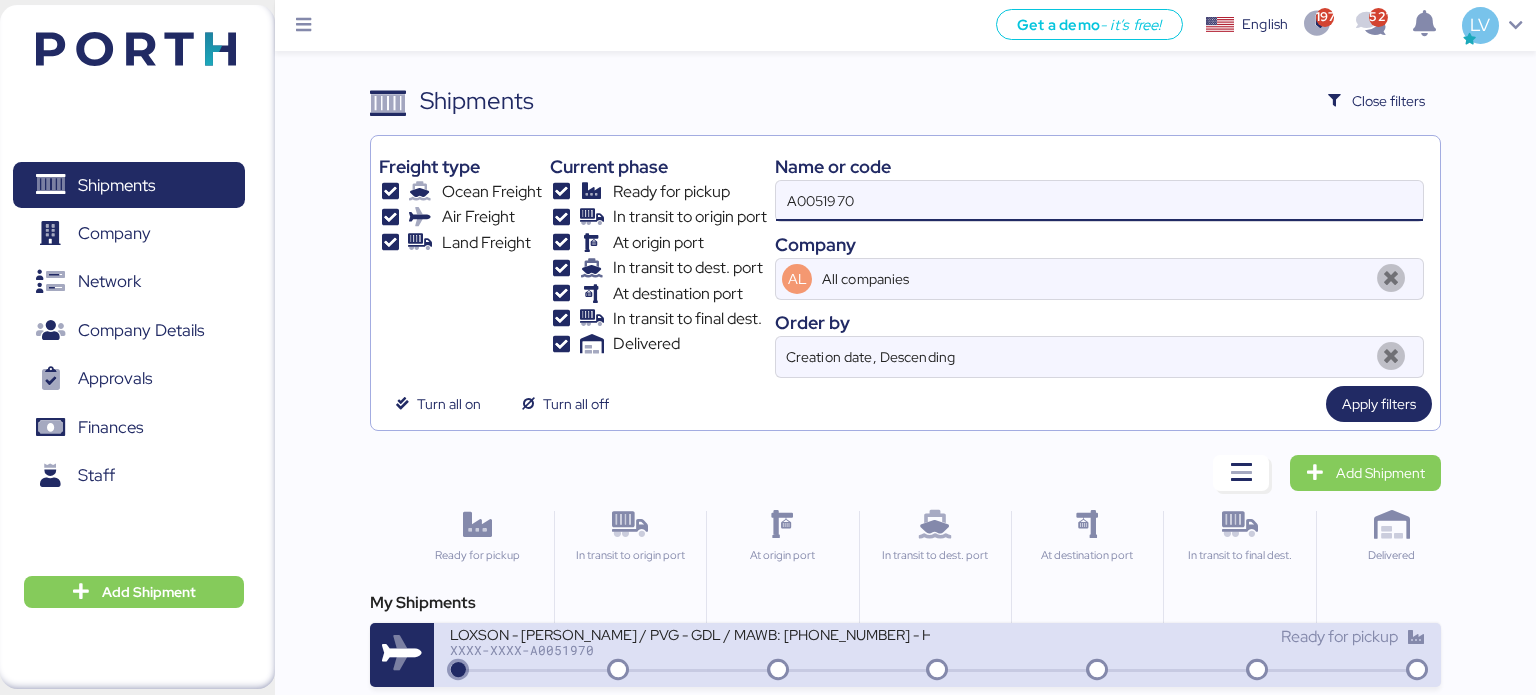 click on "LOXSON - [PERSON_NAME] / PVG - GDL / MAWB: [PHONE_NUMBER] - HAWB: LXN25070428 XXXX-XXXX-A0051970" at bounding box center (694, 646) 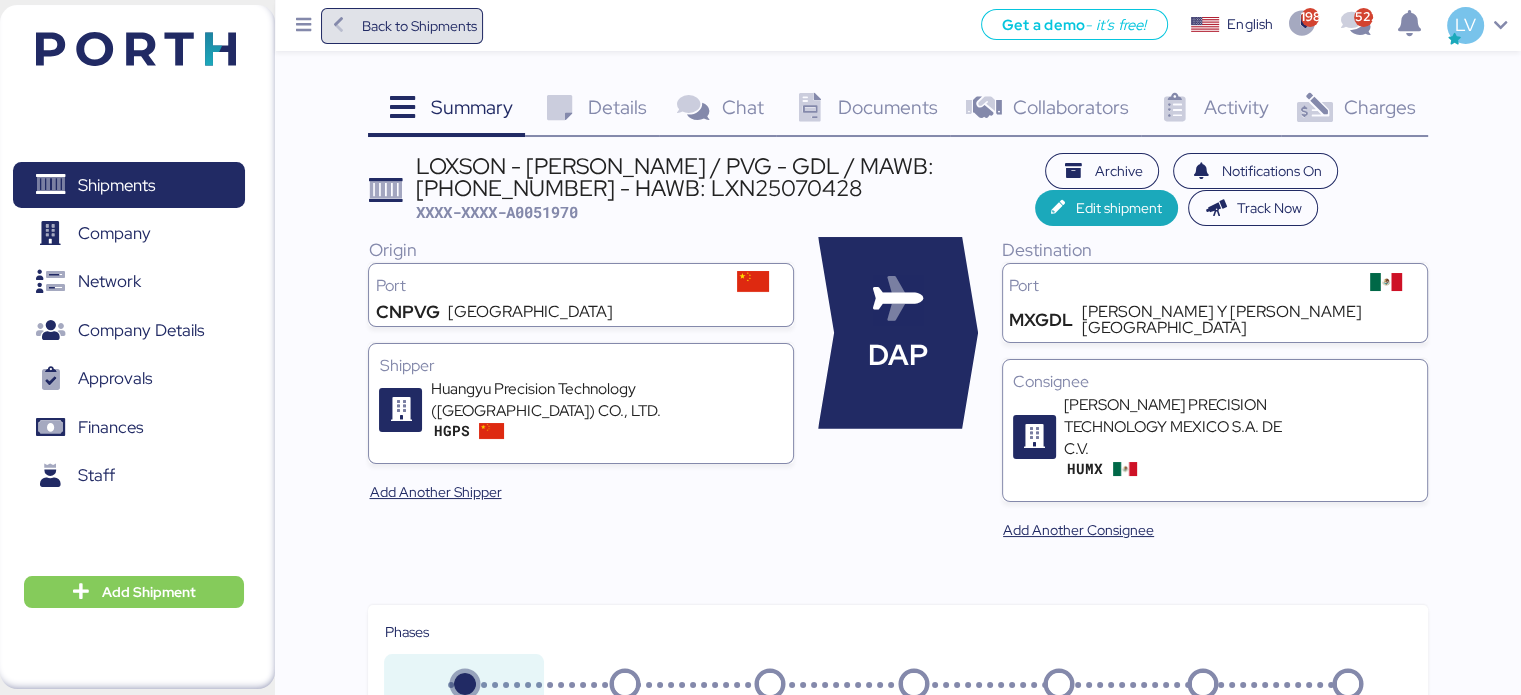 click on "Back to Shipments" at bounding box center (418, 26) 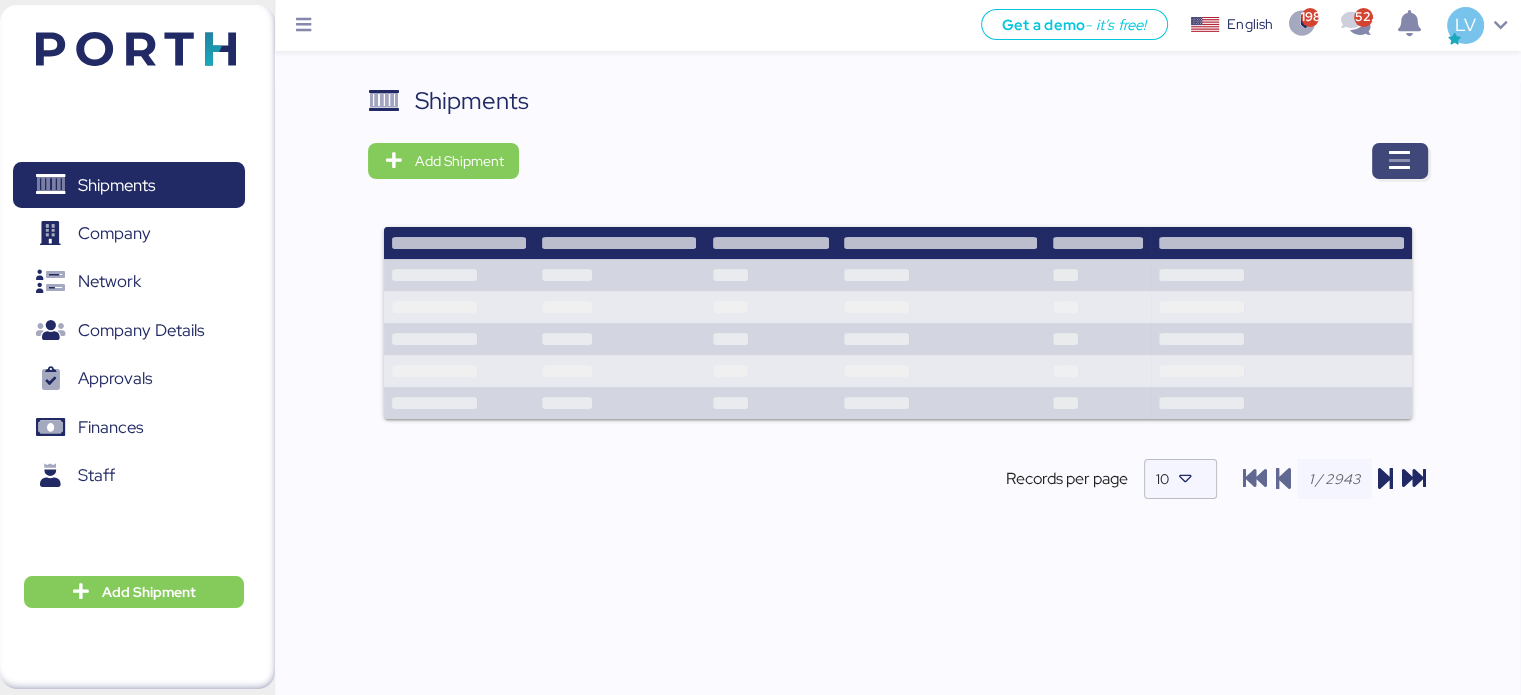 click at bounding box center (1400, 161) 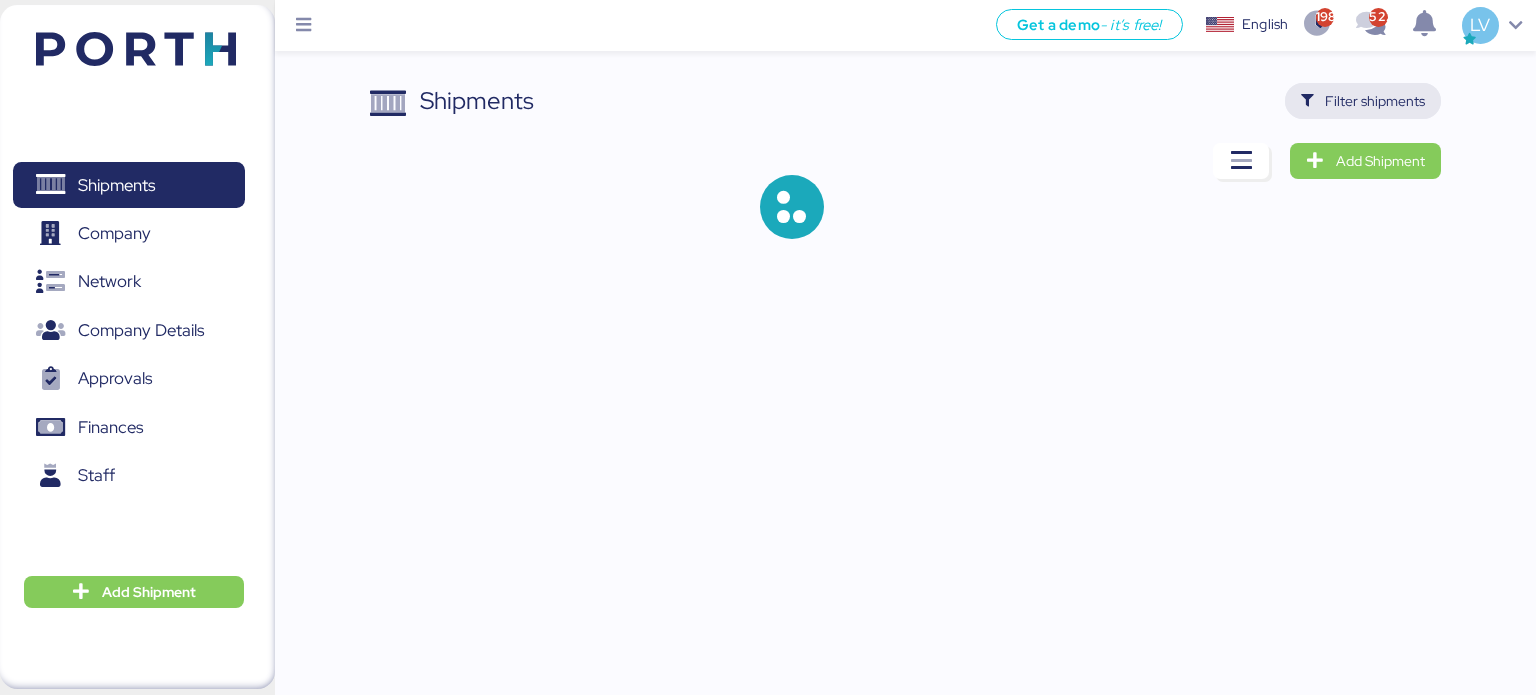 click on "Filter shipments" at bounding box center [1375, 101] 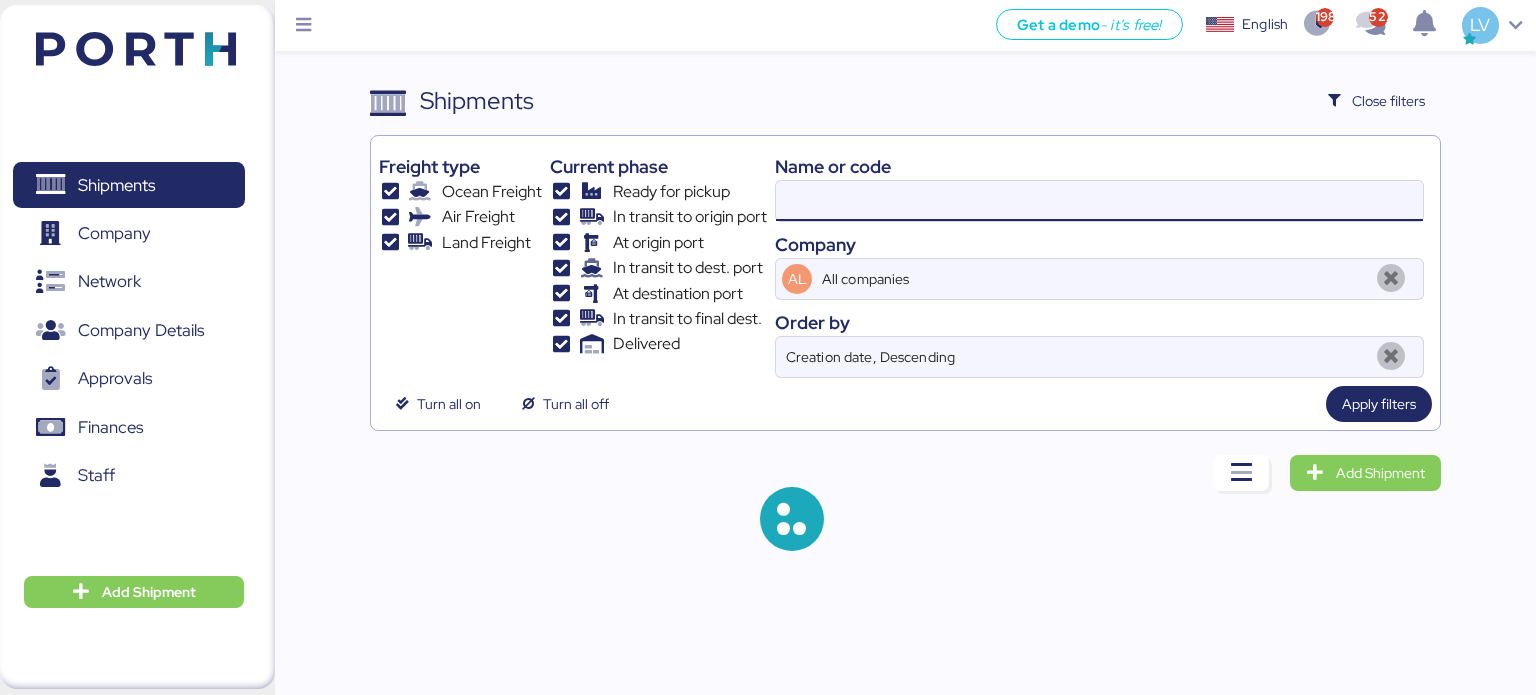 click at bounding box center [1099, 201] 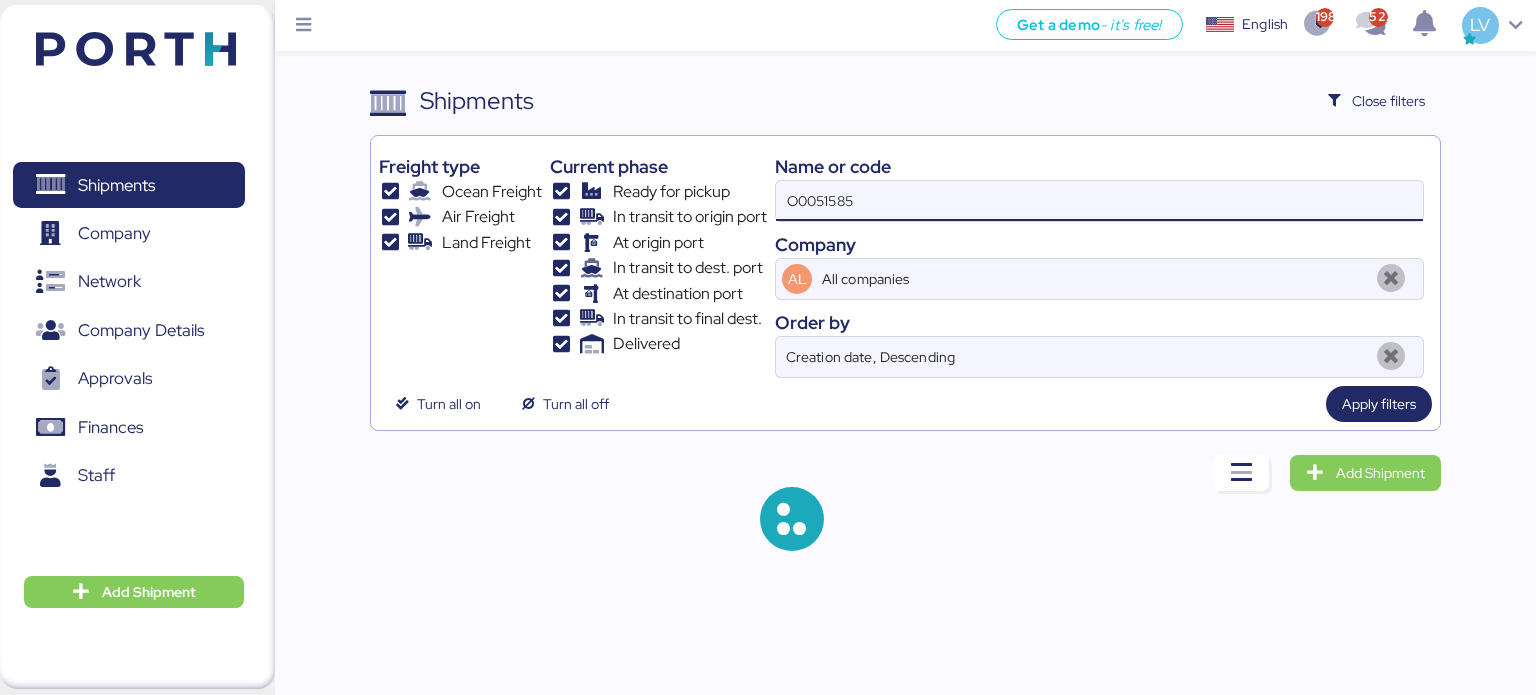 type on "O0051585" 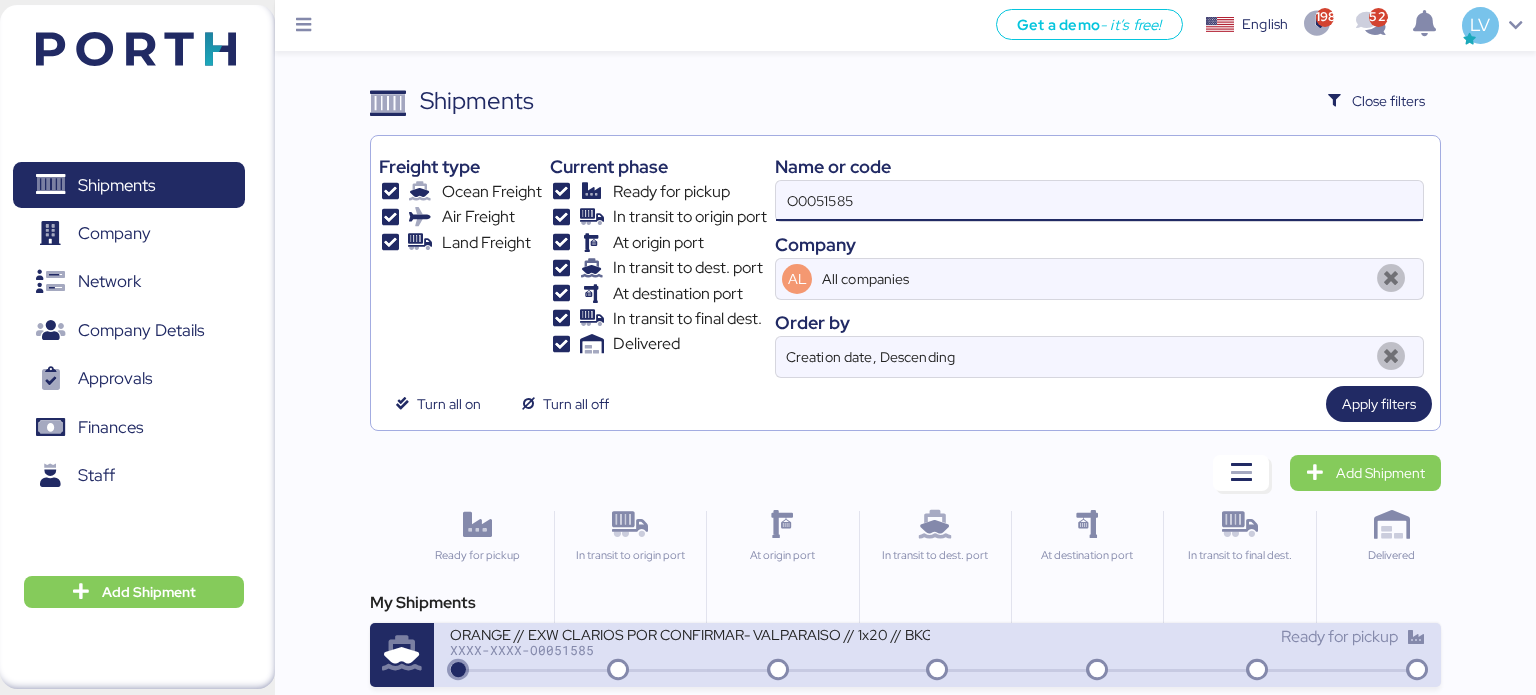 click on "ORANGE // EXW CLARIOS POR CONFIRMAR- VALPARAISO // 1x20 // BKG HAPAG 32894753 - maersk 255703625 XXXX-XXXX-O0051585 Ready for pickup" at bounding box center [938, 655] 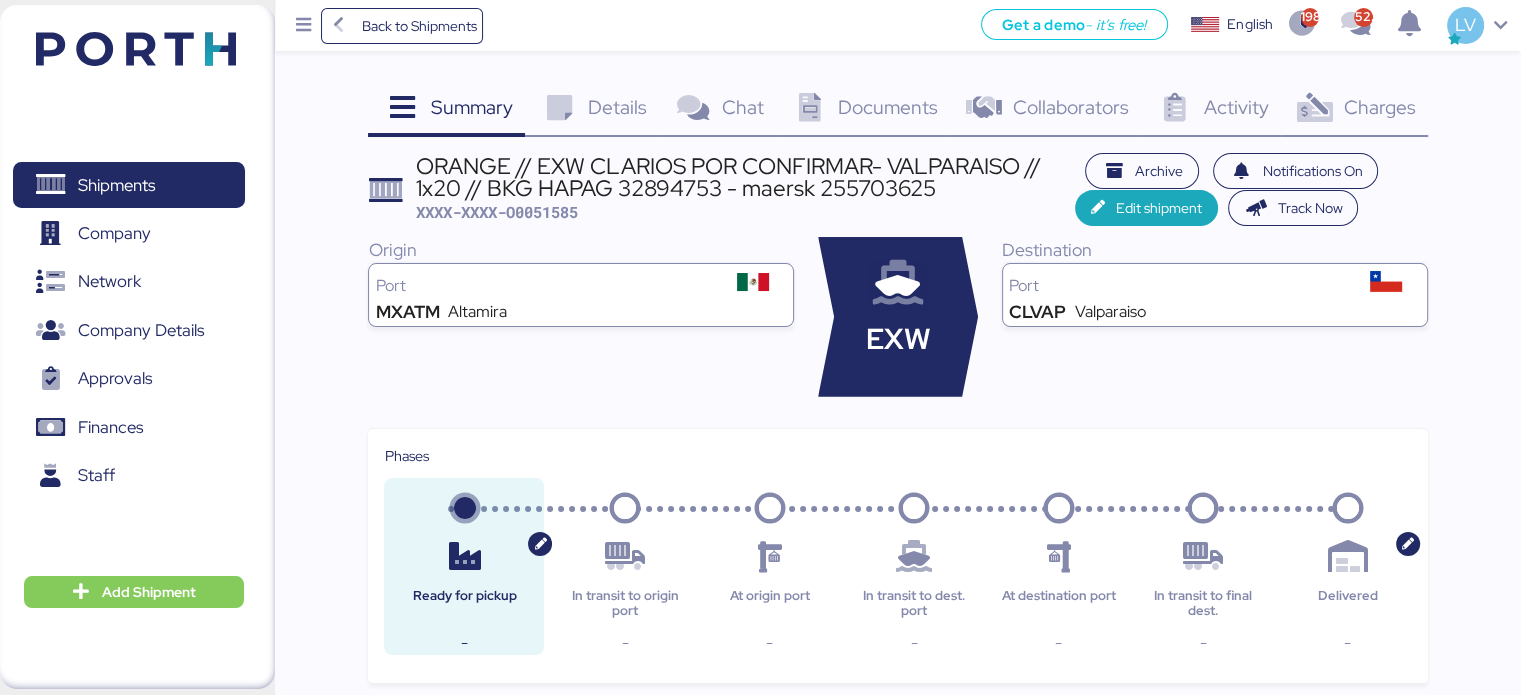 click on "Summary 0   Details 0   Chat 0   Documents 0   Collaborators 0   Activity 0   Charges 0   ORANGE // EXW CLARIOS POR CONFIRMAR- VALPARAISO // 1x20 // BKG HAPAG 32894753 - maersk 255703625 XXXX-XXXX-O0051585   Archive   Notifications On   Edit shipment   Track Now Origin Port MXATM [GEOGRAPHIC_DATA]   EXW Destination [GEOGRAPHIC_DATA] Valparaiso Phases     Ready for pickup -   In transit to origin port -   At origin port -   In transit to dest. port -   At destination port -   In transit to final dest. -     Delivered -   Created by Iungo Logistics IUNG Guadalajara   Supplier   Add supplier Client   Add client Customs broker   Add broker Forwarder   Add Forwarder Other   Add other Documents   Name
bkg maersk
private
bkg hapag
private
Activity   User   Activity   IU
Yetzanet [PERSON_NAME]
Added
: IU : IU : IU : All   1-4 of 4" at bounding box center (760, 841) 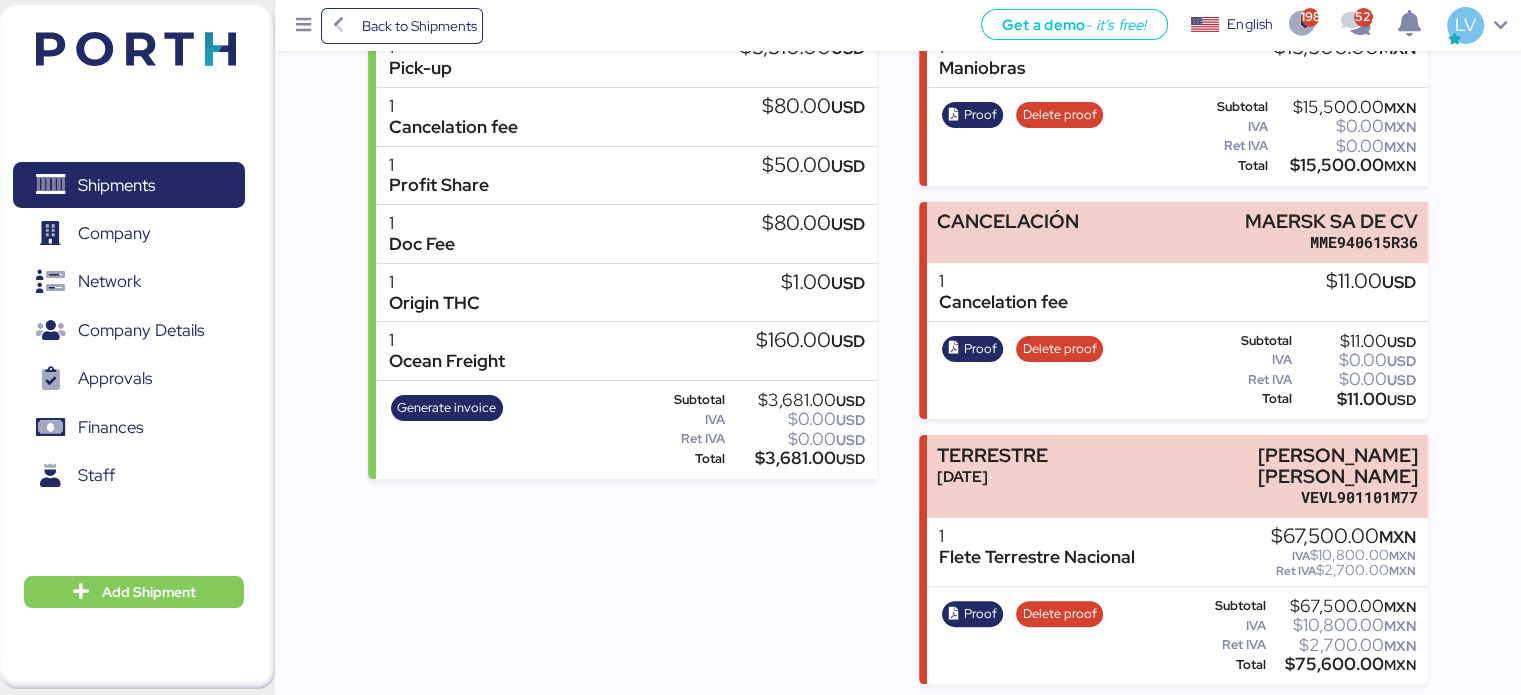 scroll, scrollTop: 0, scrollLeft: 0, axis: both 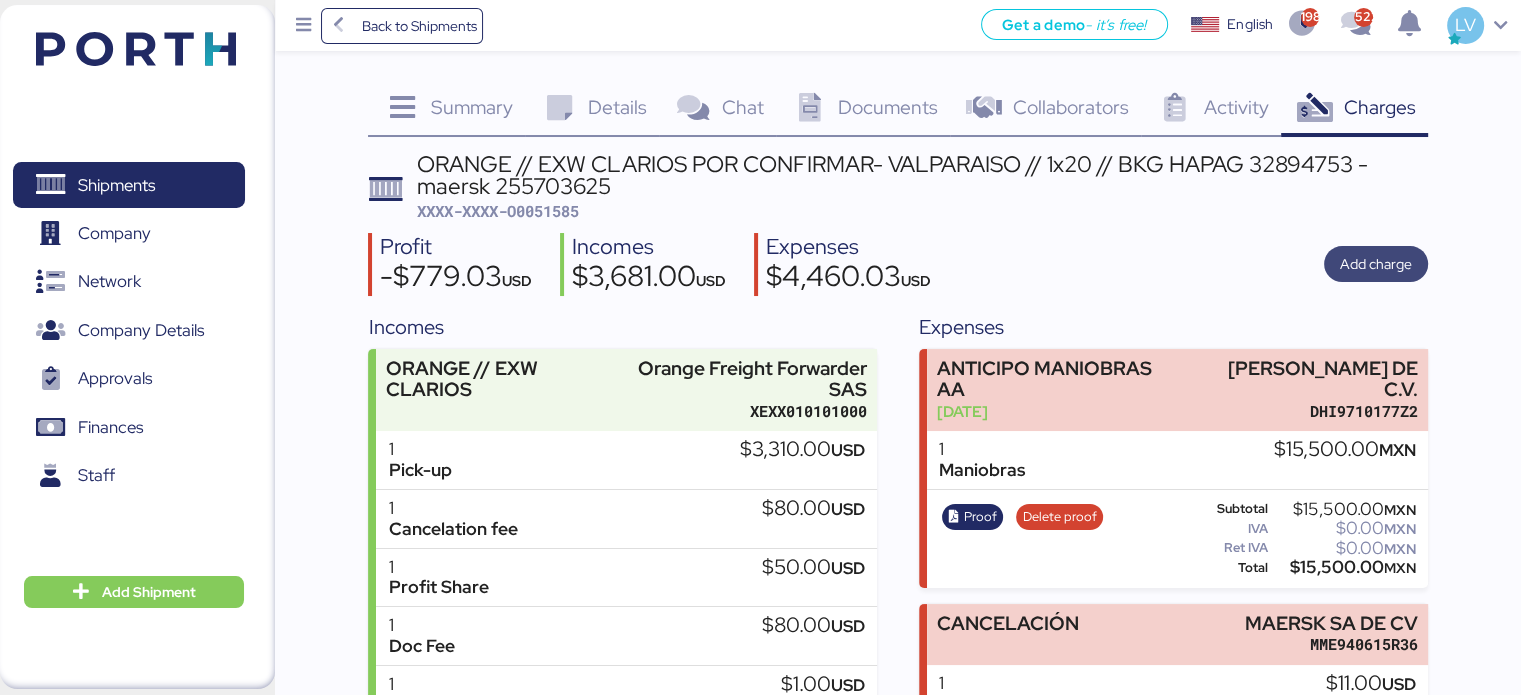 click on "Add charge" at bounding box center [1376, 264] 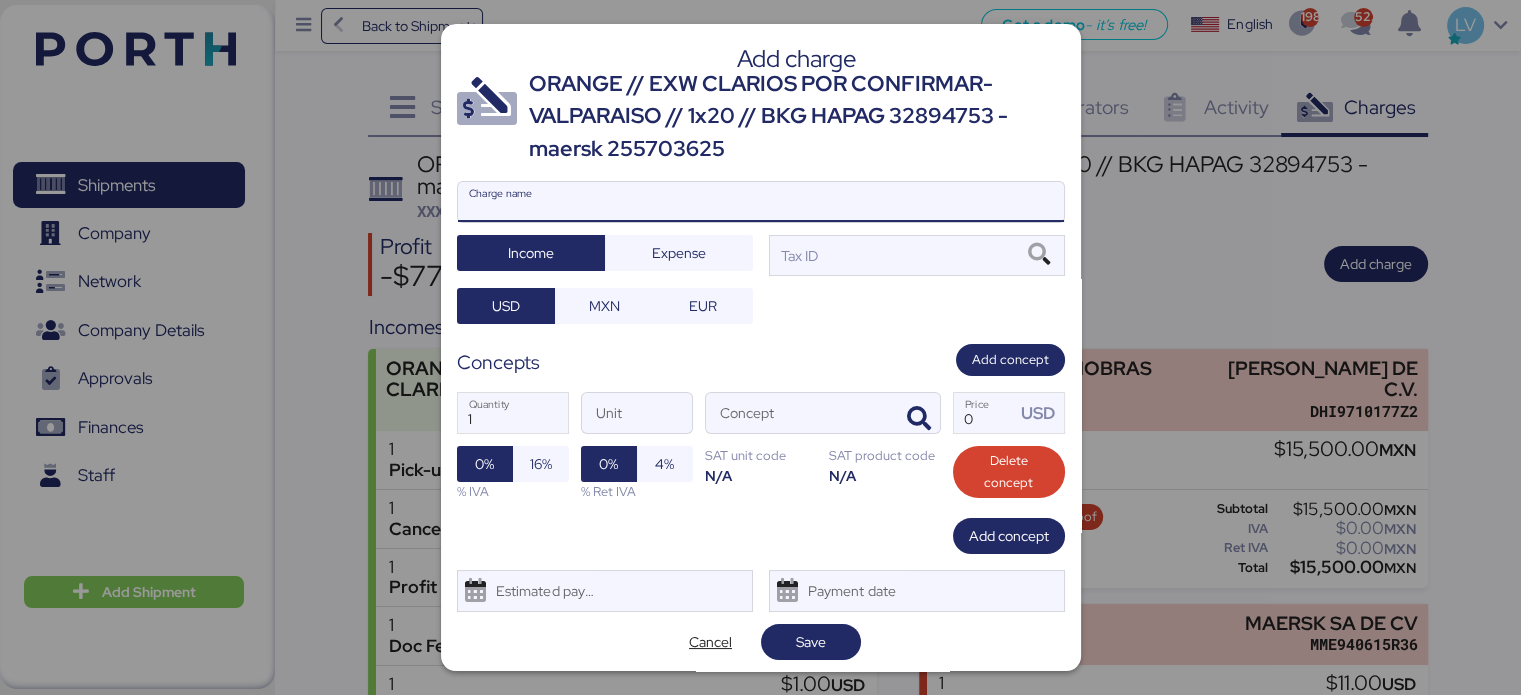 click on "Charge name" at bounding box center [761, 202] 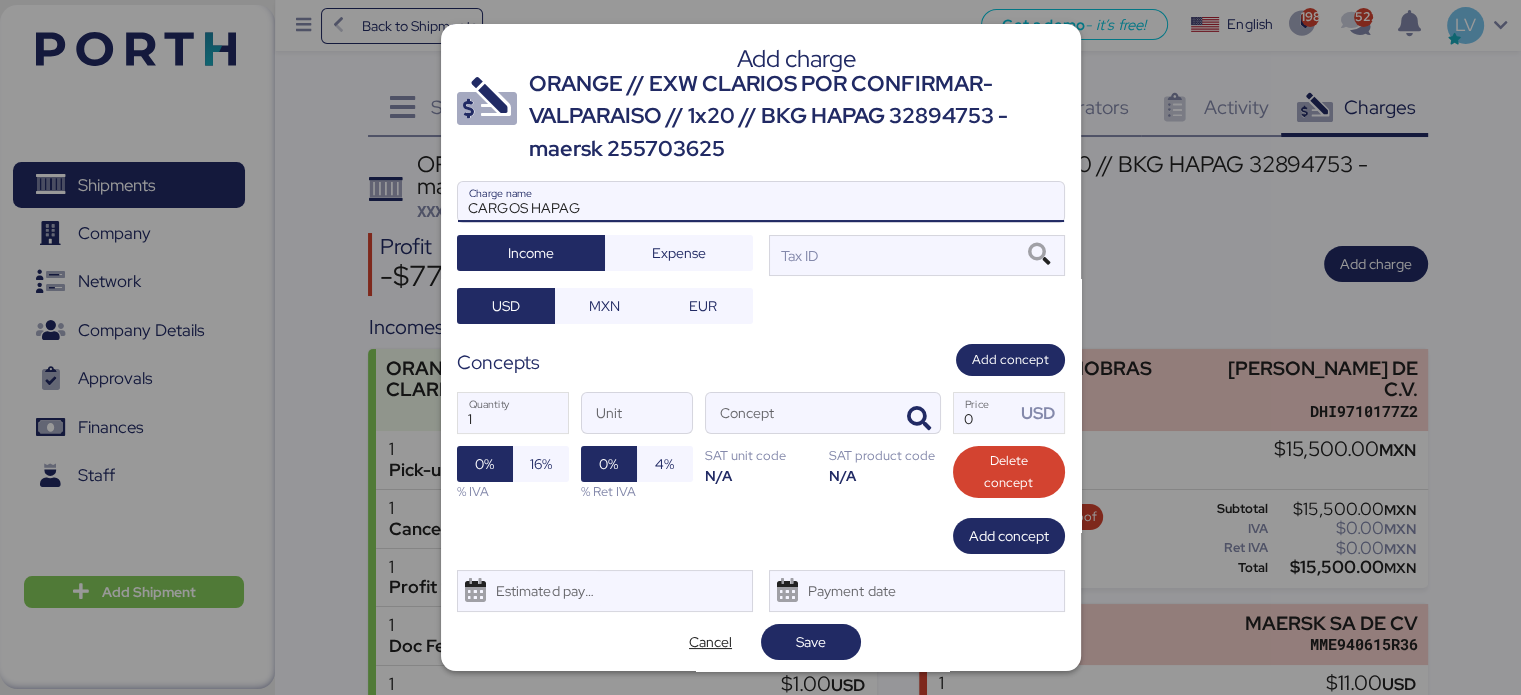 type on "CARGOS HAPAG" 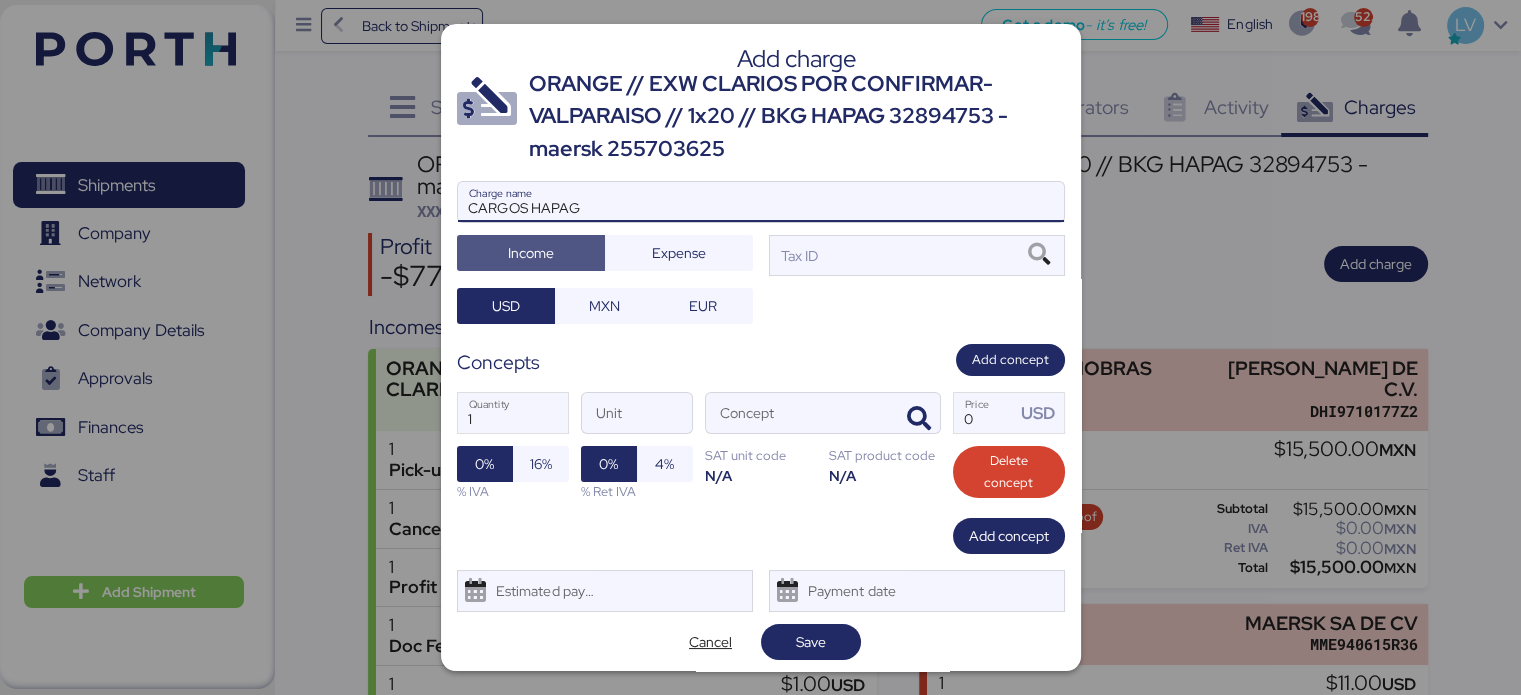 type 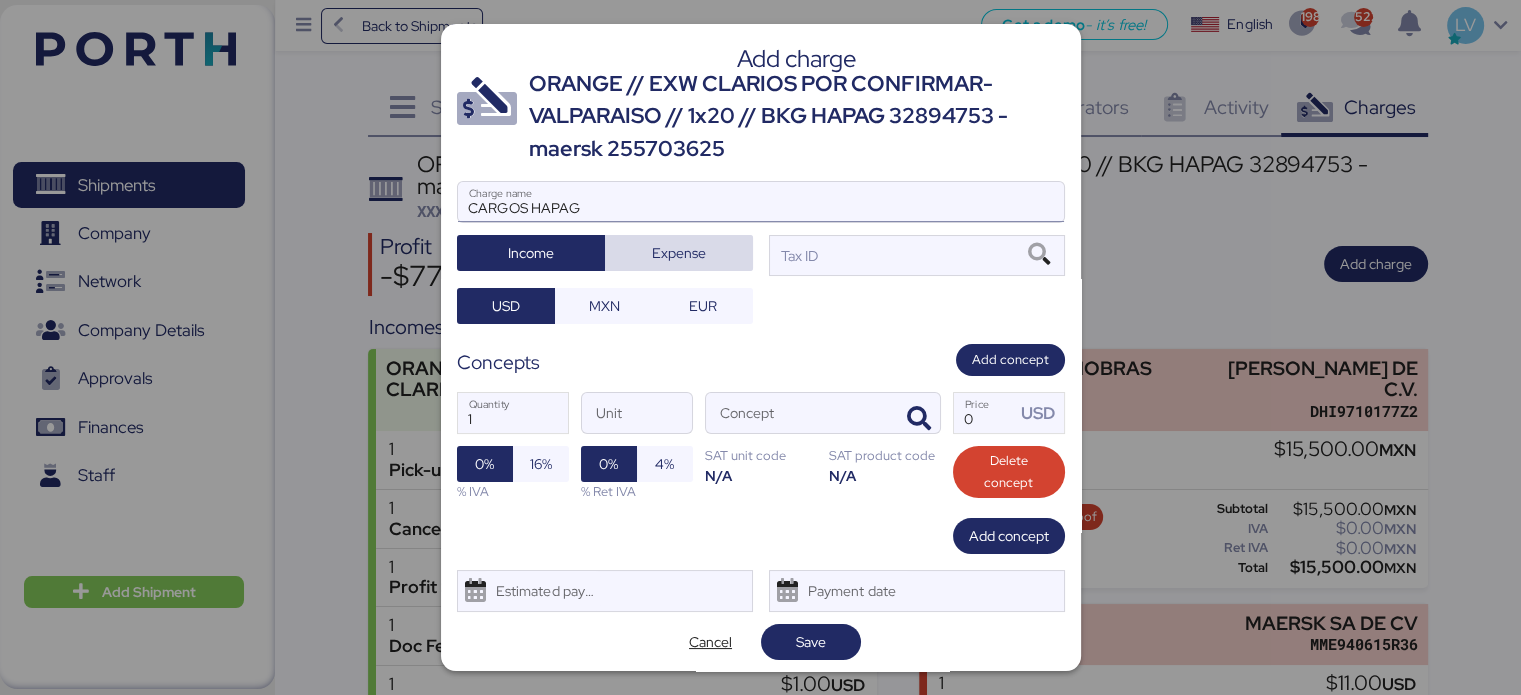 type 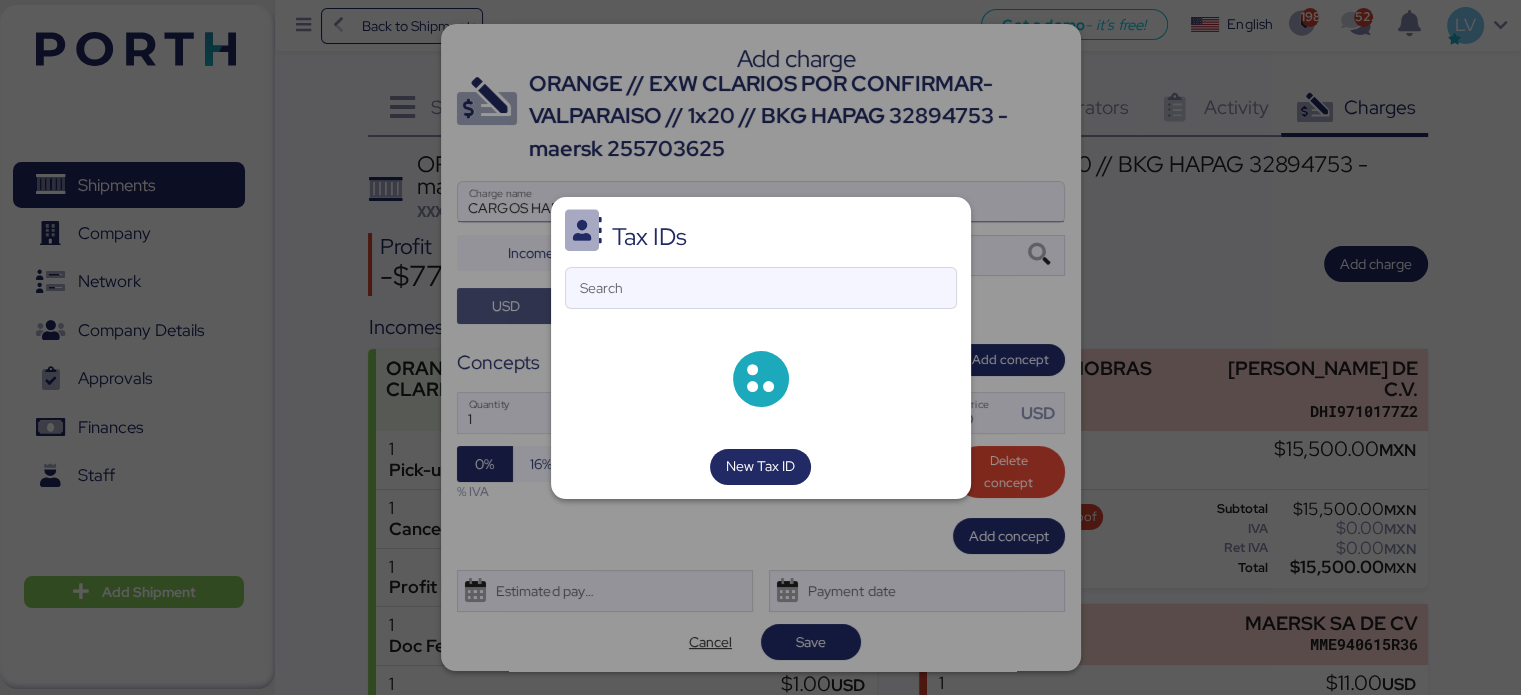 type 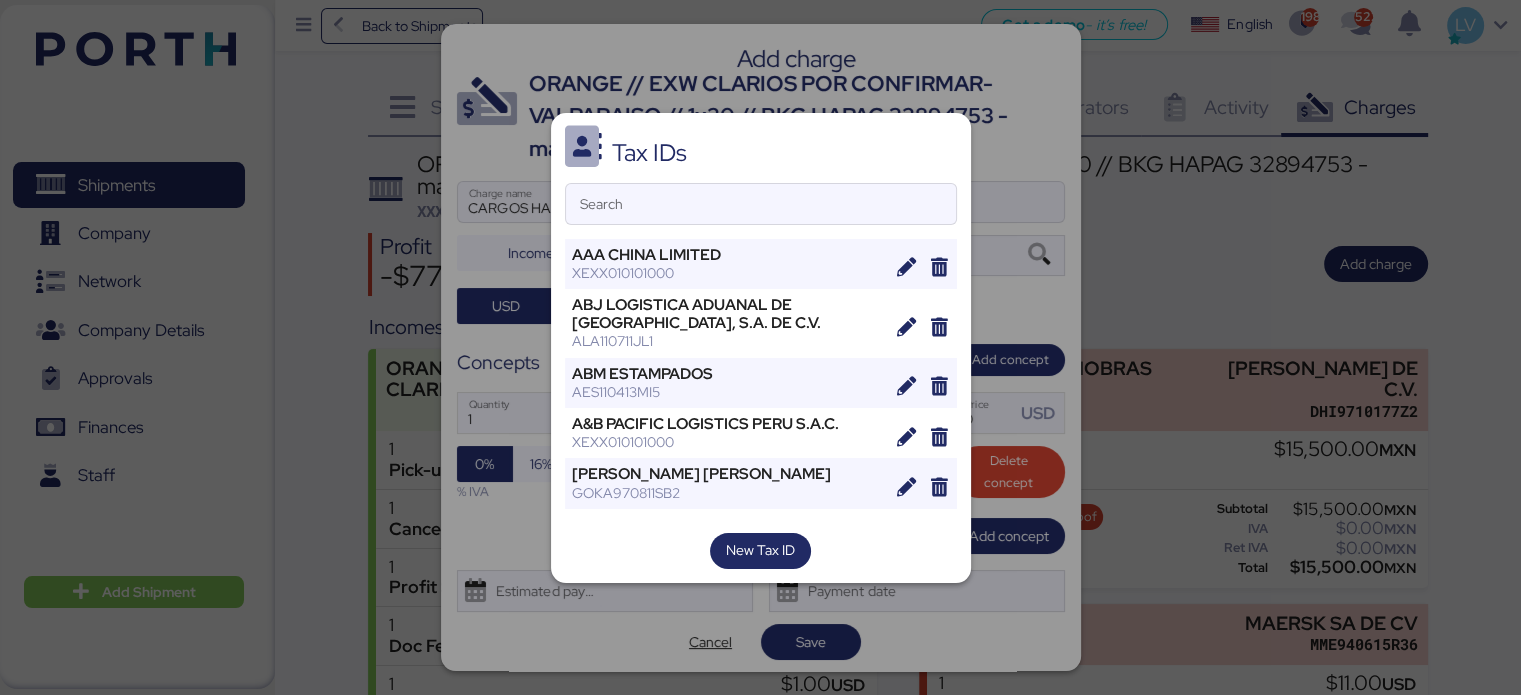 click on "Search" at bounding box center (761, 204) 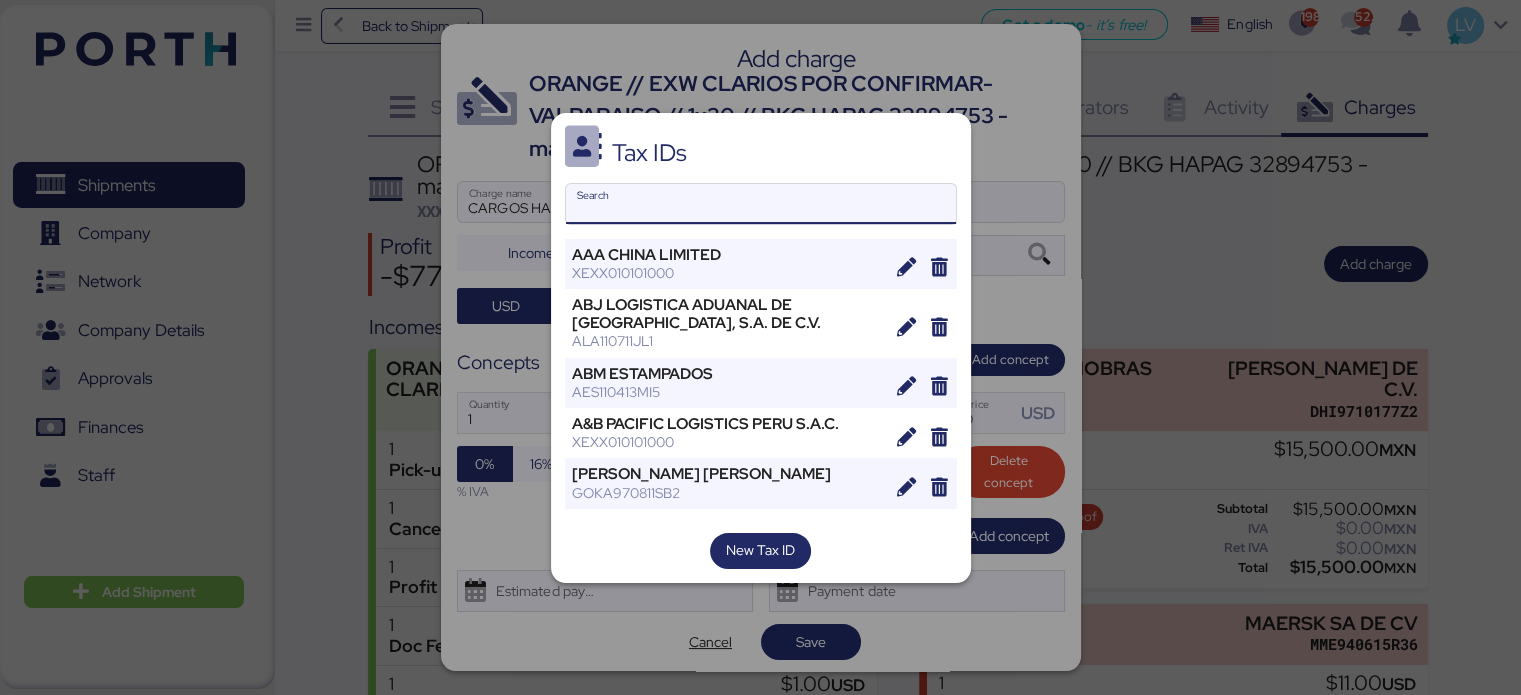 click on "Search" at bounding box center (761, 204) 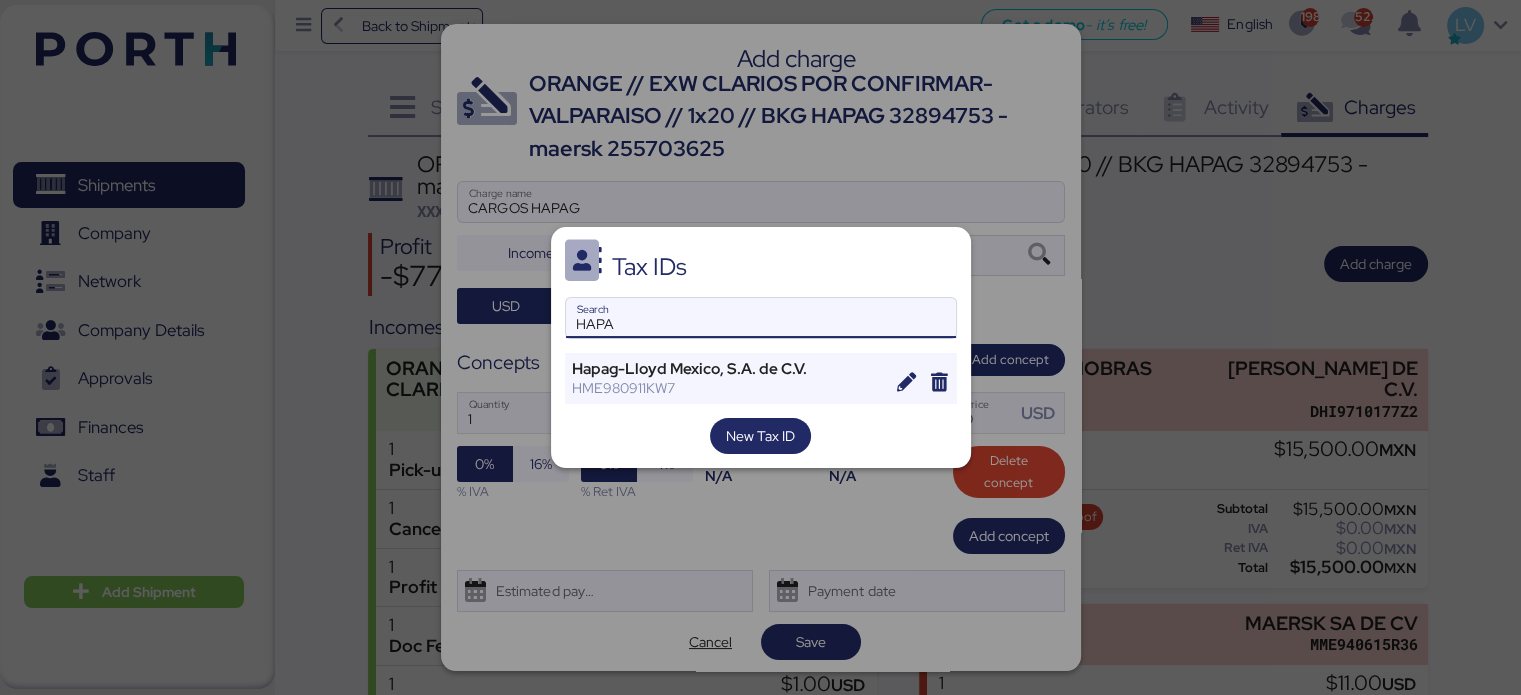 type on "HAPA" 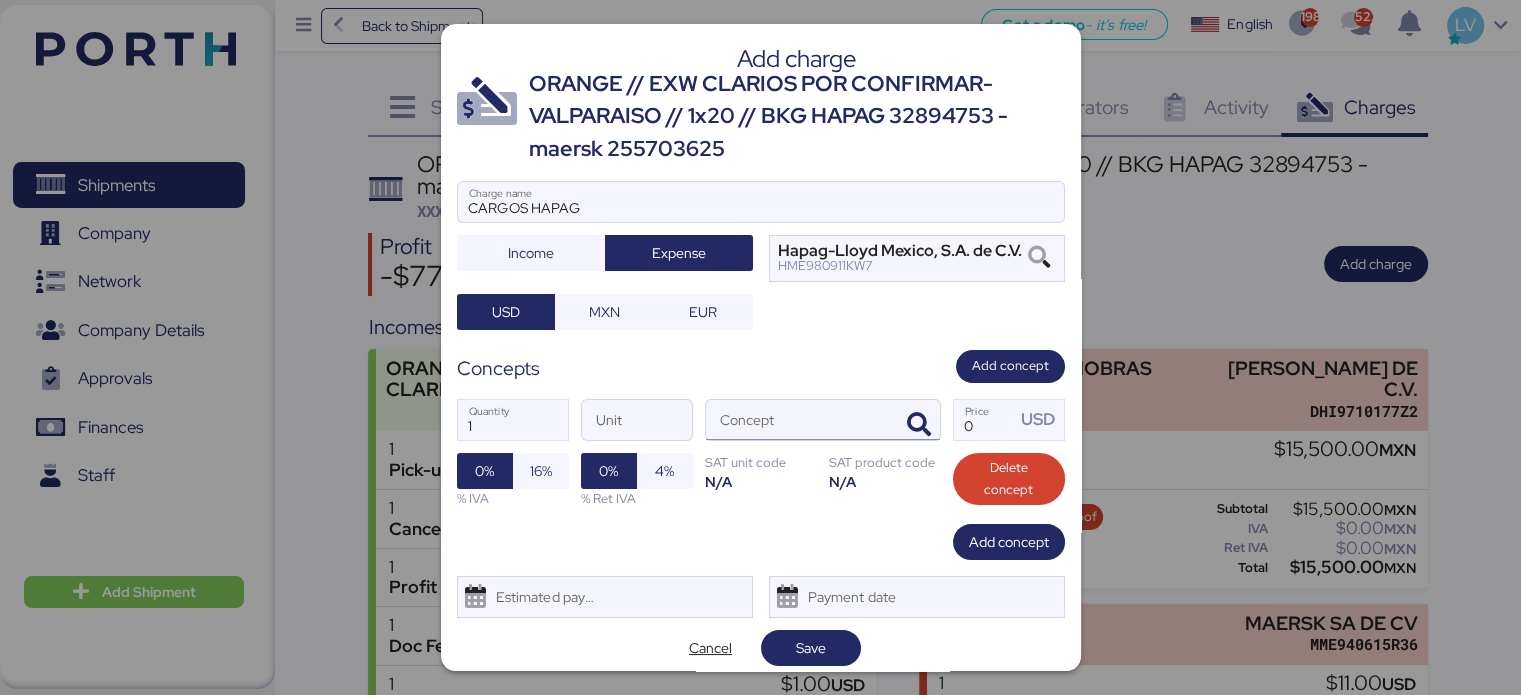 click on "Concept" at bounding box center [799, 420] 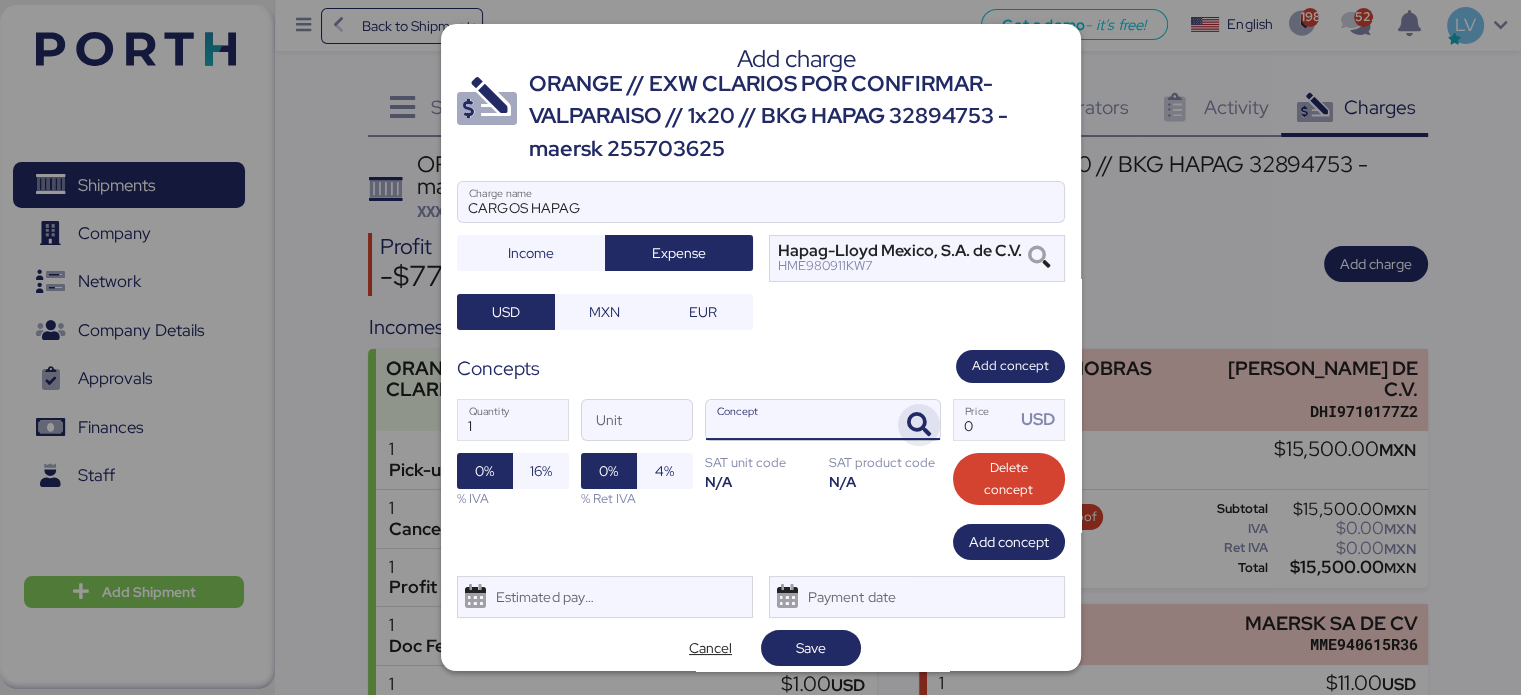 click at bounding box center (919, 425) 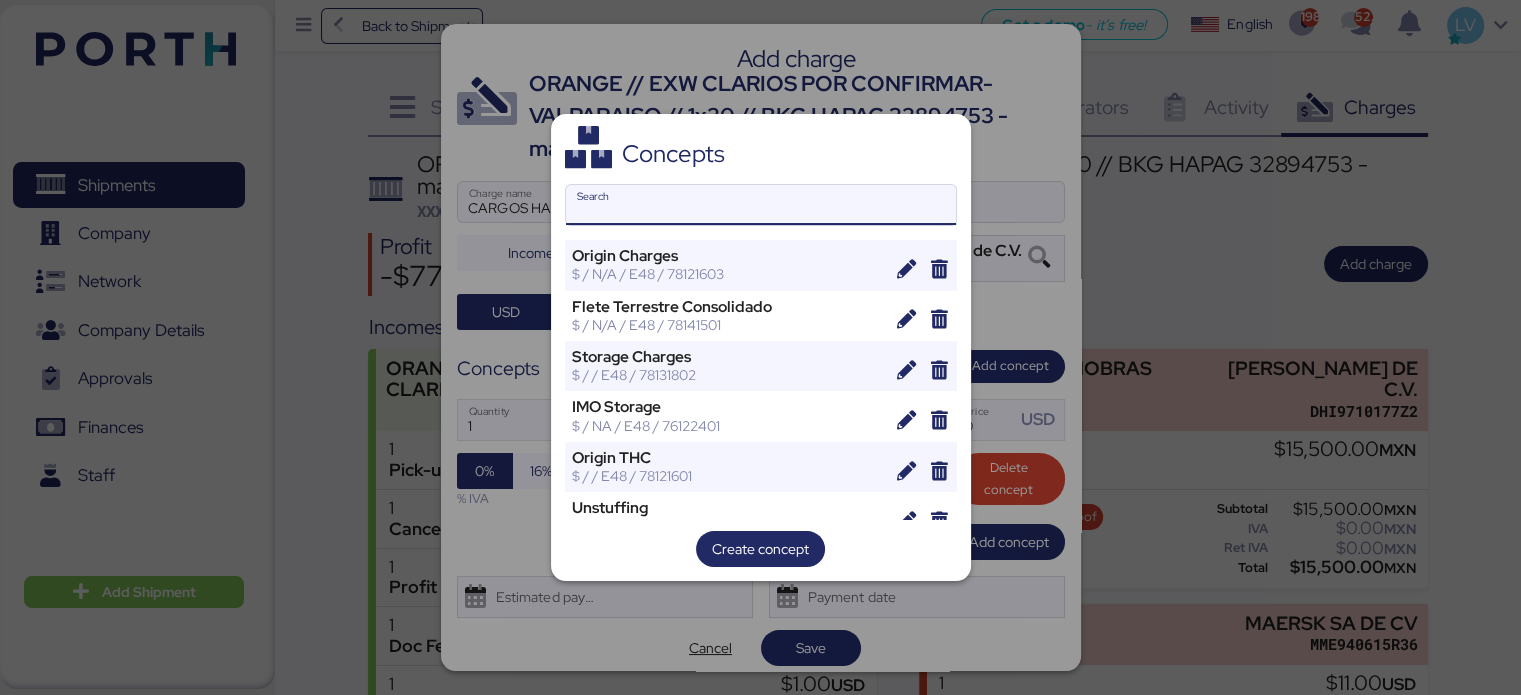 click on "Search" at bounding box center [761, 205] 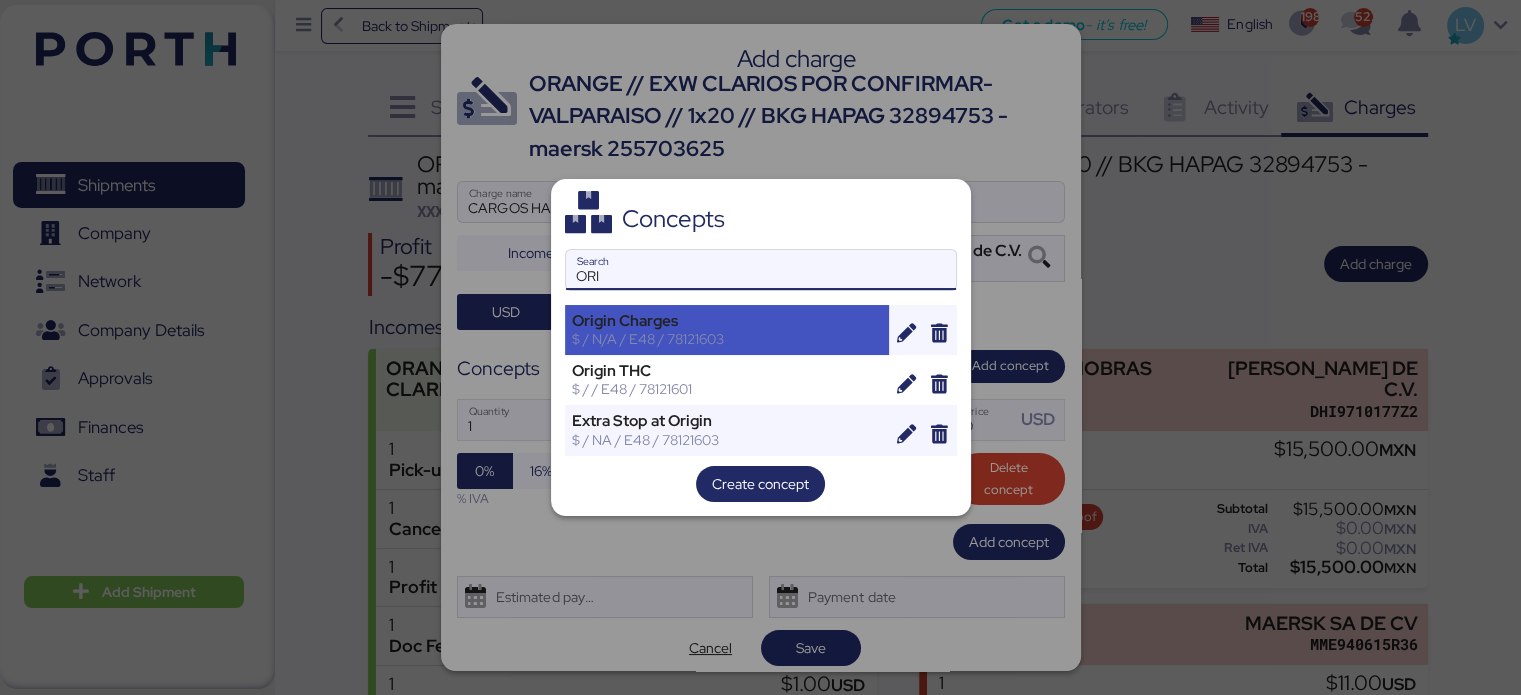 type on "ORI" 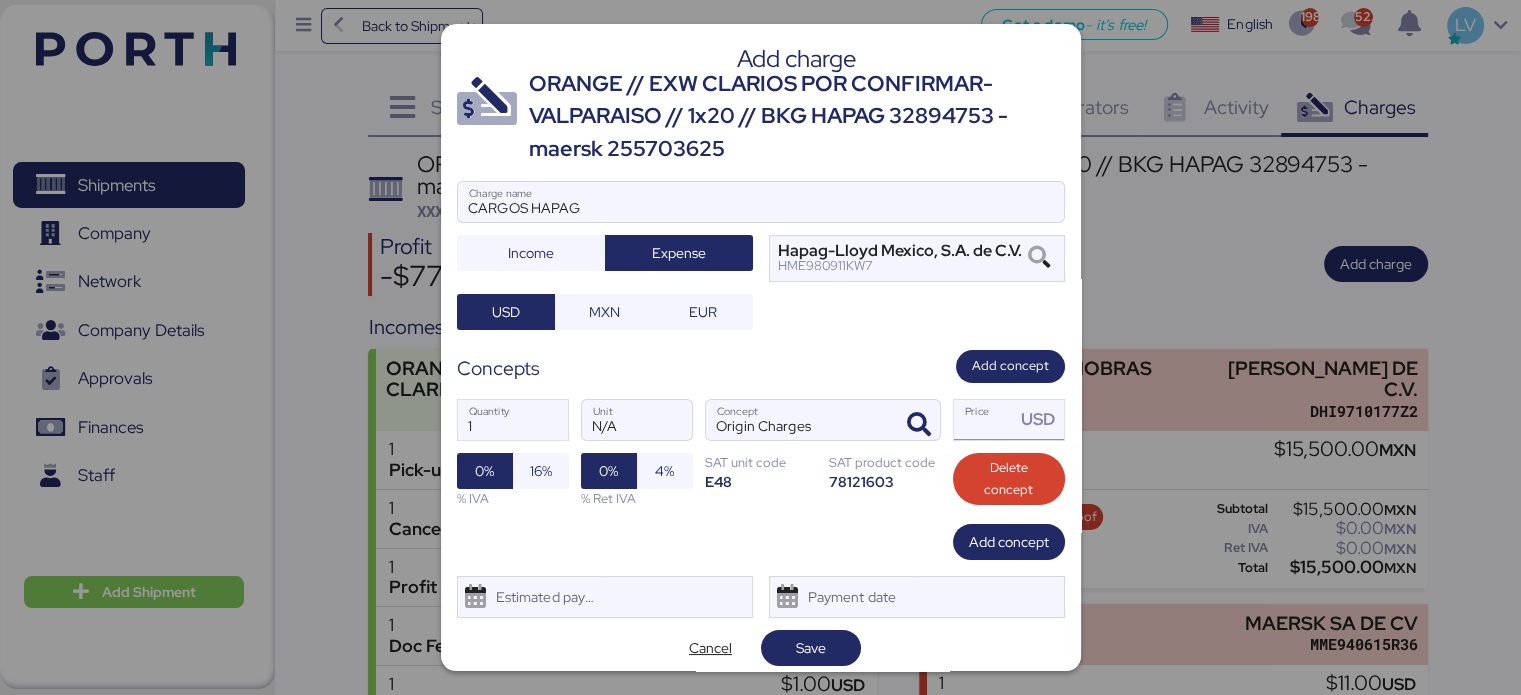 click on "Price USD" at bounding box center [985, 420] 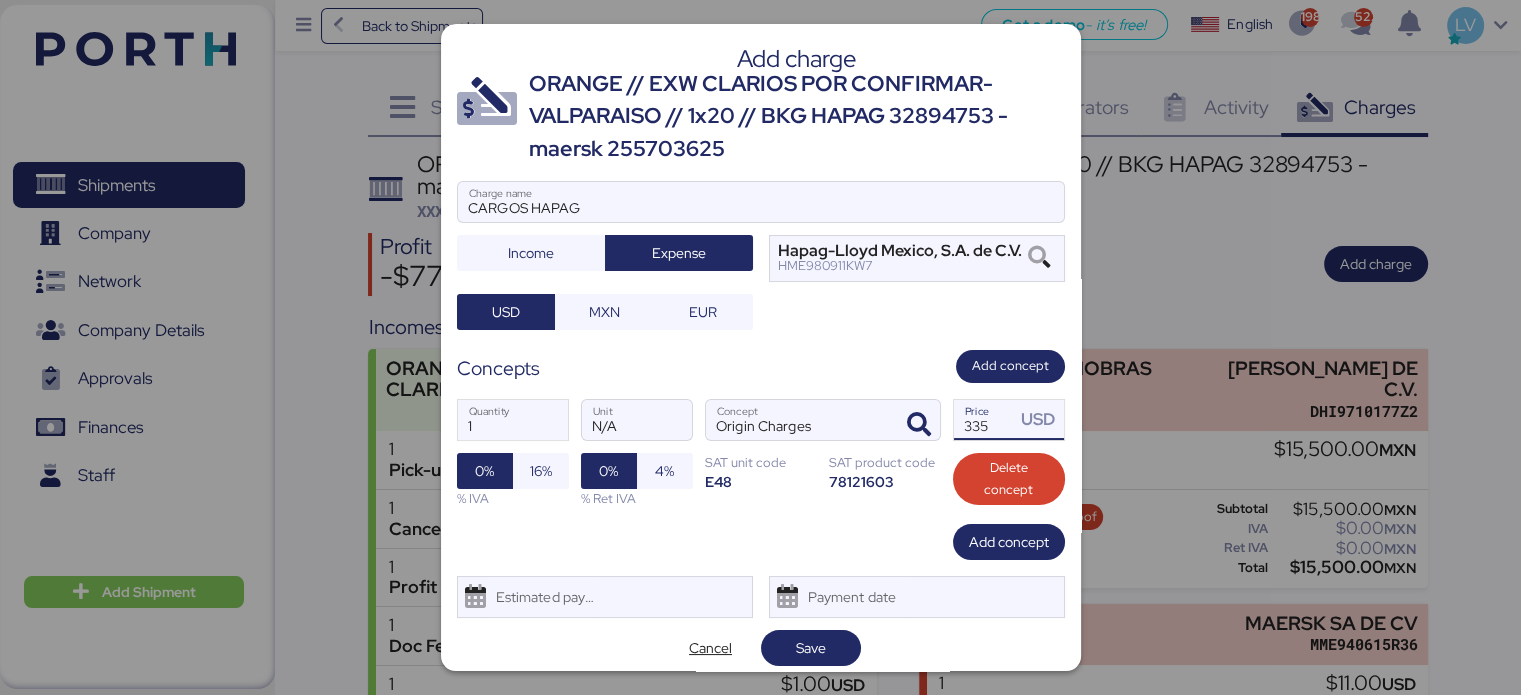 type on "335" 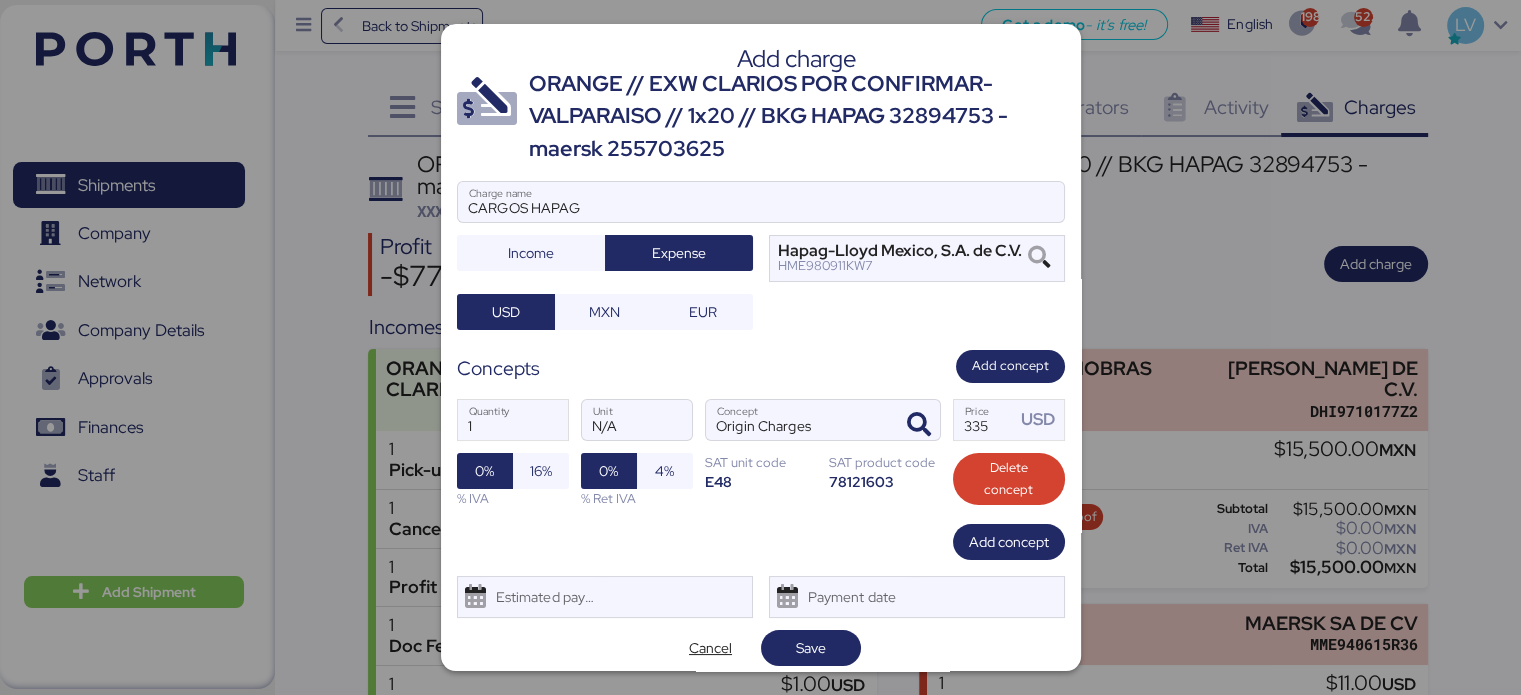 scroll, scrollTop: 24, scrollLeft: 0, axis: vertical 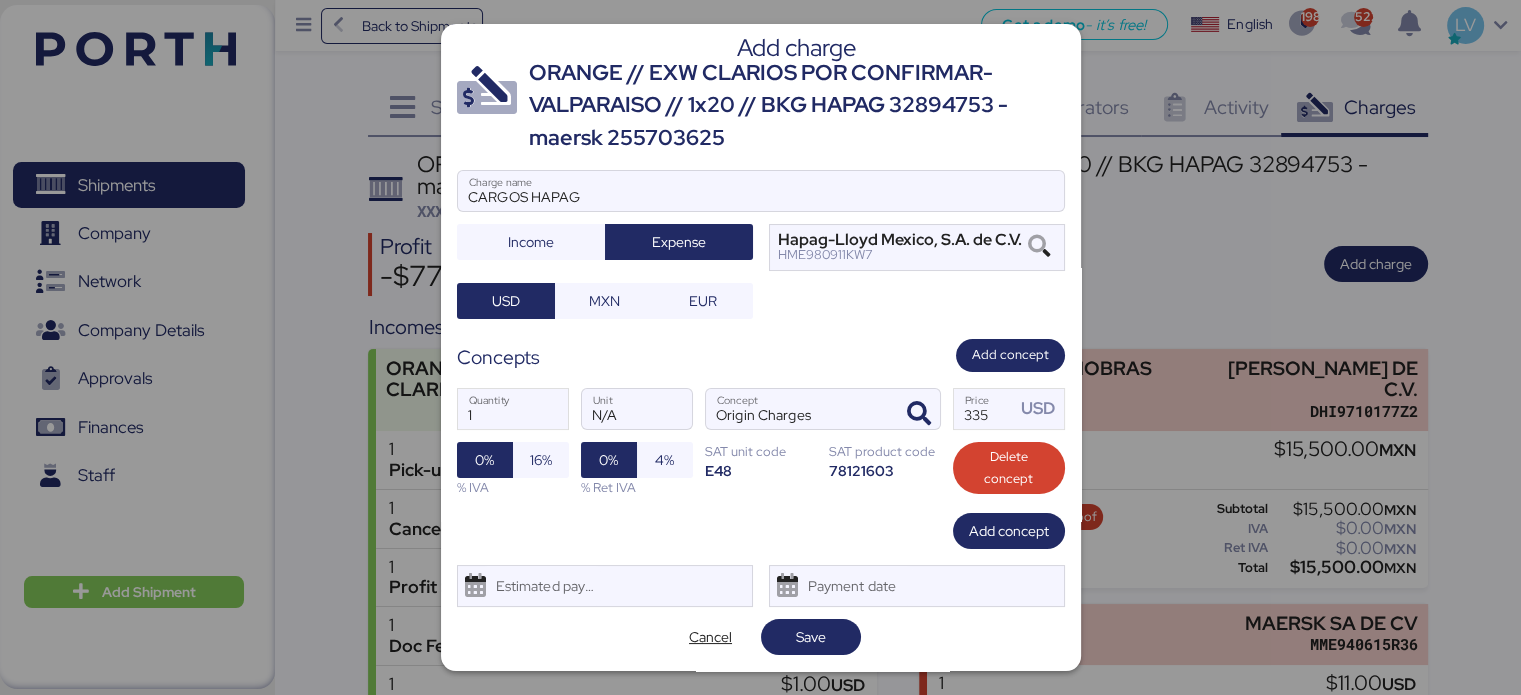 click on "Add charge ORANGE // EXW CLARIOS POR CONFIRMAR- VALPARAISO // 1x20 // BKG HAPAG 32894753 - maersk 255703625 CARGOS HAPAG Charge name Income Expense Hapag-[PERSON_NAME] Mexico, S.A. de C.V. HME980911KW7   USD MXN EUR Concepts Add concept 1 Quantity N/A Unit Origin Charges Concept   335 Price USD 0% 16% % IVA 0% 4% % Ret IVA SAT unit code E48 SAT product code 78121603 Delete concept Add concept   Estimated payment date   Payment date Cancel Save" at bounding box center (761, 347) 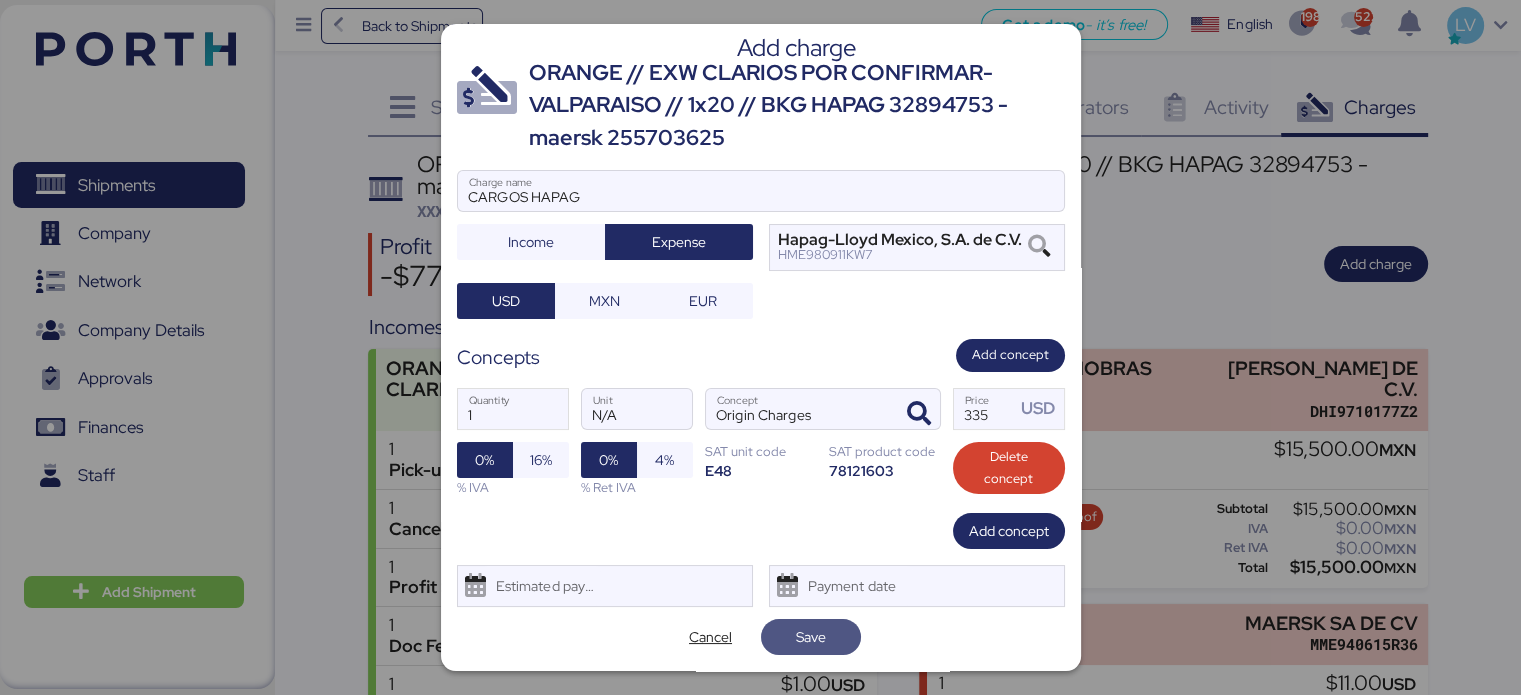 drag, startPoint x: 813, startPoint y: 627, endPoint x: 806, endPoint y: 639, distance: 13.892444 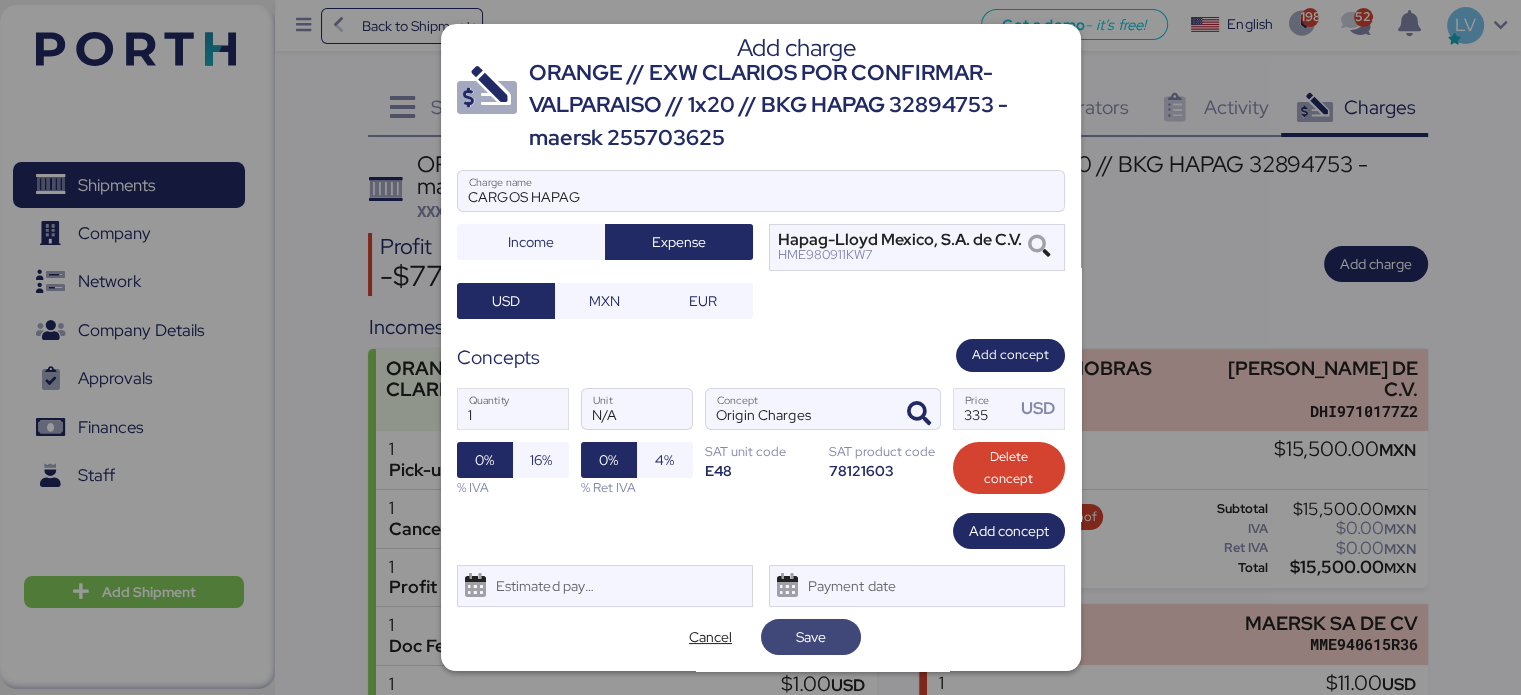 click on "Save" at bounding box center (811, 637) 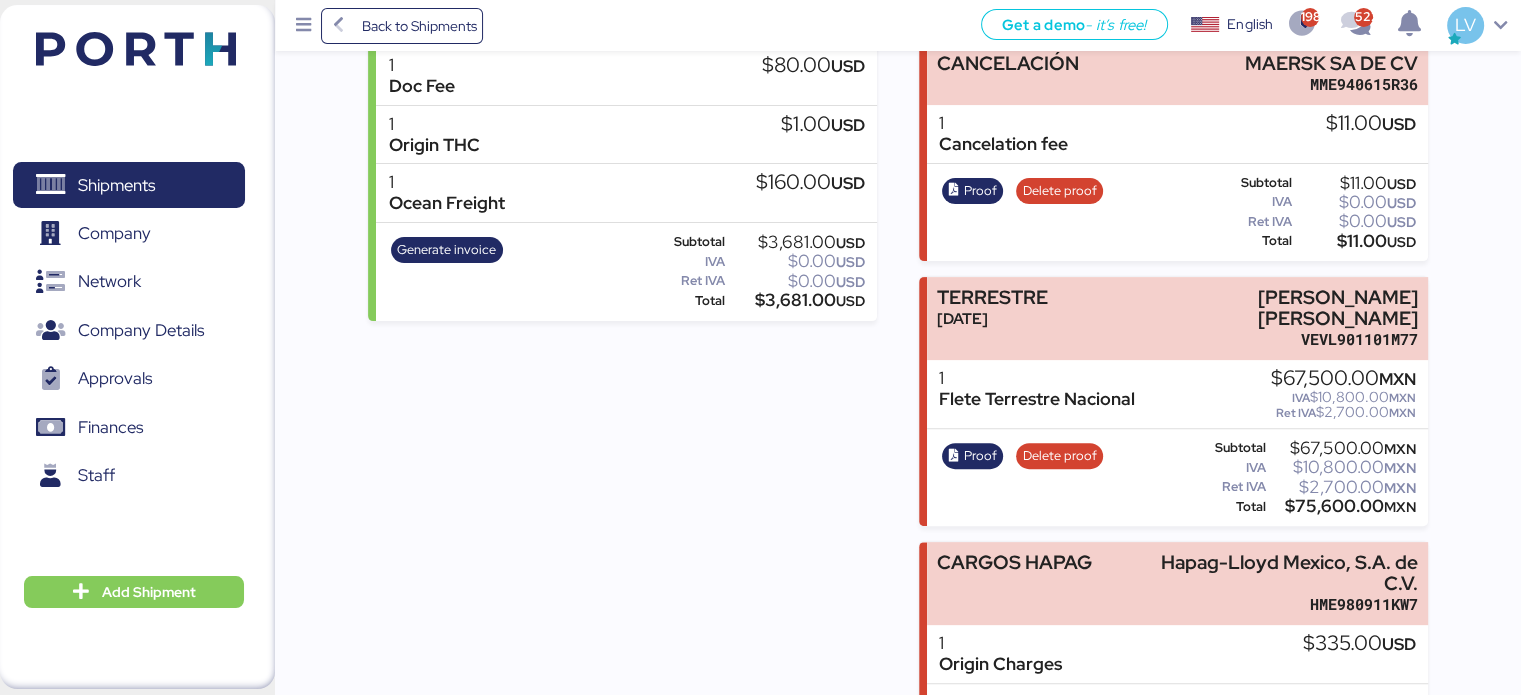 scroll, scrollTop: 656, scrollLeft: 0, axis: vertical 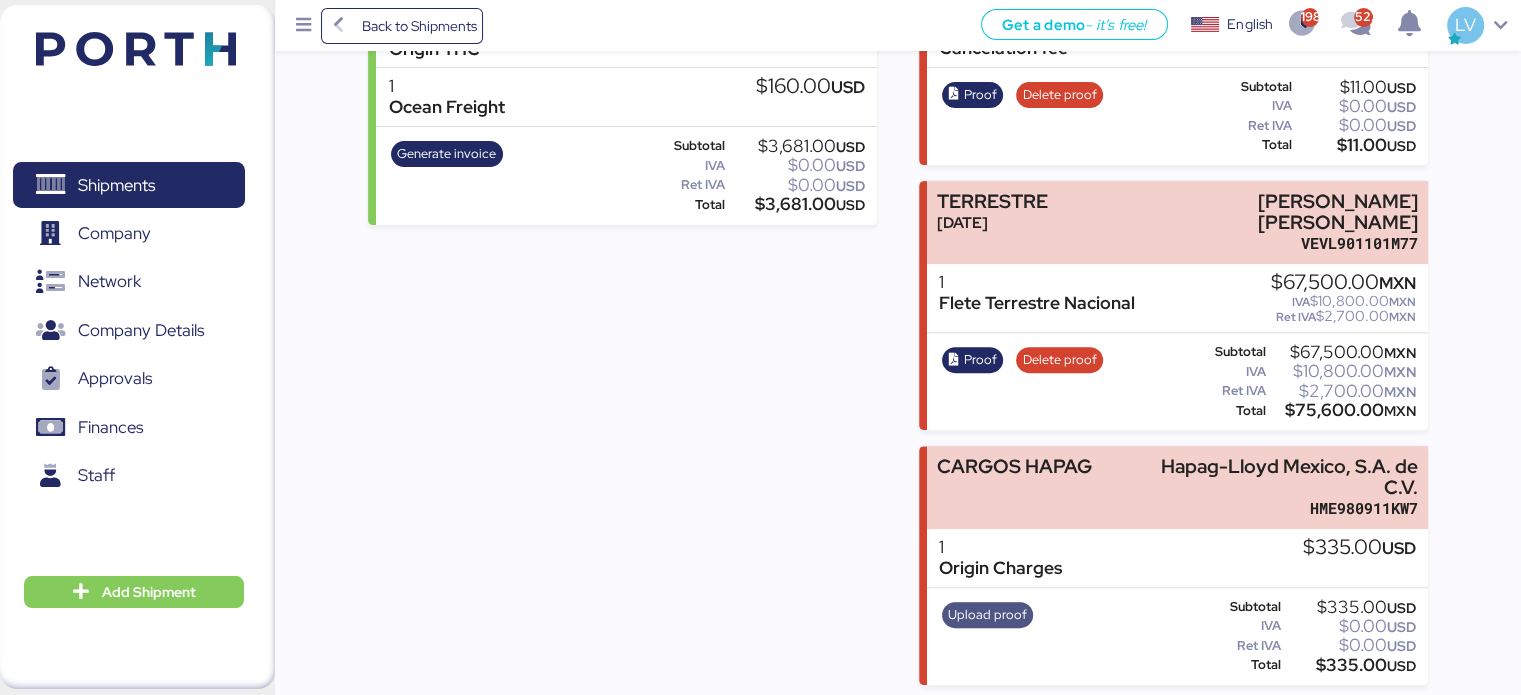 click on "Upload proof" at bounding box center (987, 615) 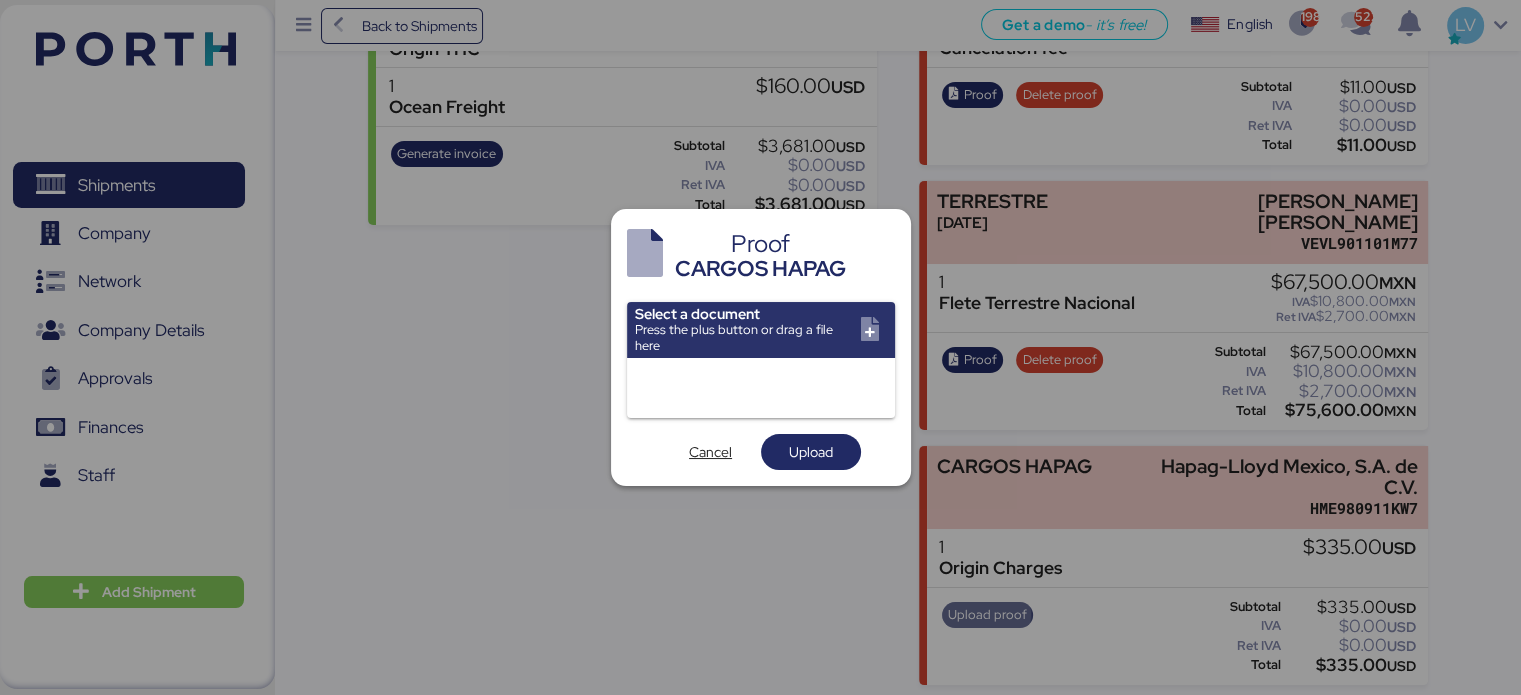 scroll, scrollTop: 0, scrollLeft: 0, axis: both 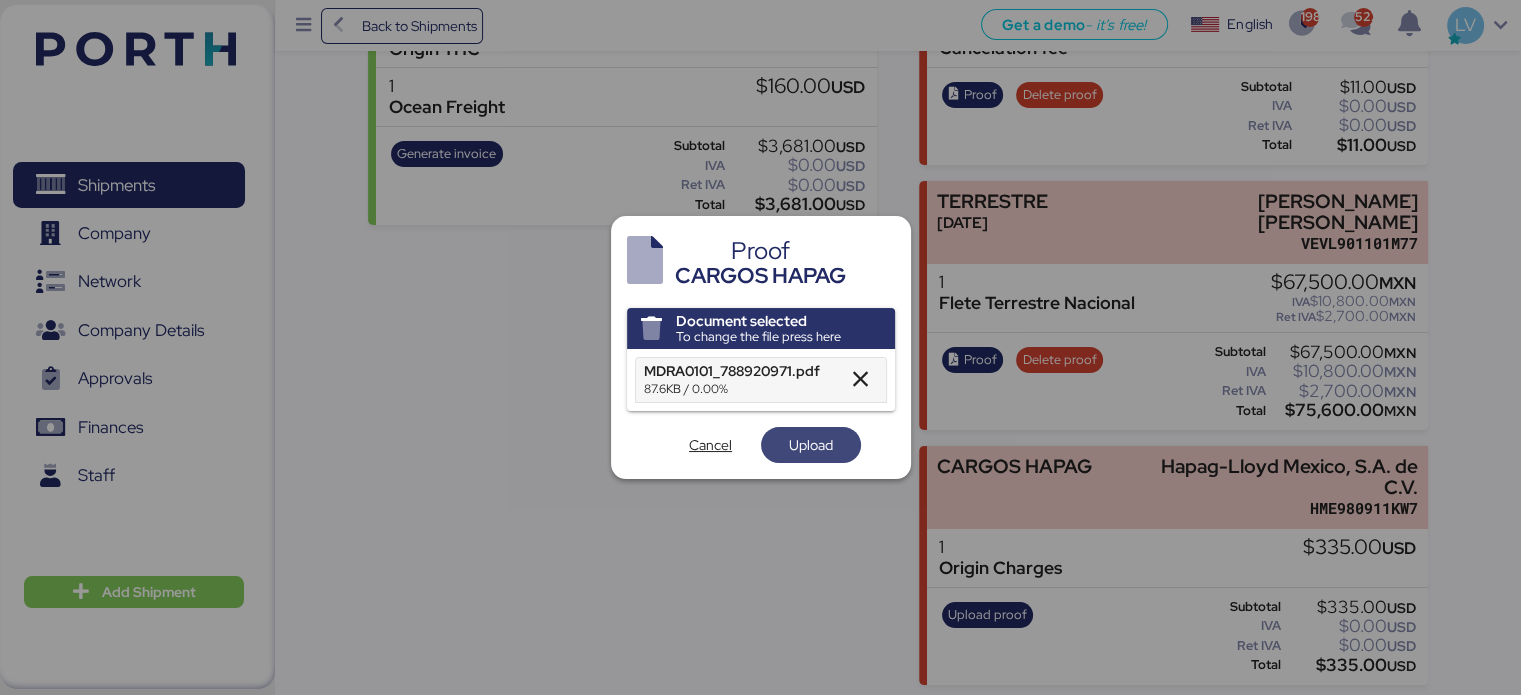 click on "Upload" at bounding box center (811, 445) 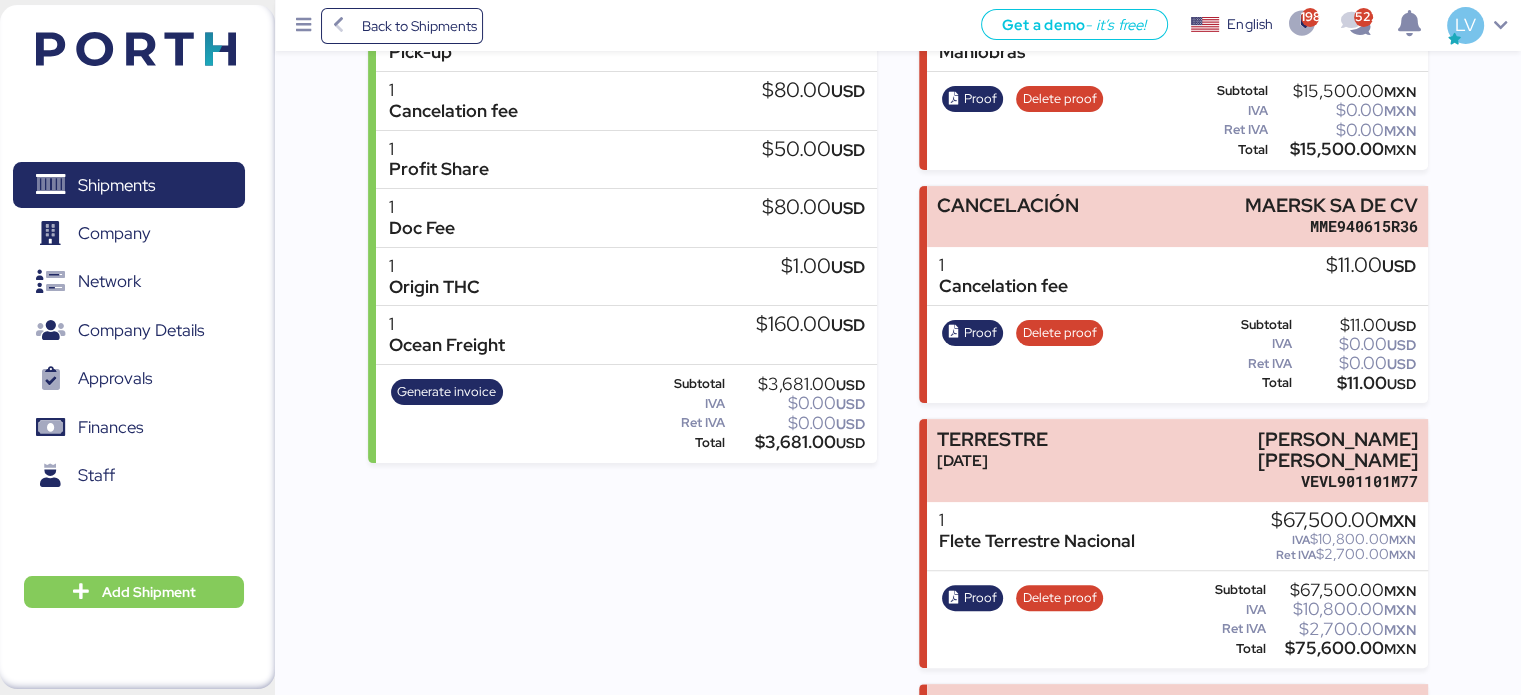 scroll, scrollTop: 656, scrollLeft: 0, axis: vertical 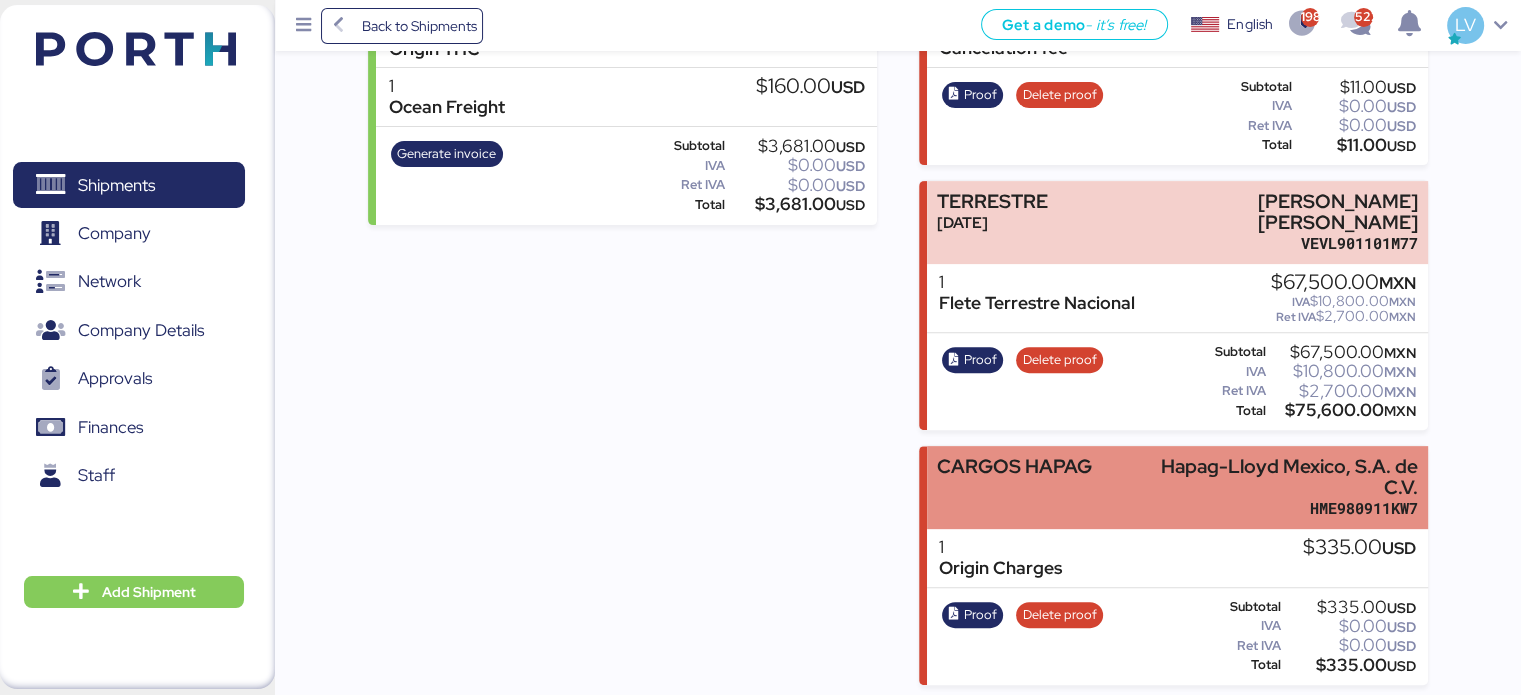 drag, startPoint x: 1001, startPoint y: 483, endPoint x: 963, endPoint y: 490, distance: 38.63936 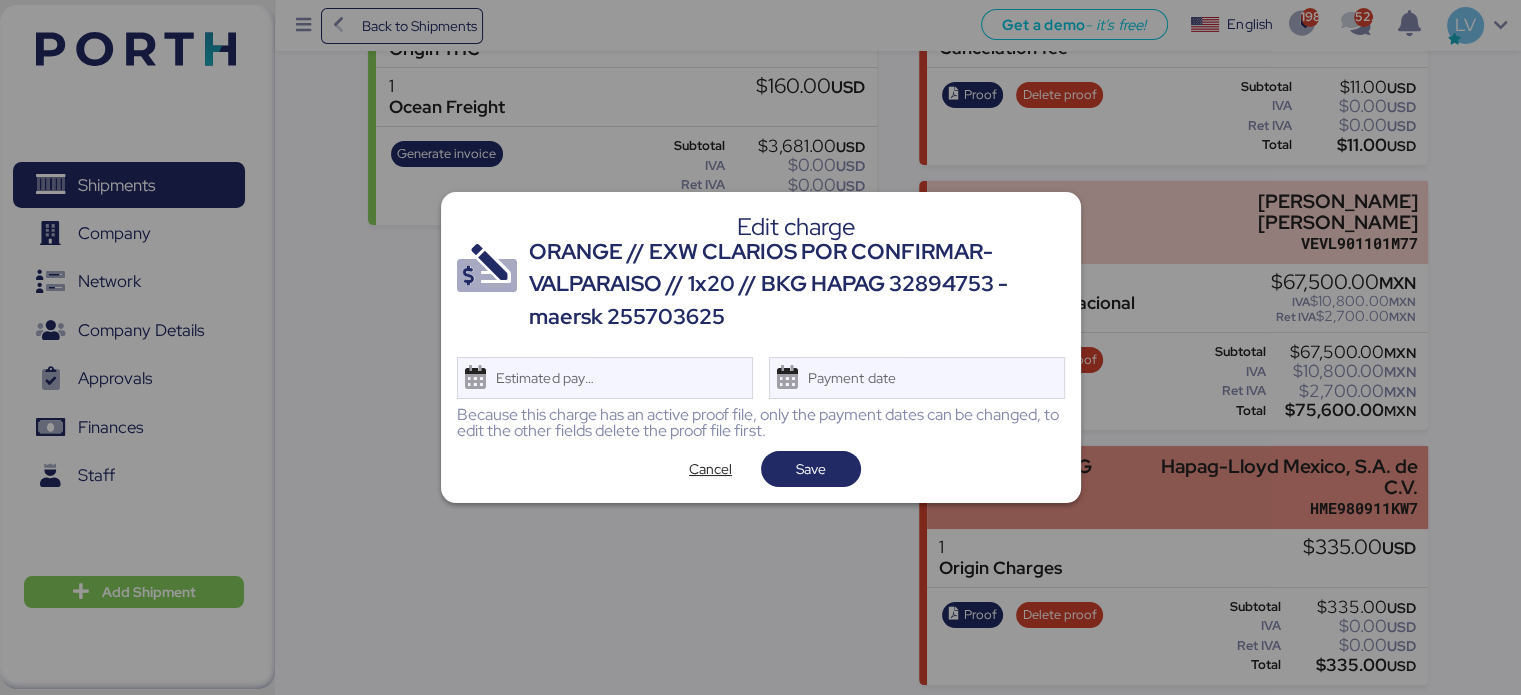 scroll, scrollTop: 0, scrollLeft: 0, axis: both 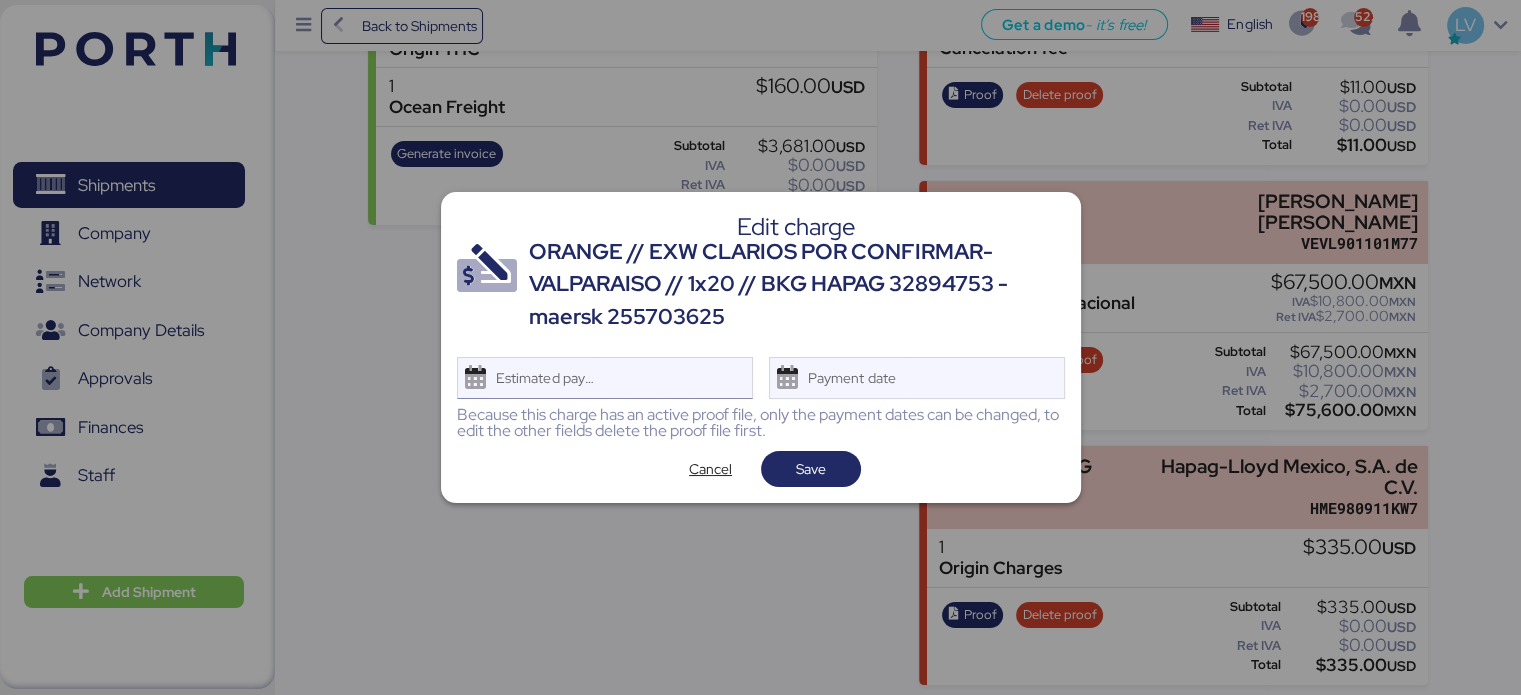 click on "Estimated payment date" at bounding box center [605, 378] 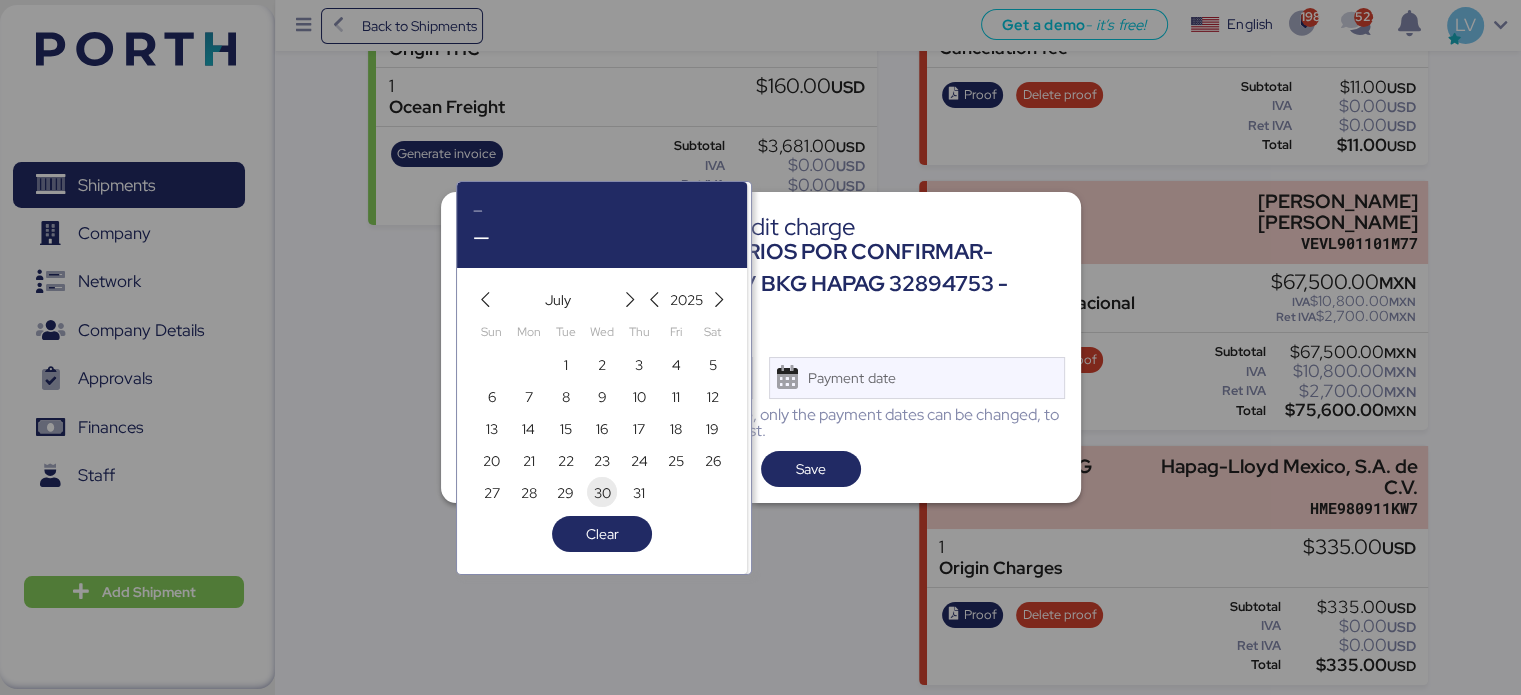 click on "30" at bounding box center [602, 493] 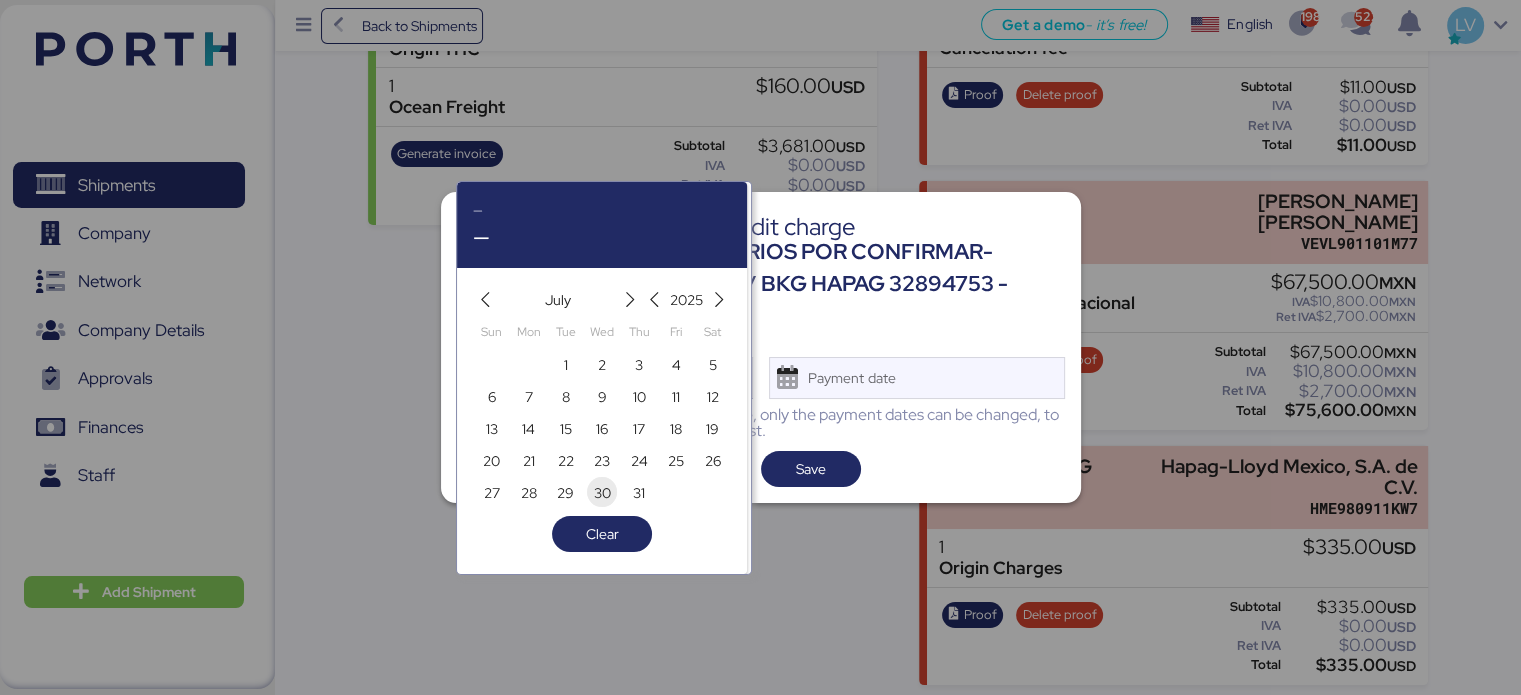 type on "[DATE]" 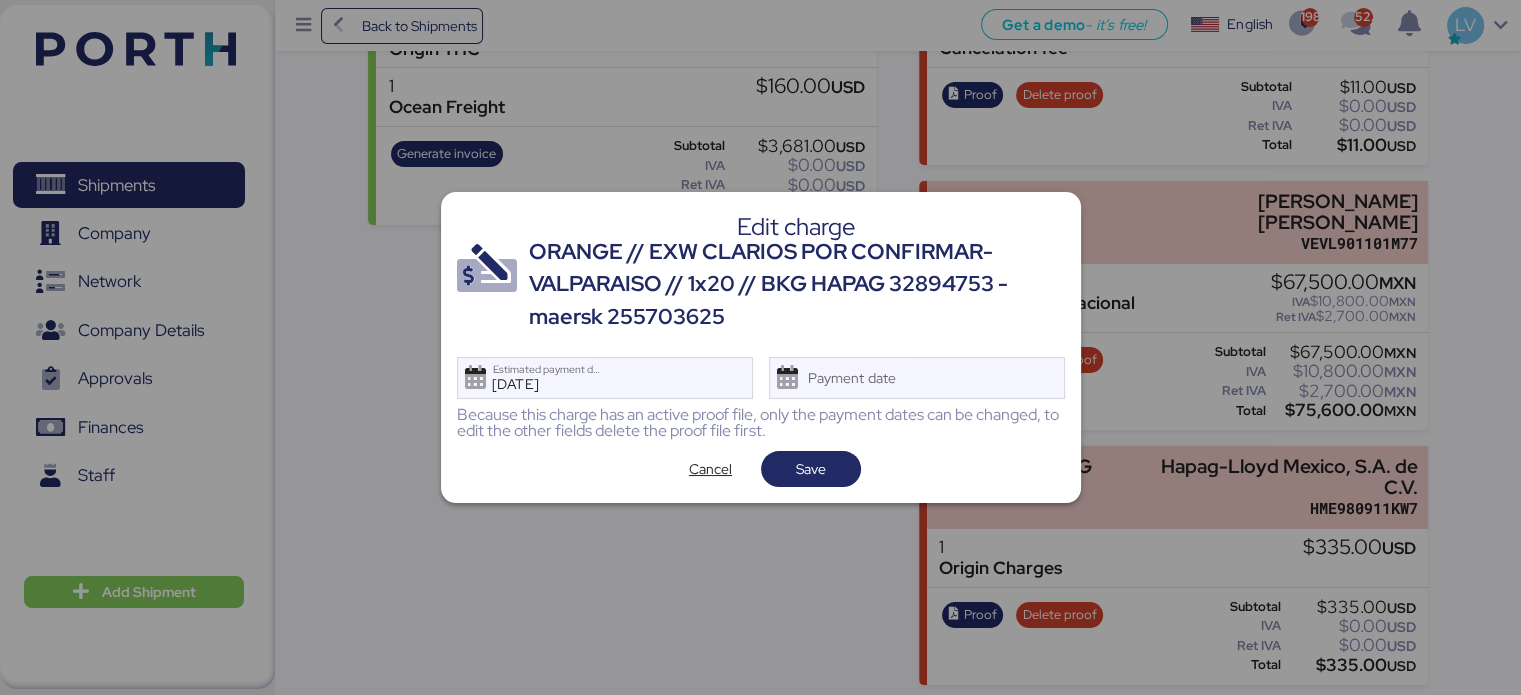 click on "Cancel Save" at bounding box center [761, 469] 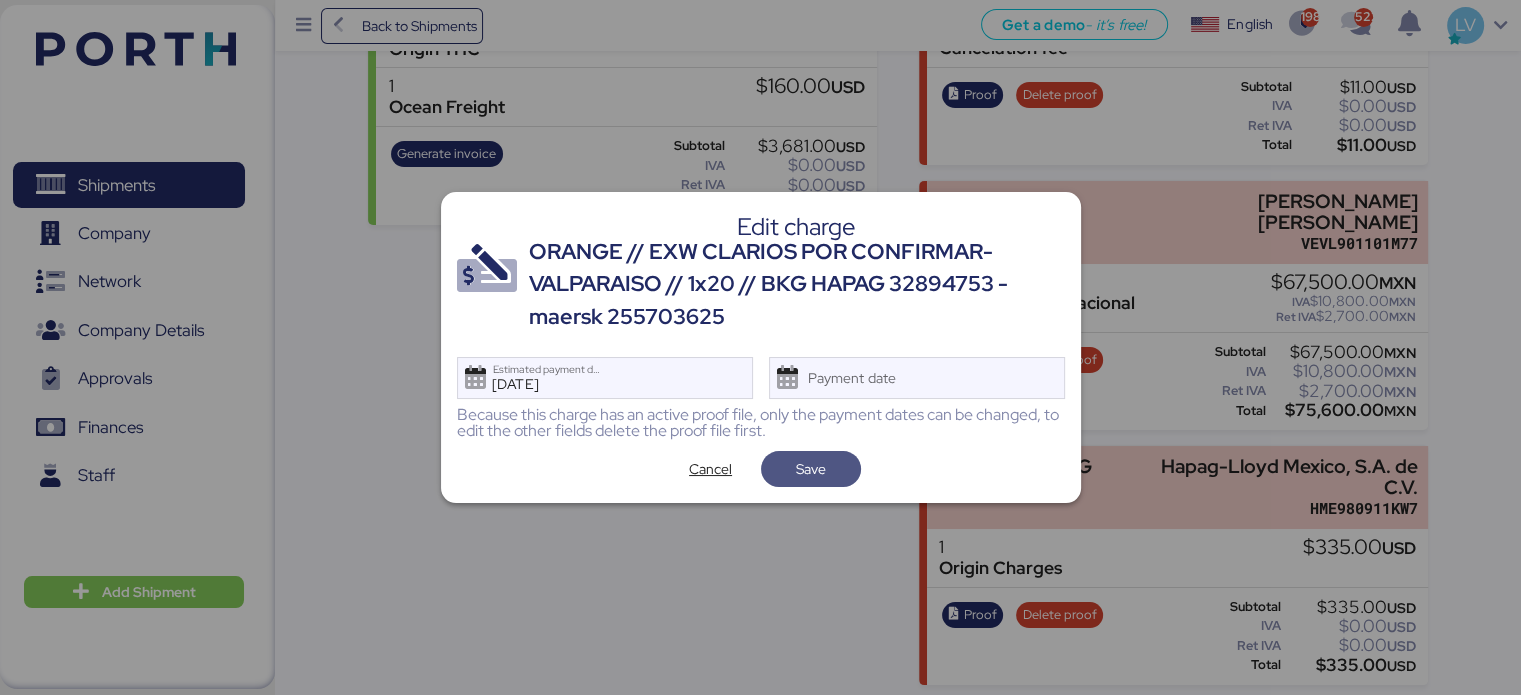click on "Save" at bounding box center [811, 469] 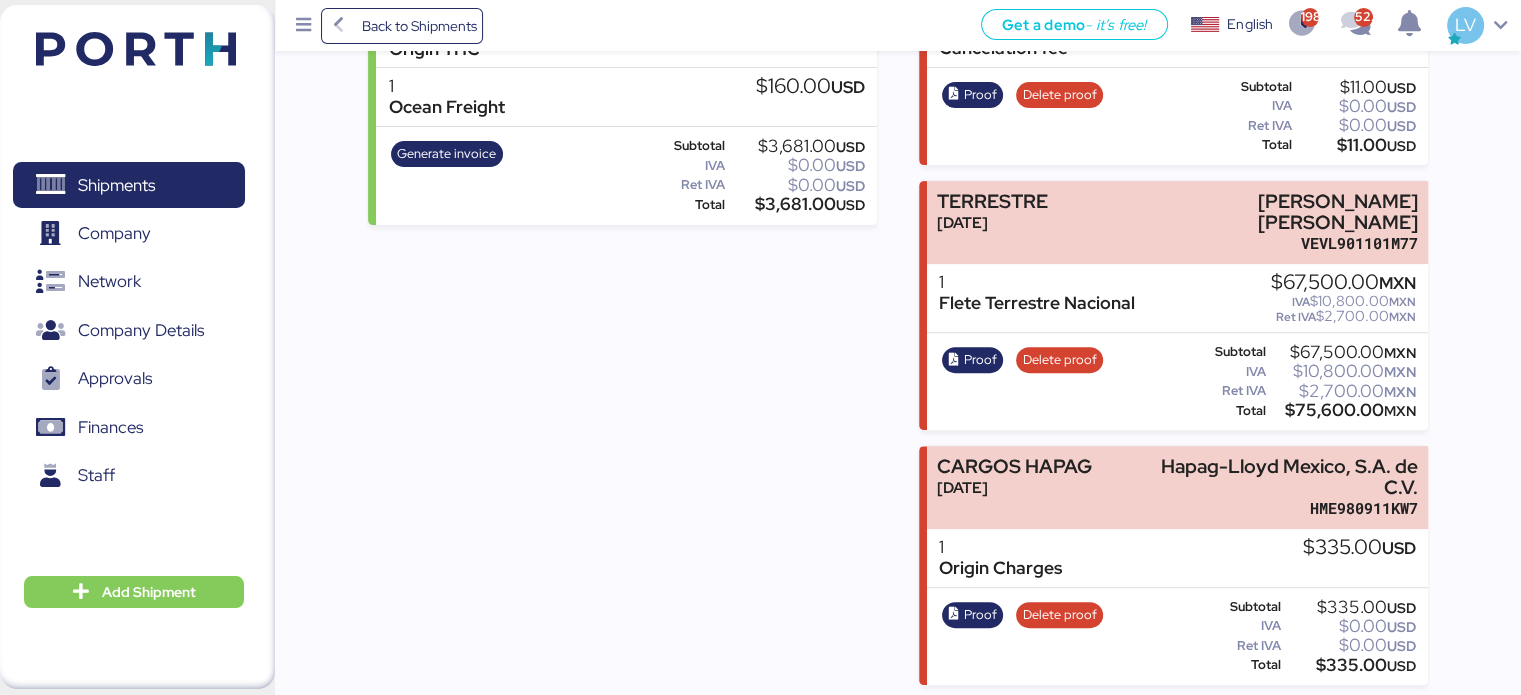 scroll, scrollTop: 0, scrollLeft: 0, axis: both 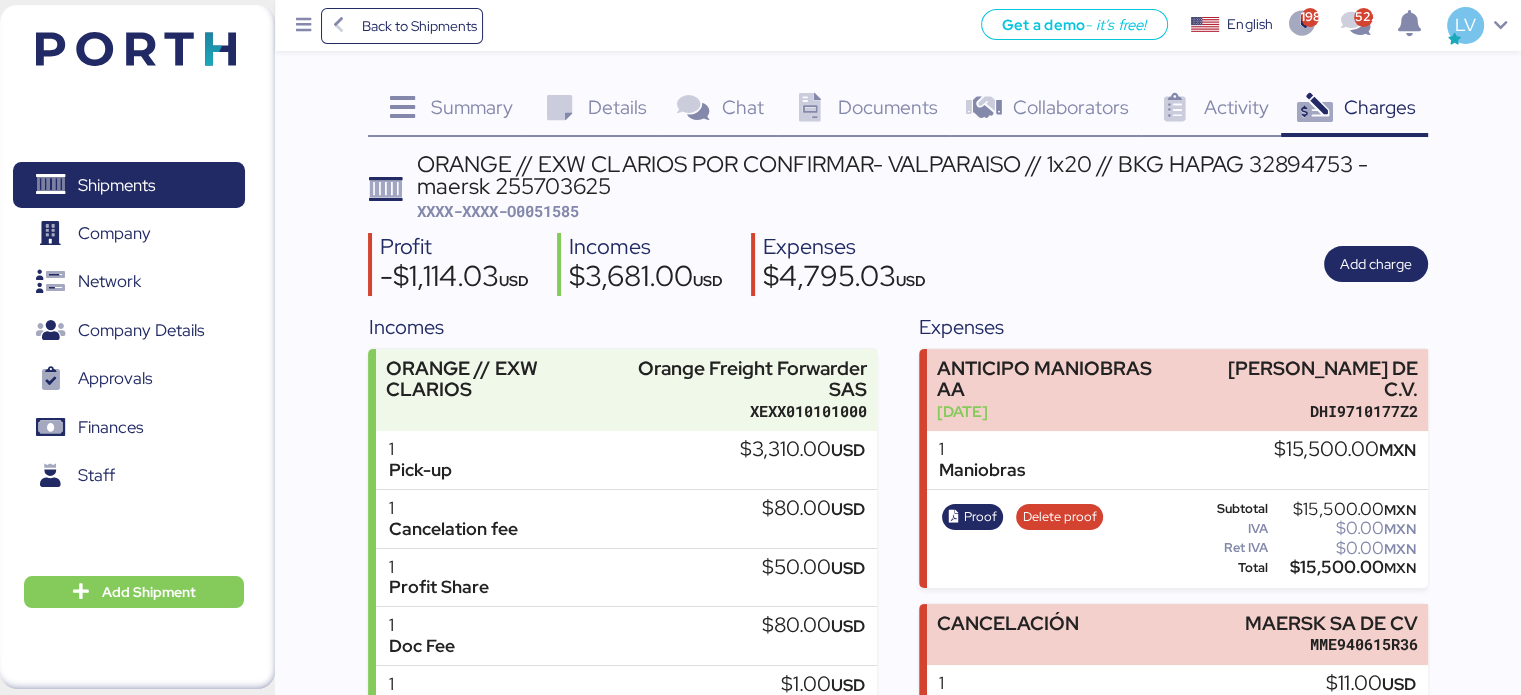 click on "XXXX-XXXX-O0051585" at bounding box center [498, 211] 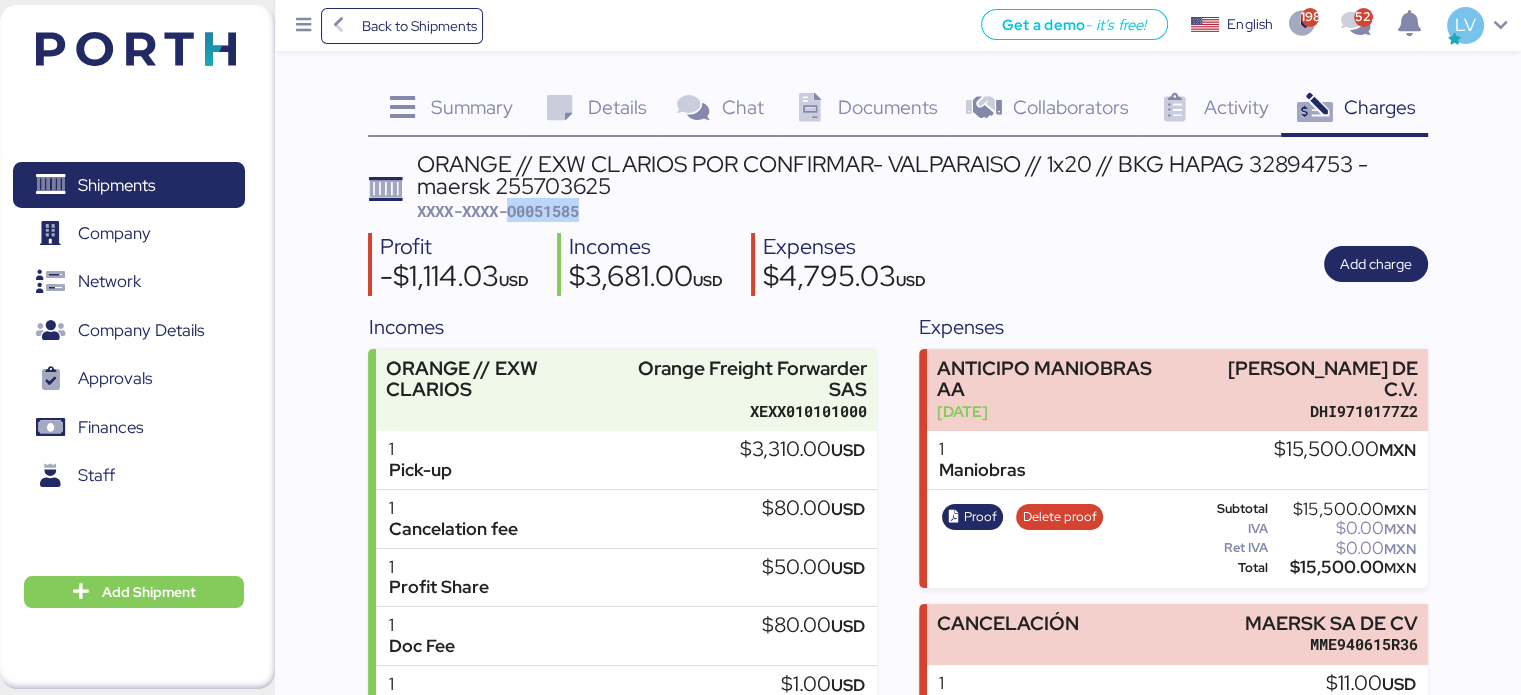 click on "XXXX-XXXX-O0051585" at bounding box center (498, 211) 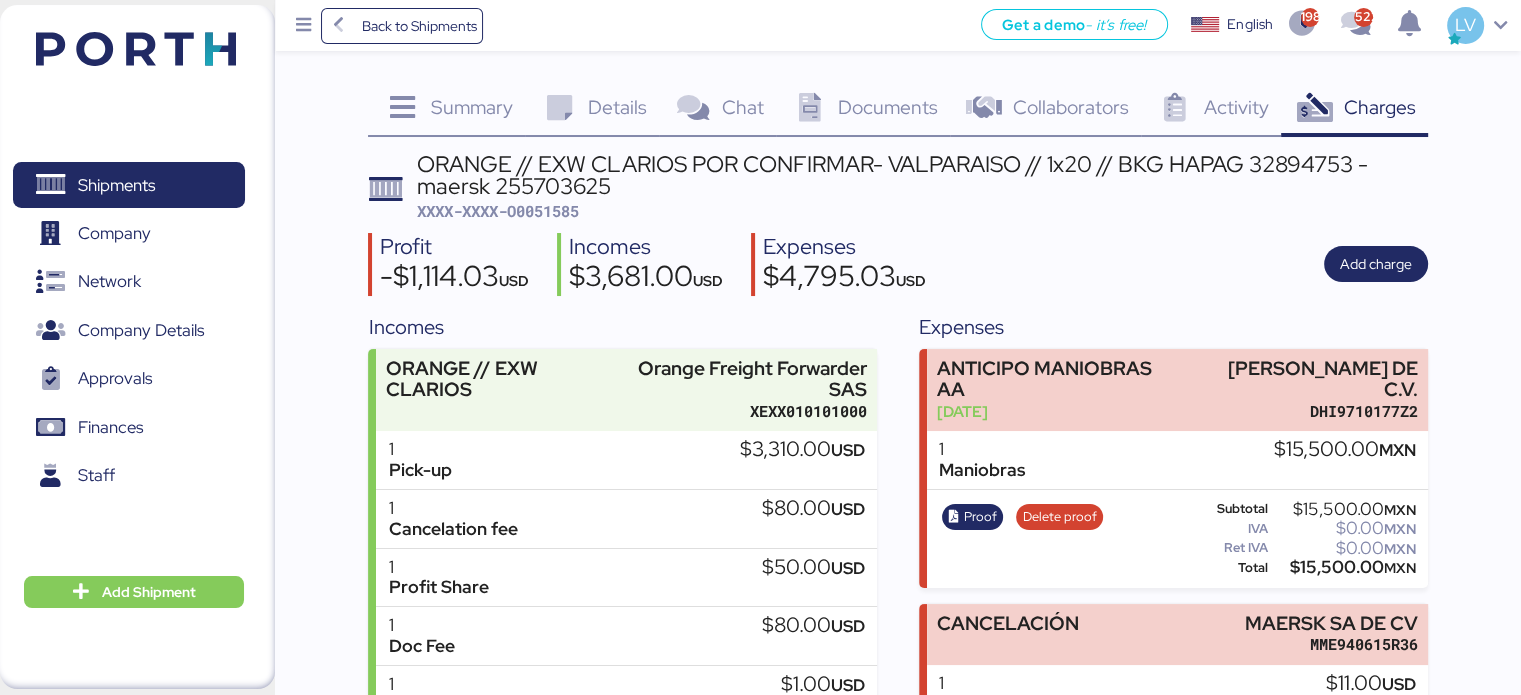 click on "ORANGE // EXW CLARIOS POR CONFIRMAR- VALPARAISO // 1x20 // BKG HAPAG 32894753 - maersk 255703625" at bounding box center [922, 175] 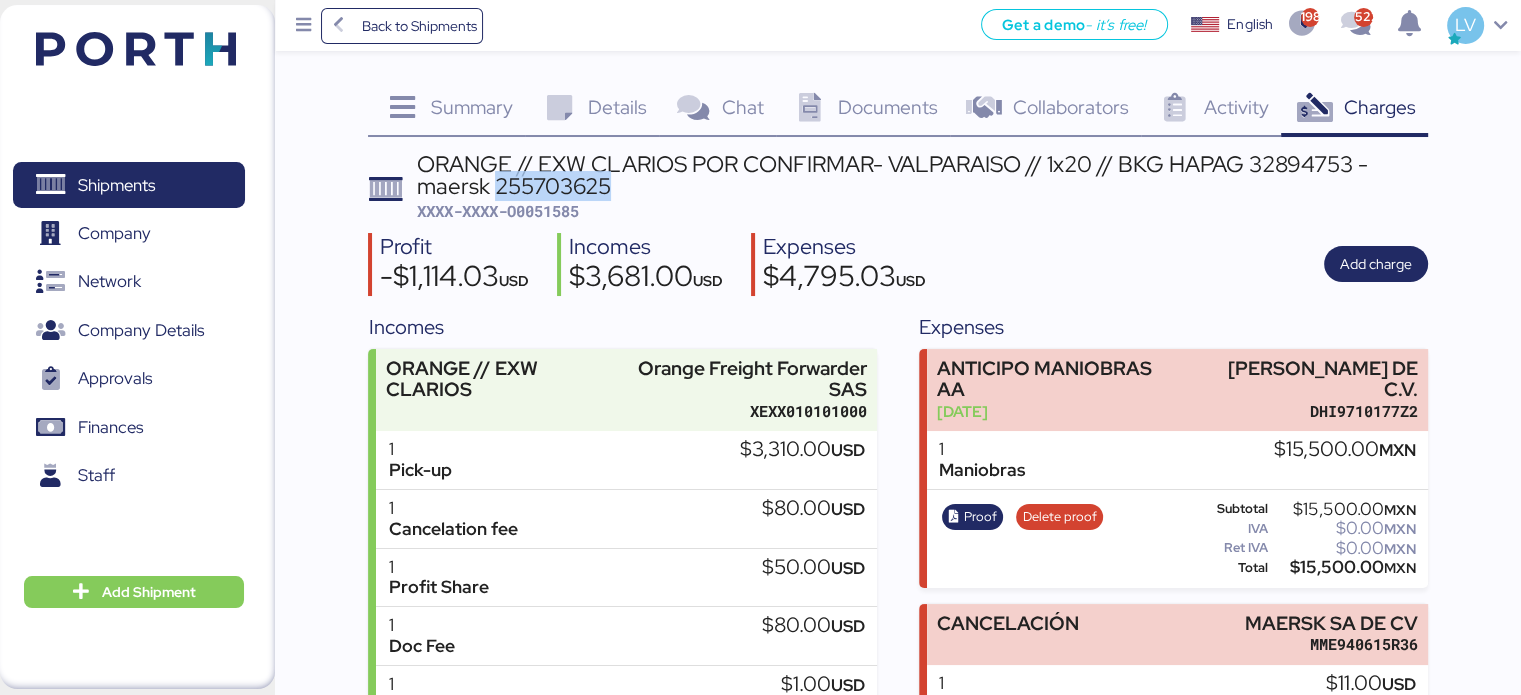 click on "ORANGE // EXW CLARIOS POR CONFIRMAR- VALPARAISO // 1x20 // BKG HAPAG 32894753 - maersk 255703625" at bounding box center [922, 175] 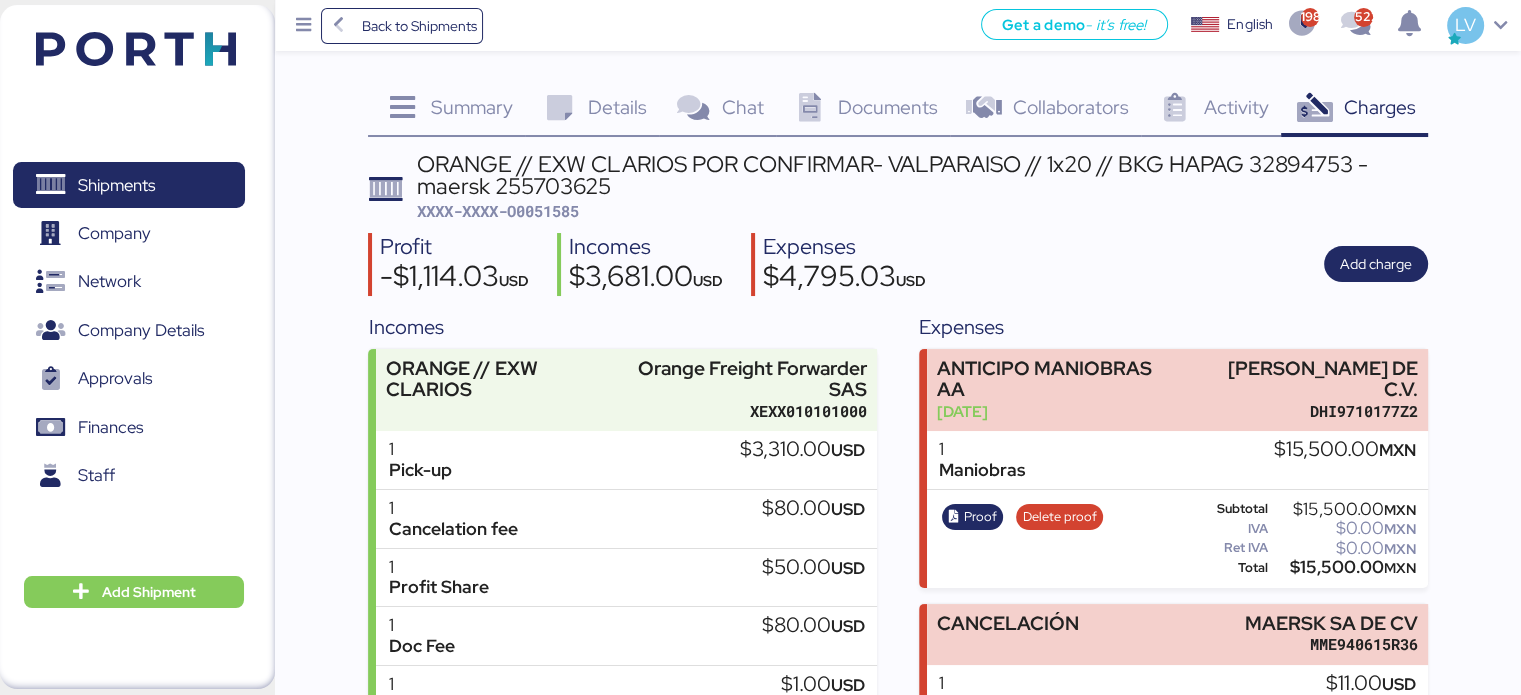 click on "XXXX-XXXX-O0051585" at bounding box center (498, 211) 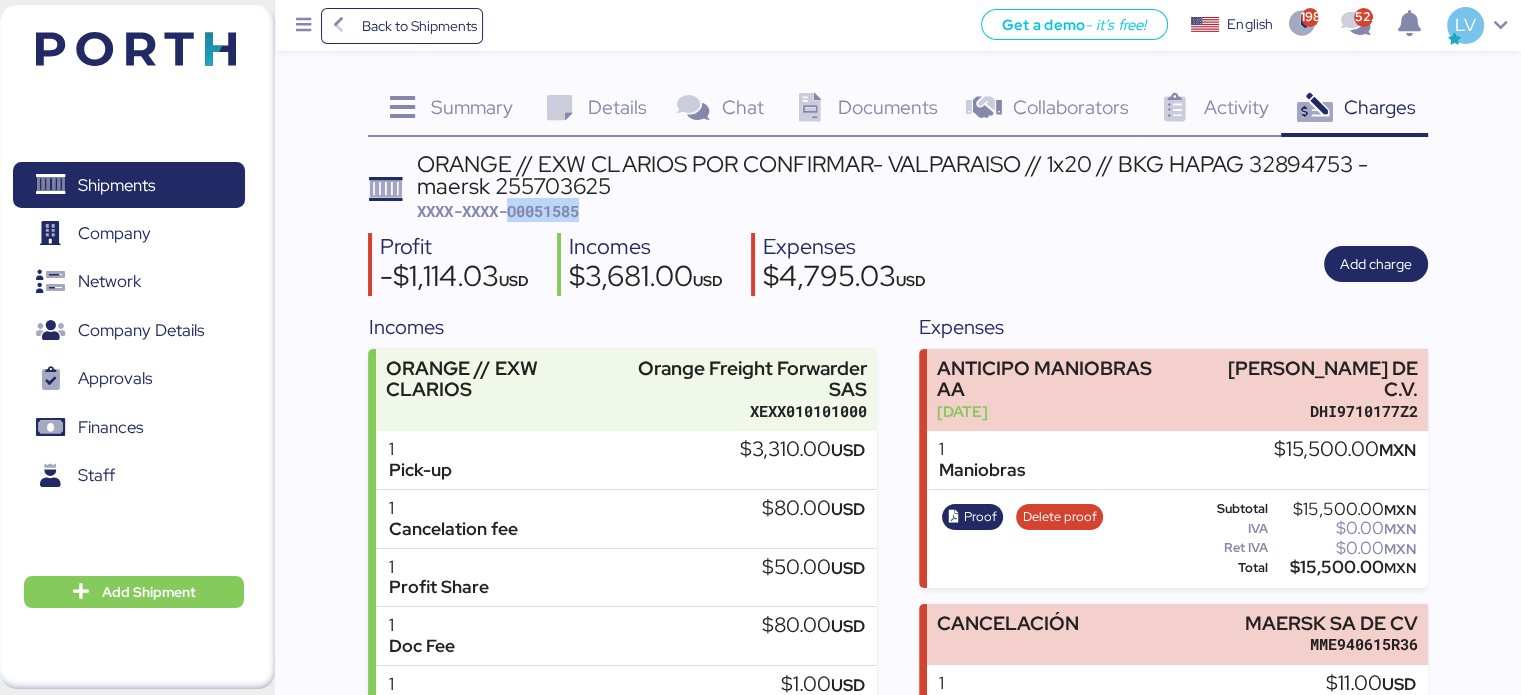 click on "XXXX-XXXX-O0051585" at bounding box center [498, 211] 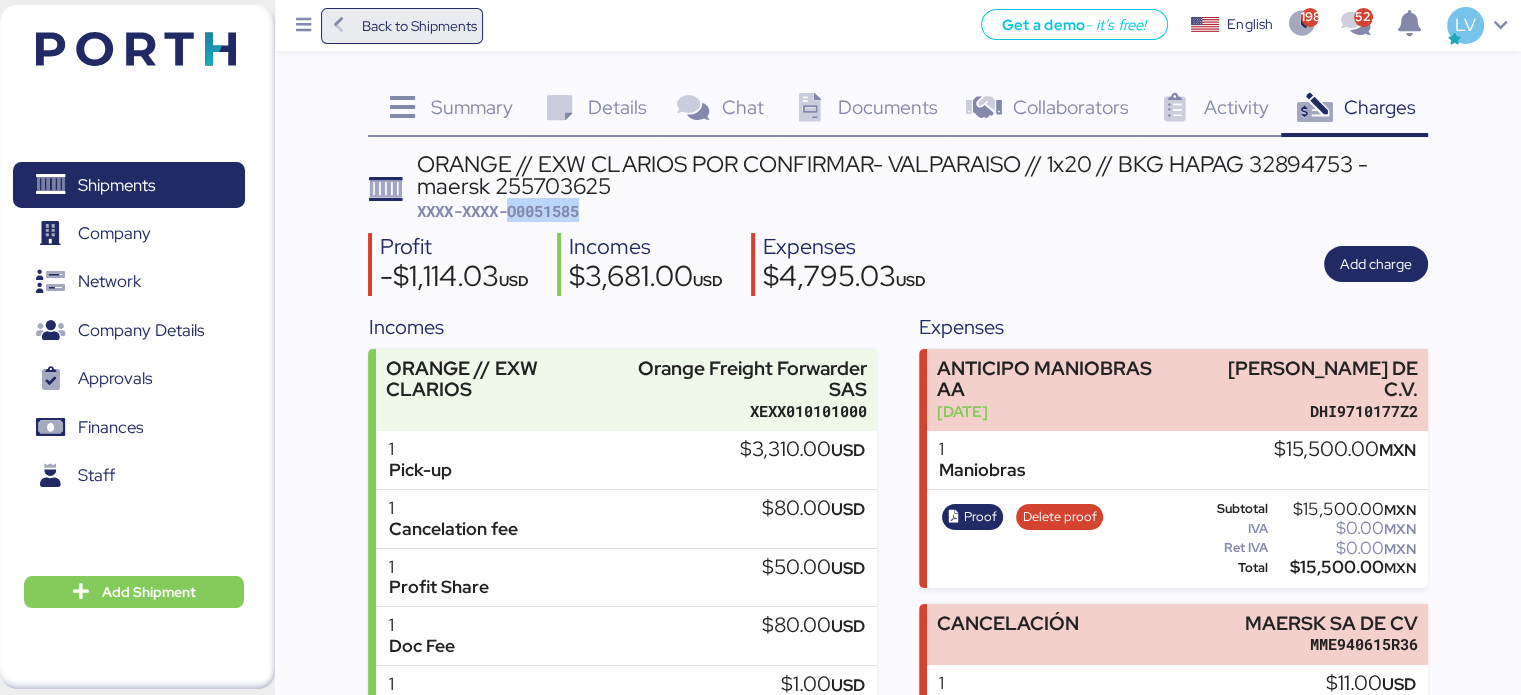 click on "Back to Shipments" at bounding box center (418, 26) 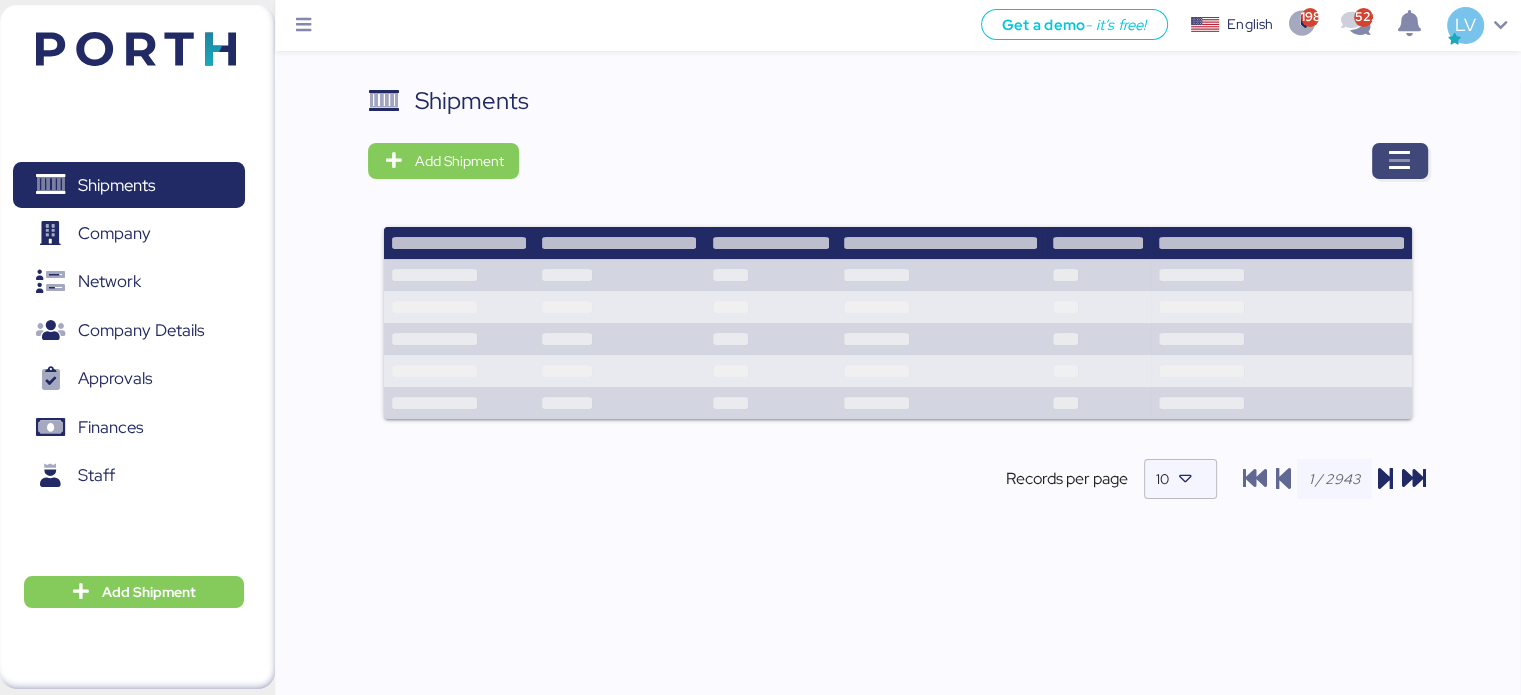 click at bounding box center (1400, 161) 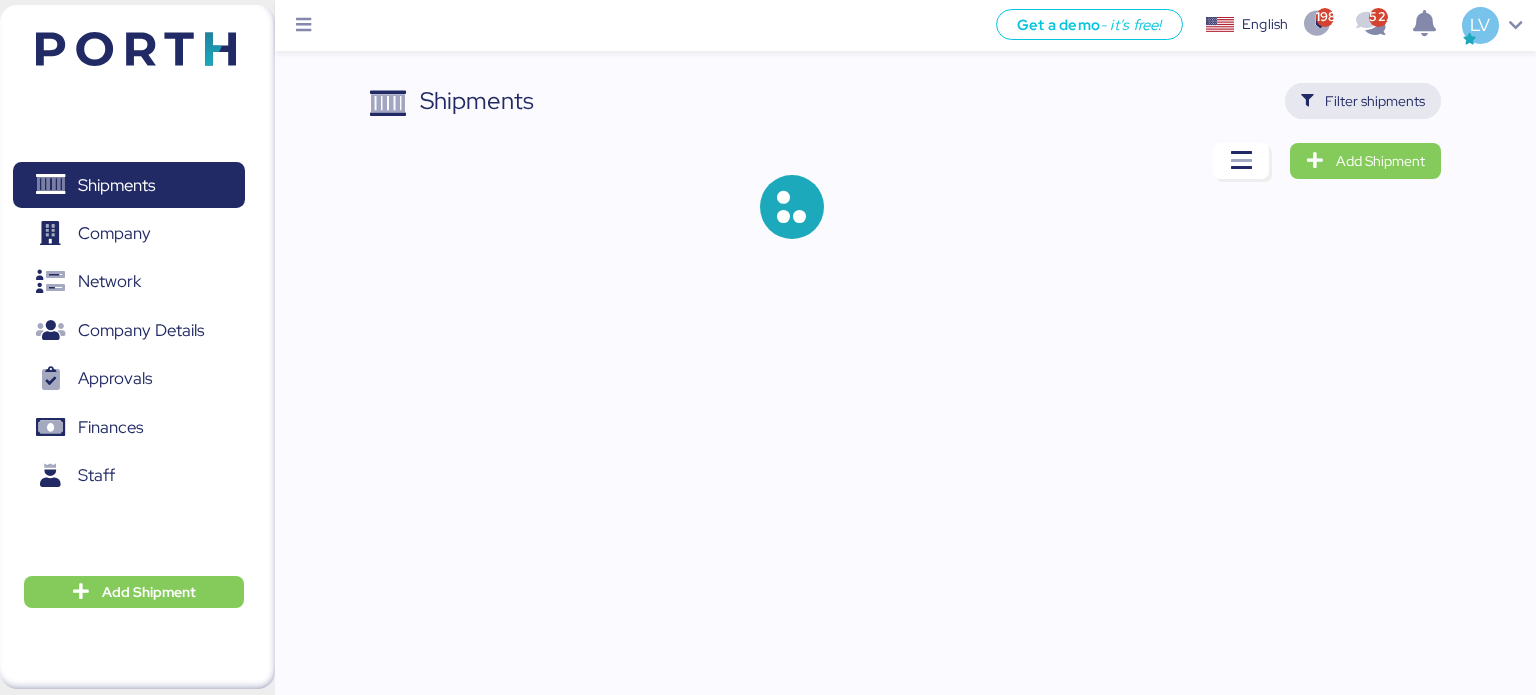 click on "Filter shipments" at bounding box center [1375, 101] 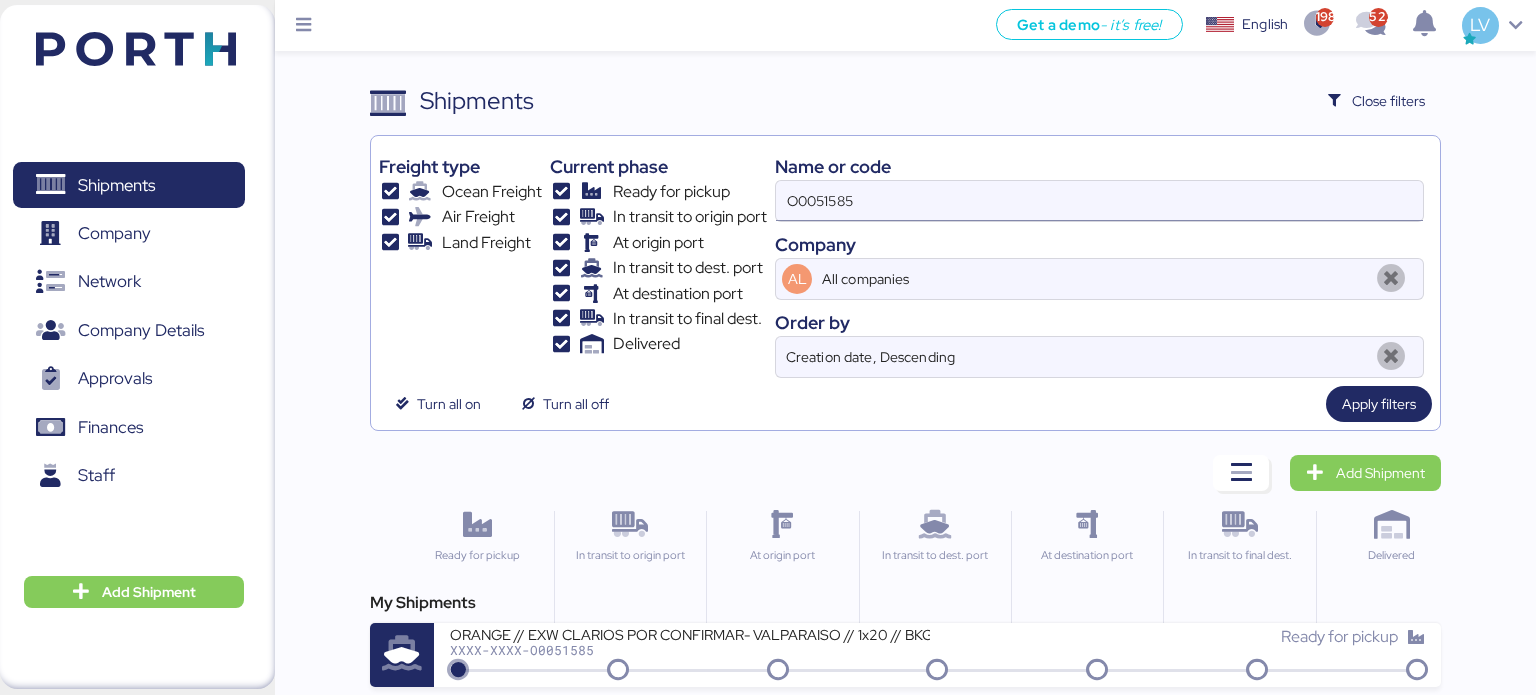 click on "O0051585" at bounding box center [1099, 201] 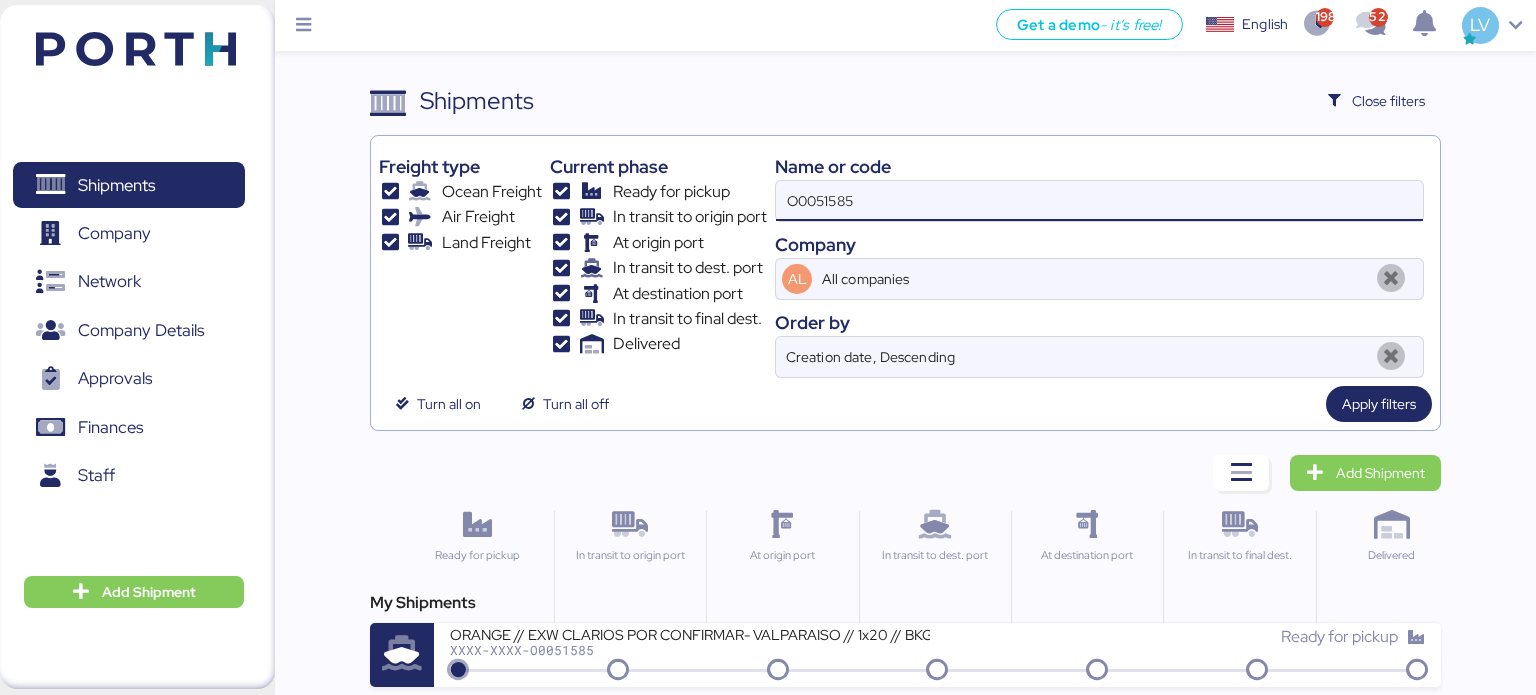 click on "O0051585" at bounding box center [1099, 201] 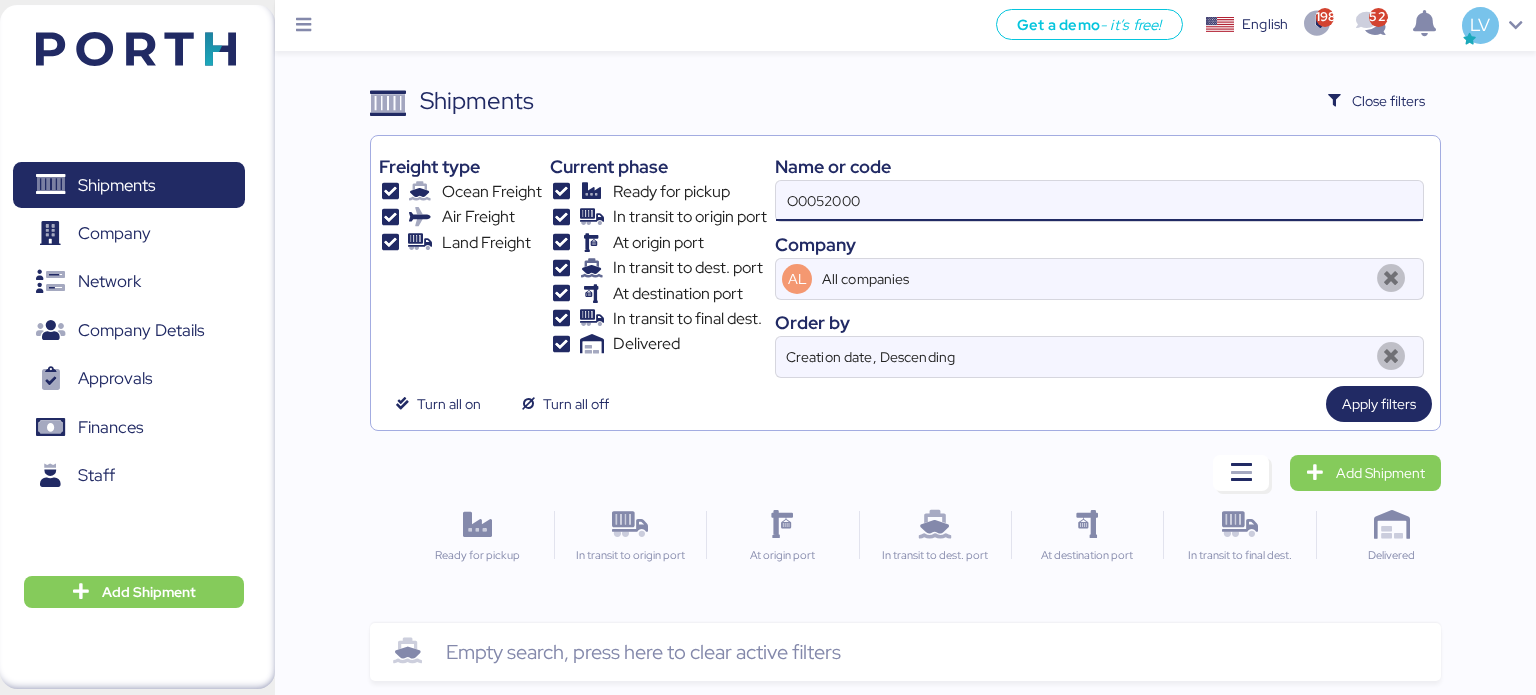 type on "O0052000" 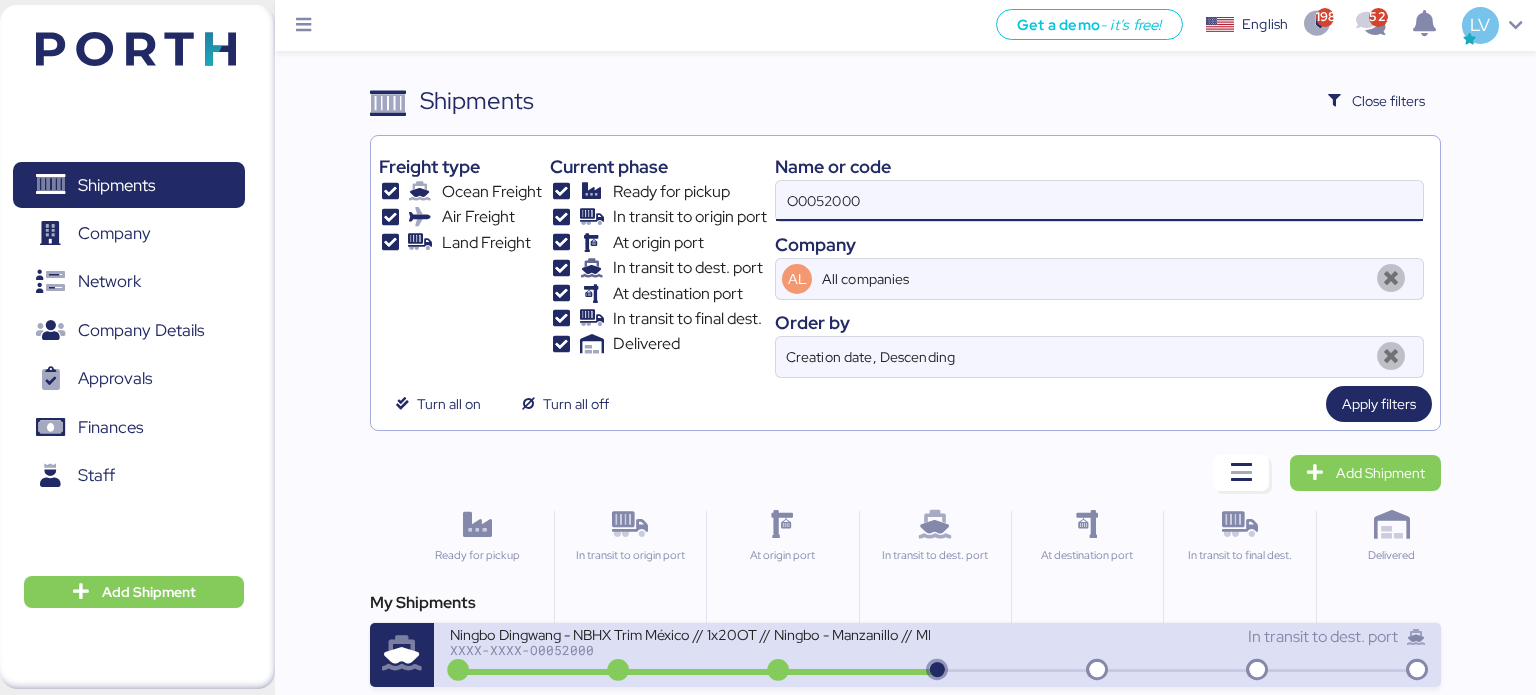 click on "XXXX-XXXX-O0052000" at bounding box center (690, 650) 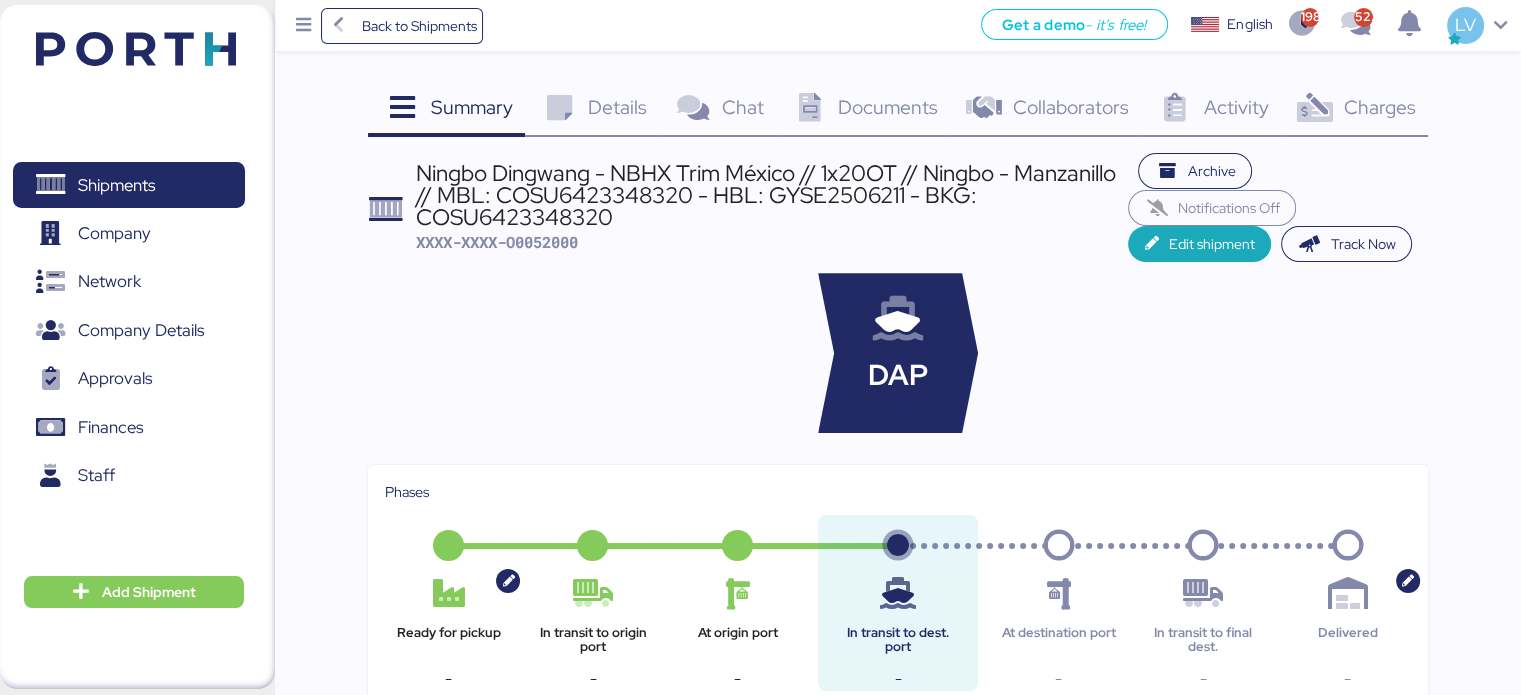 click on "Charges" at bounding box center (1379, 107) 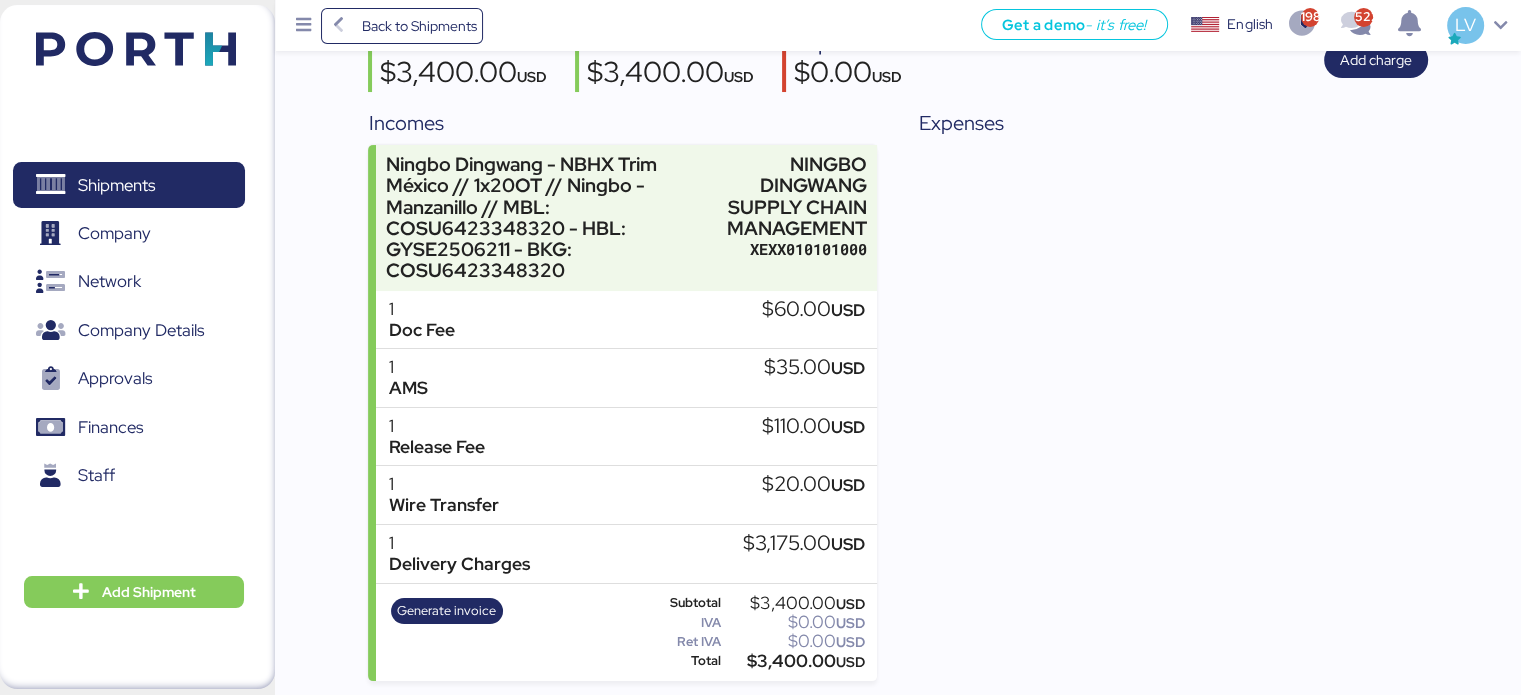 scroll, scrollTop: 0, scrollLeft: 0, axis: both 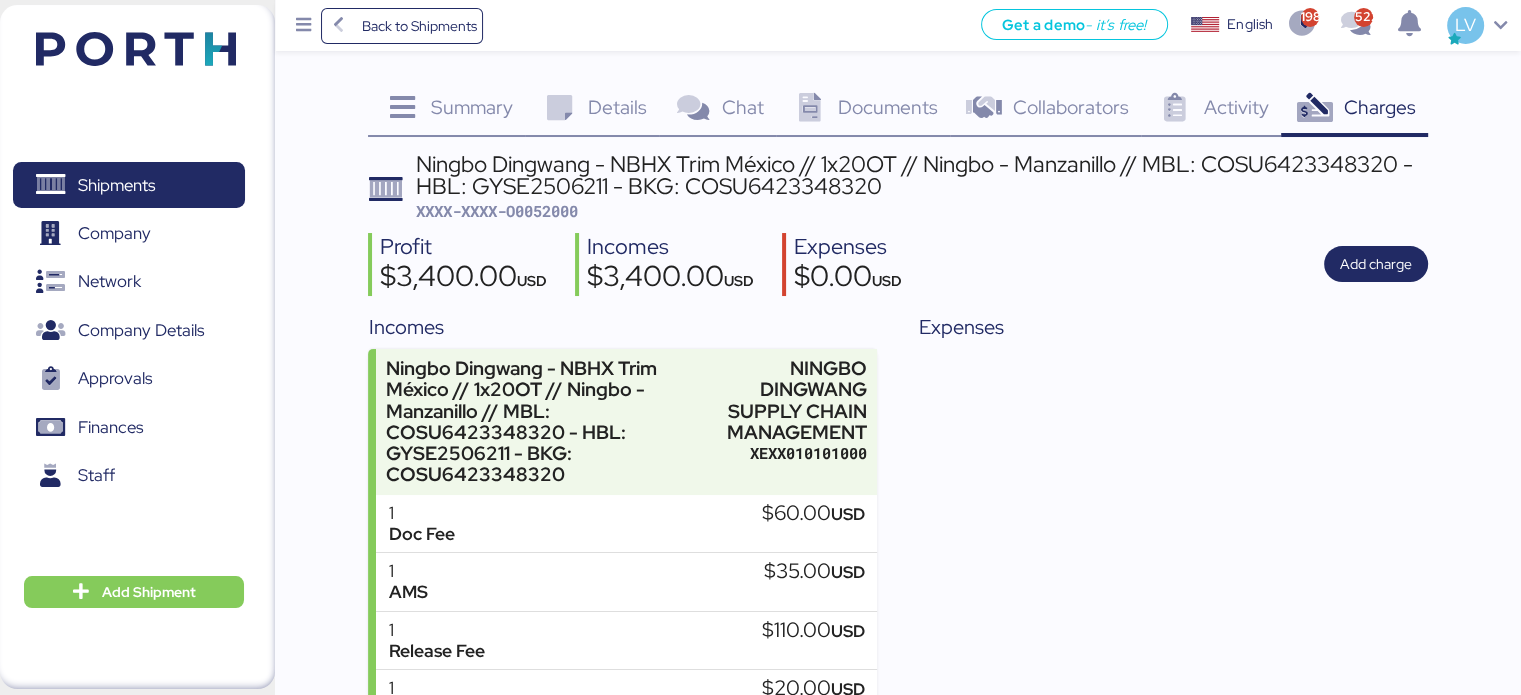 click on "Documents 0" at bounding box center [863, 110] 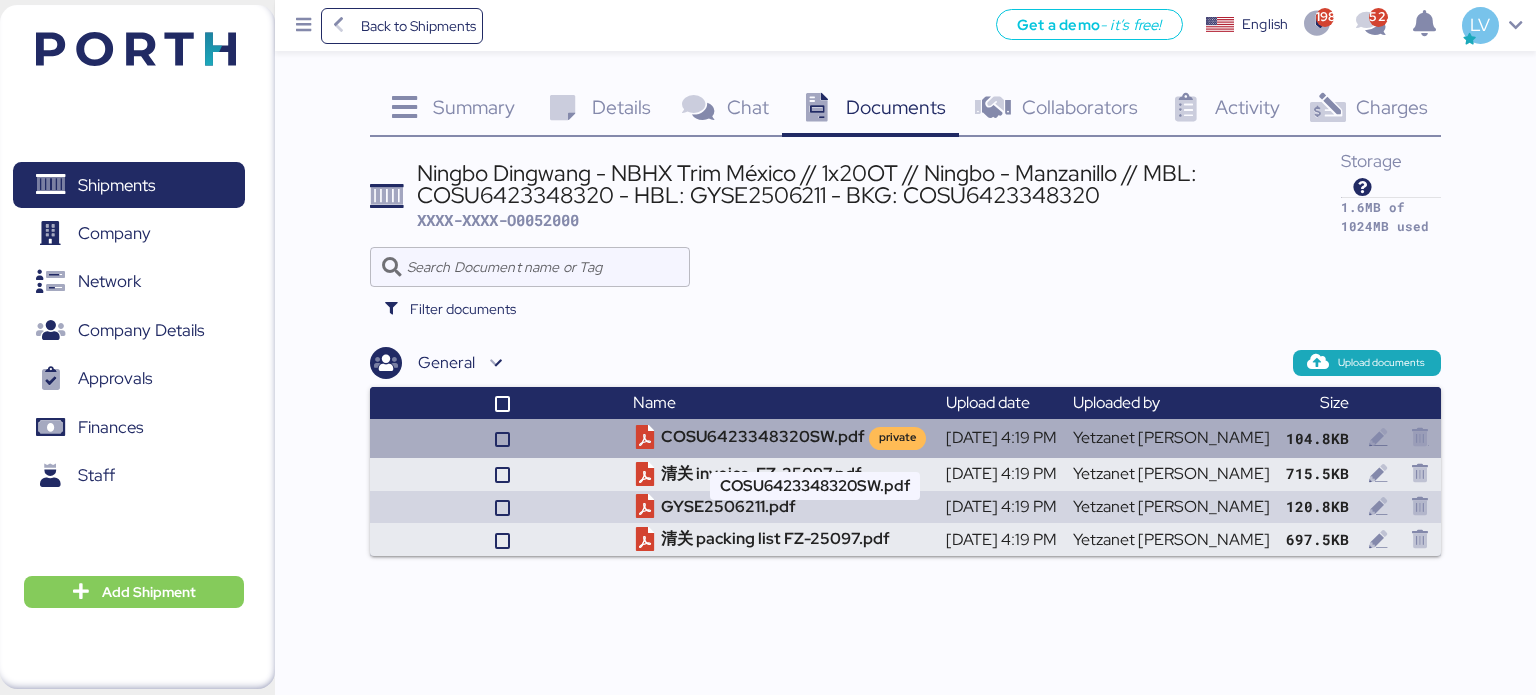 click on "COSU6423348320SW.pdf
private" at bounding box center [781, 438] 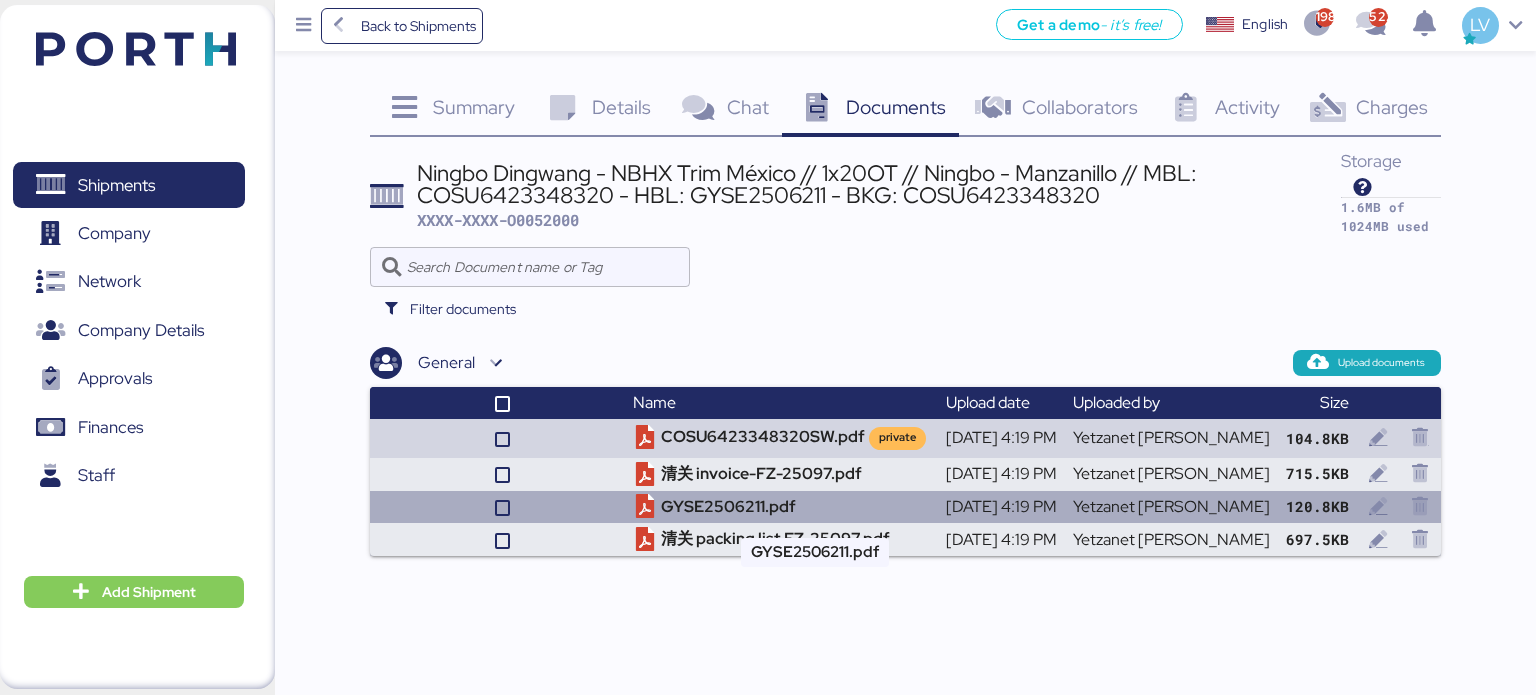 click on "GYSE2506211.pdf" at bounding box center [781, 507] 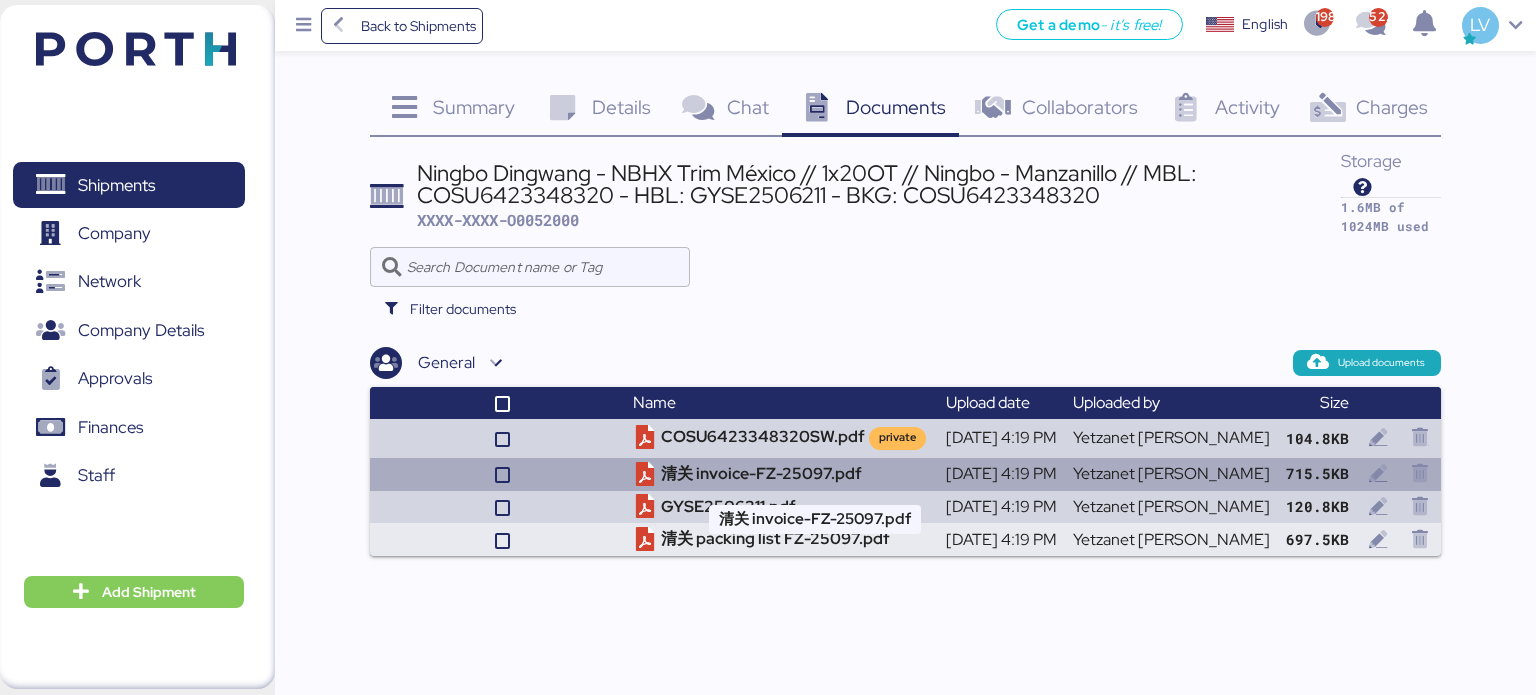 click on "清关 invoice-FZ-25097.pdf" at bounding box center (781, 474) 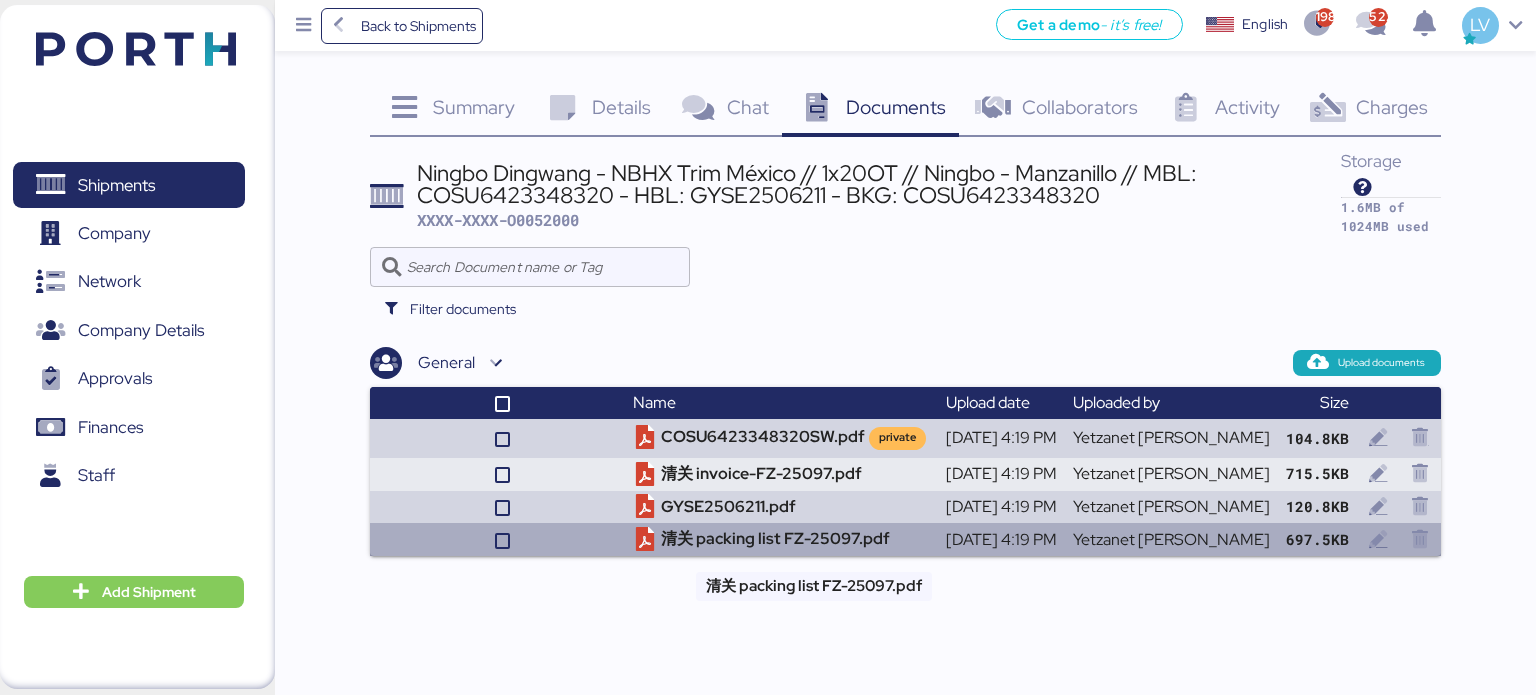 click on "清关 packing list FZ-25097.pdf" at bounding box center (781, 539) 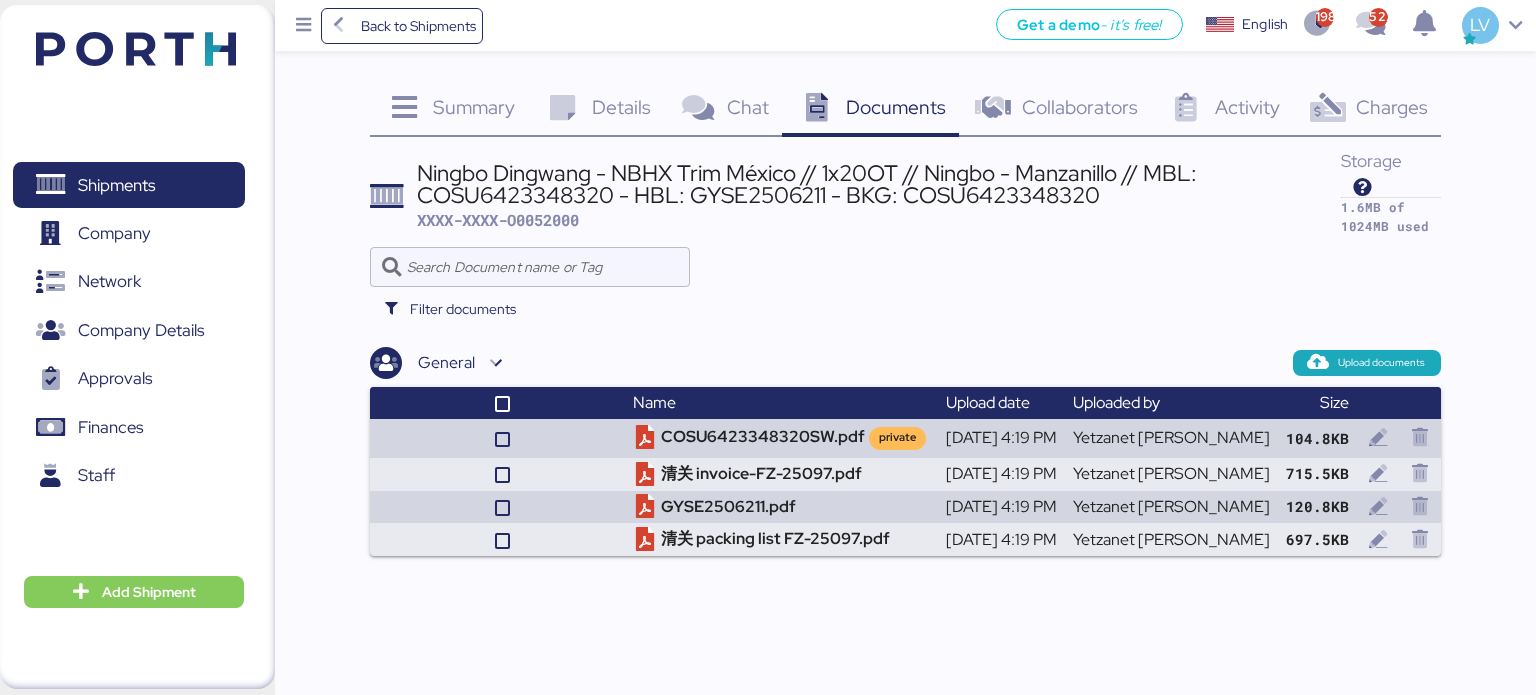 click on "Summary" at bounding box center (474, 107) 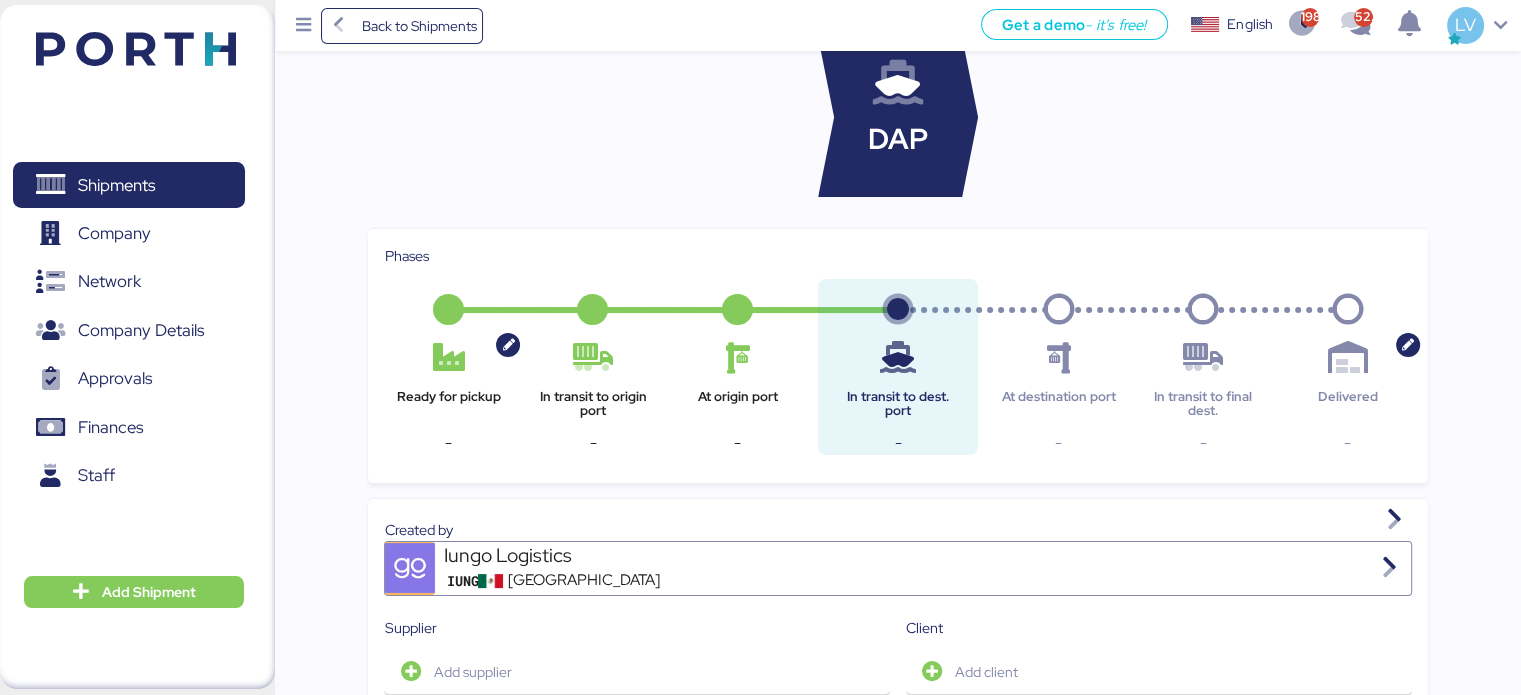 scroll, scrollTop: 0, scrollLeft: 0, axis: both 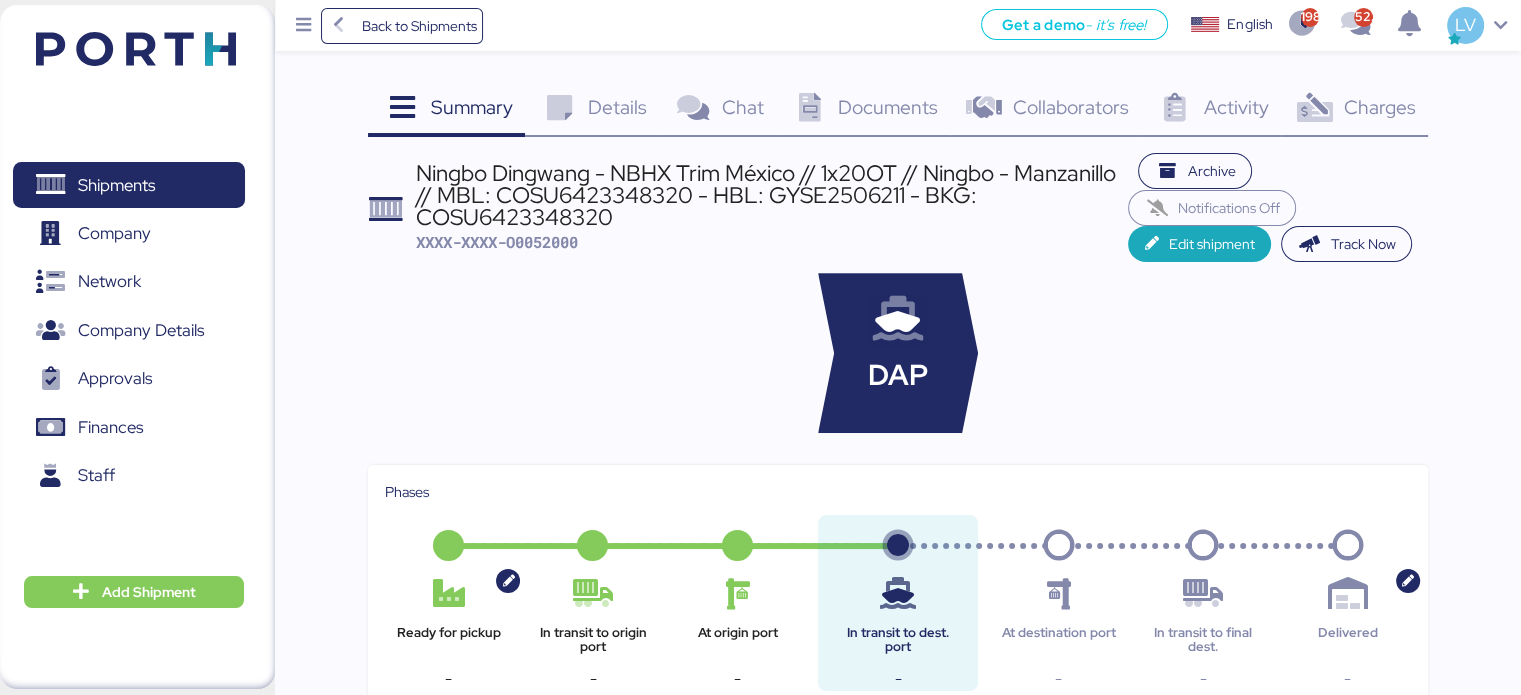 click on "Charges" at bounding box center [1379, 107] 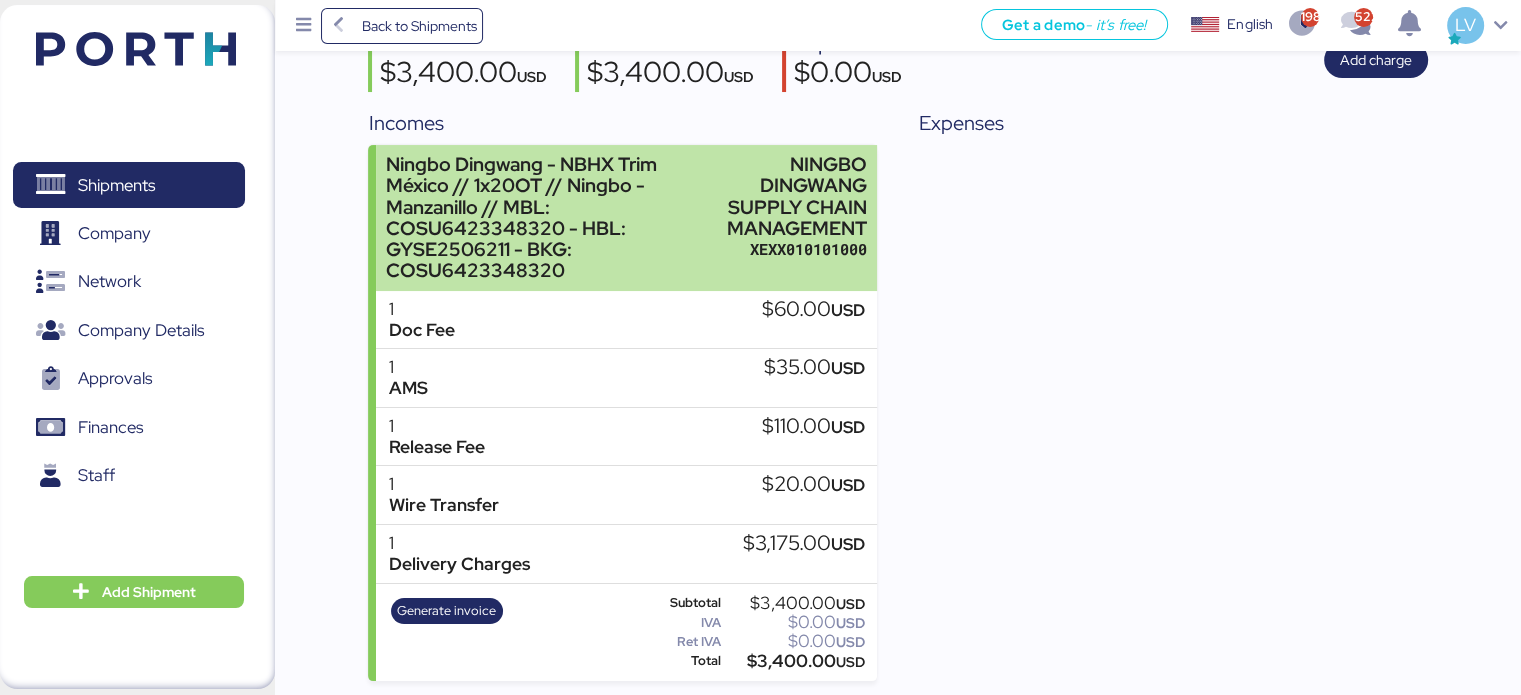scroll, scrollTop: 0, scrollLeft: 0, axis: both 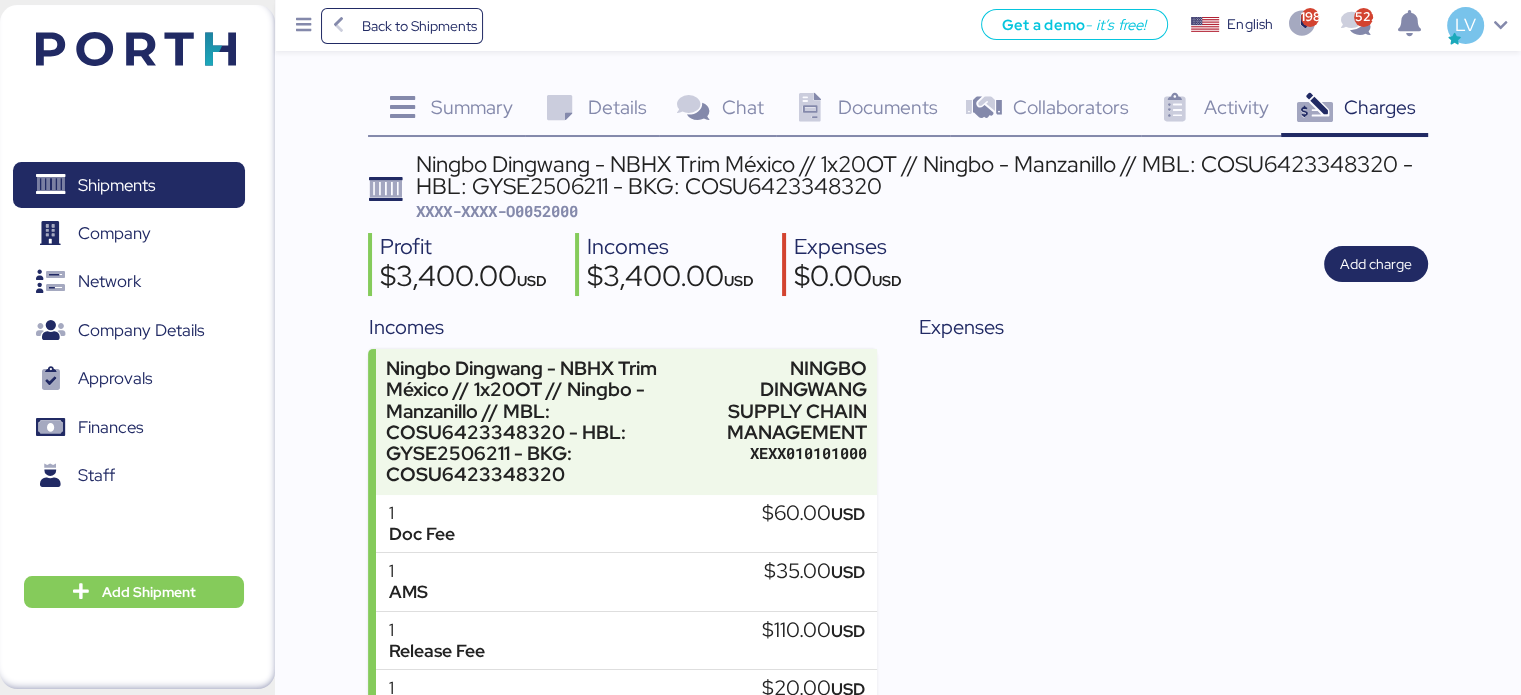 click on "Summary" at bounding box center [472, 107] 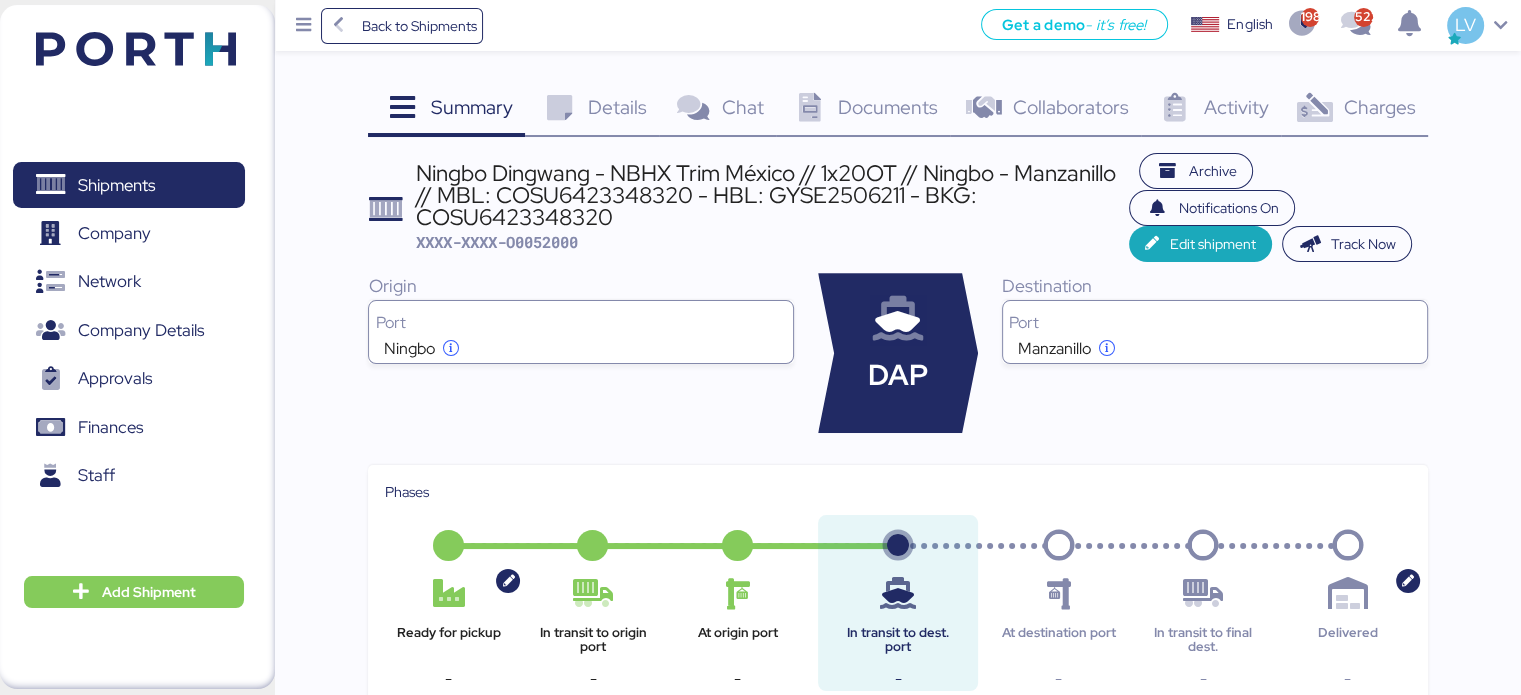 click on "Charges 0" at bounding box center [1354, 110] 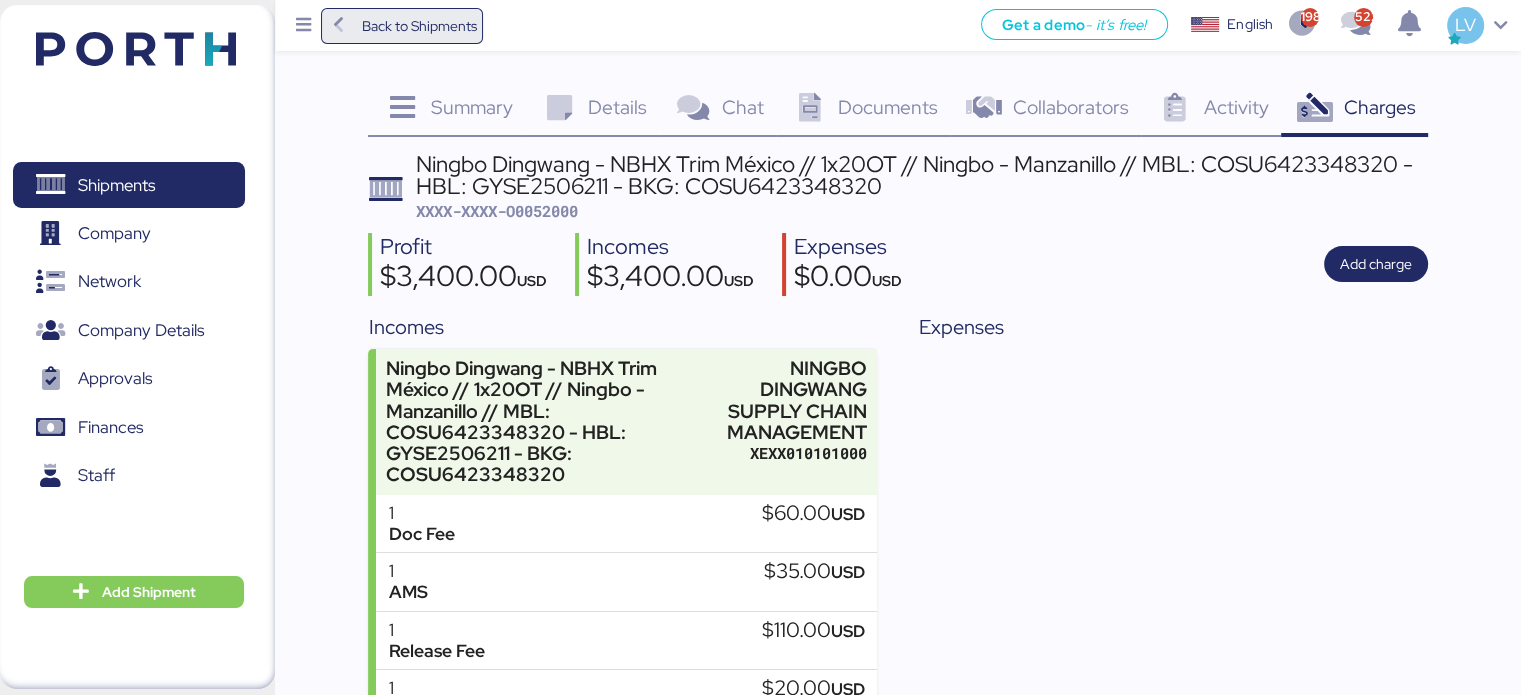 click on "Back to Shipments" at bounding box center (402, 26) 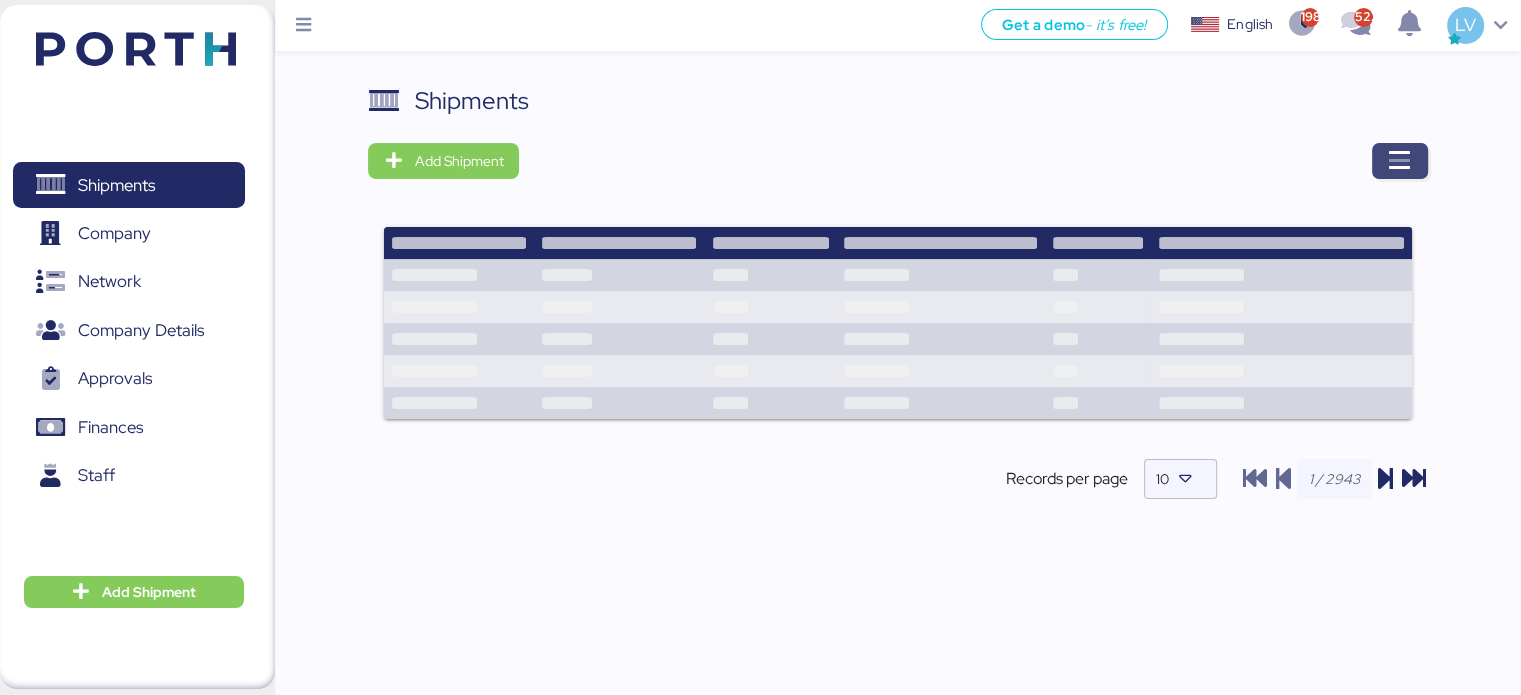 click at bounding box center [1400, 161] 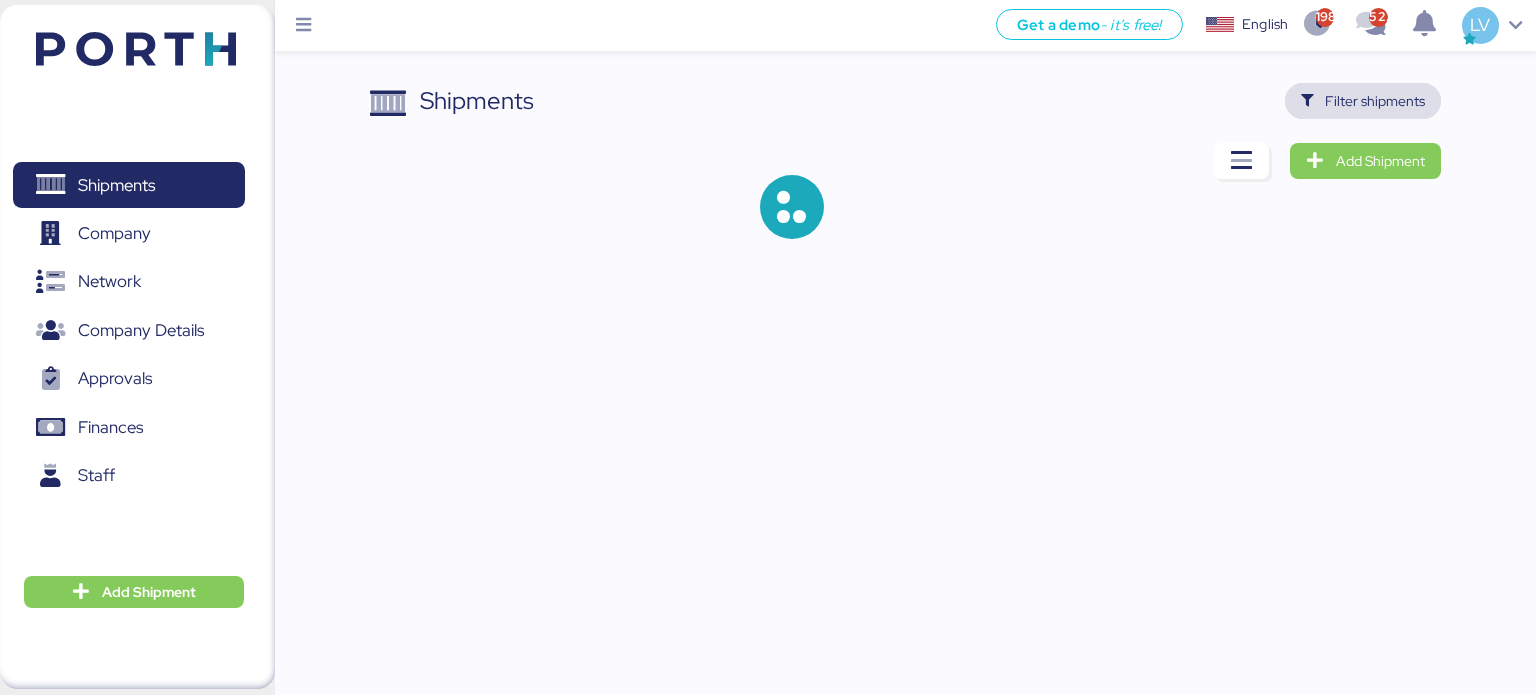 click on "Filter shipments" at bounding box center (1363, 101) 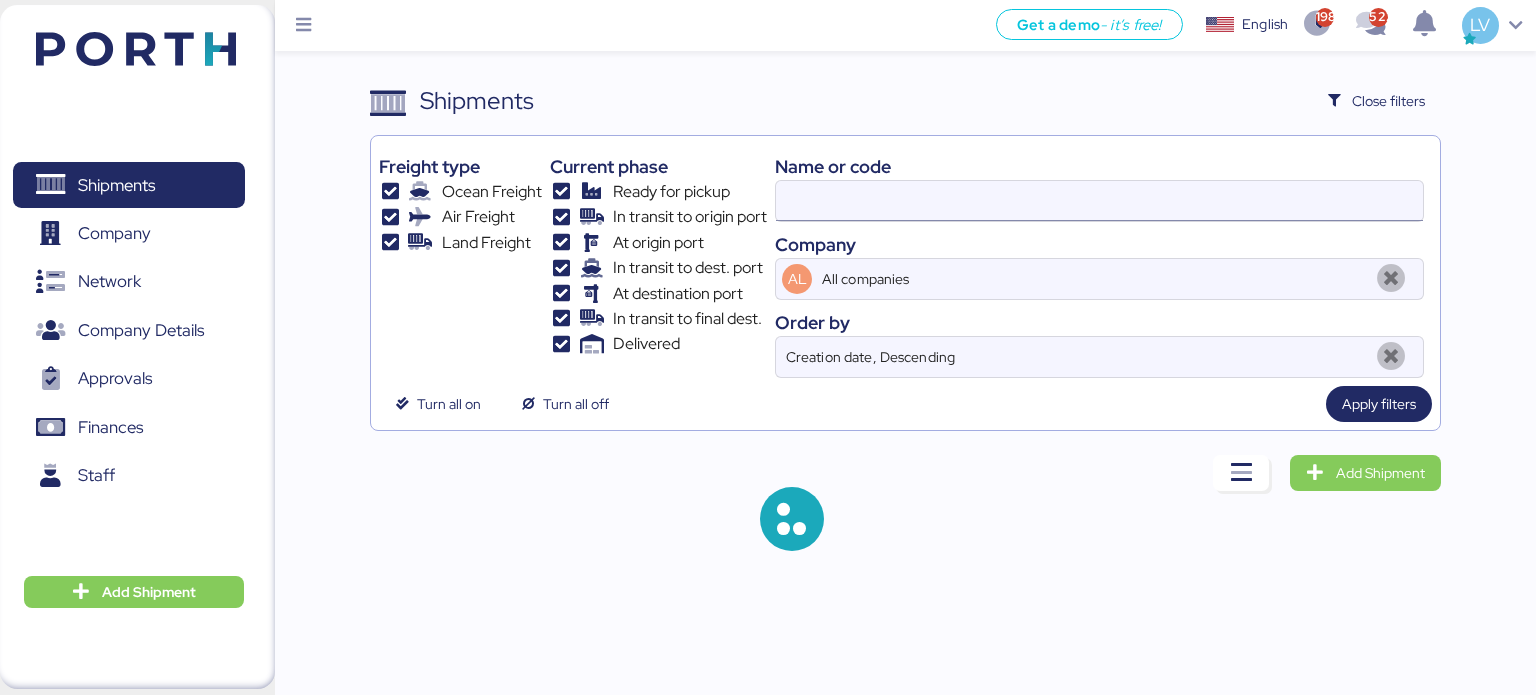 click at bounding box center (1099, 201) 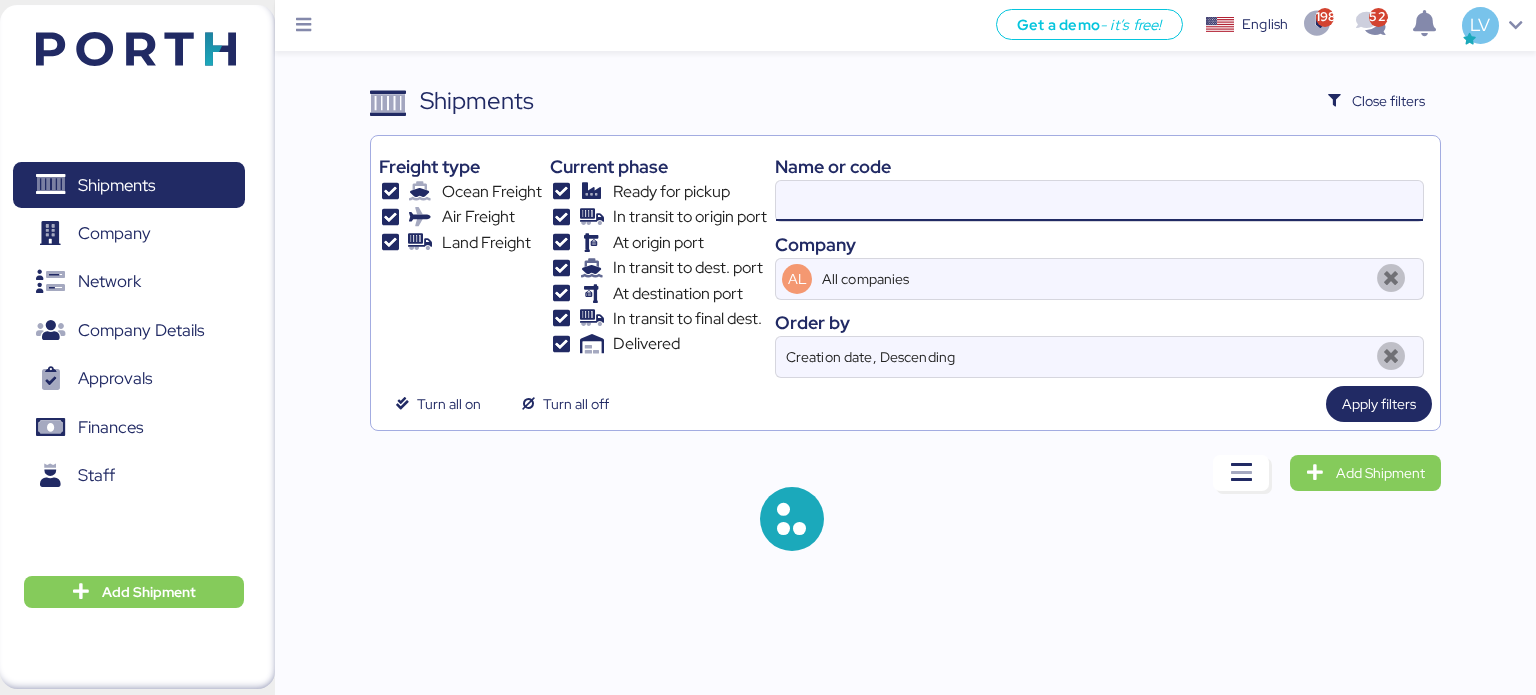 click at bounding box center [1099, 201] 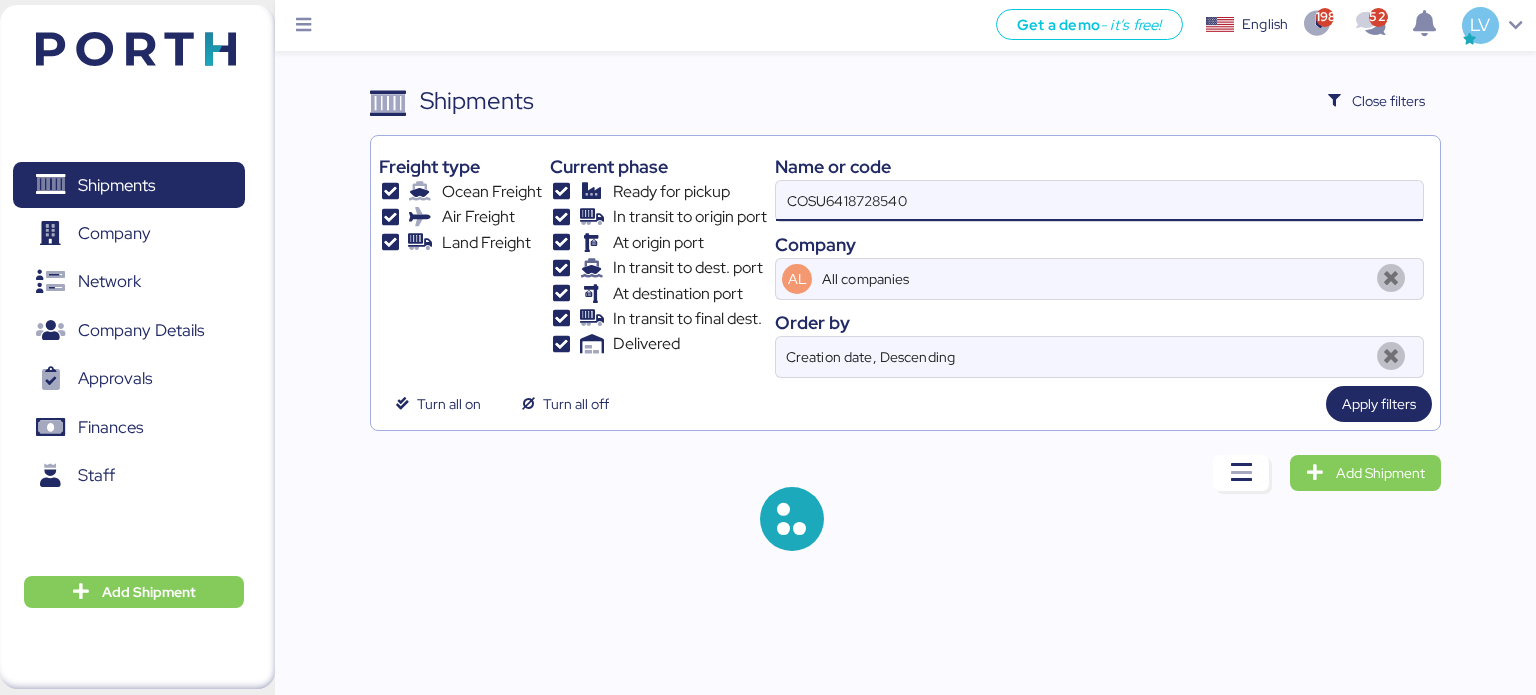 type on "COSU6418728540" 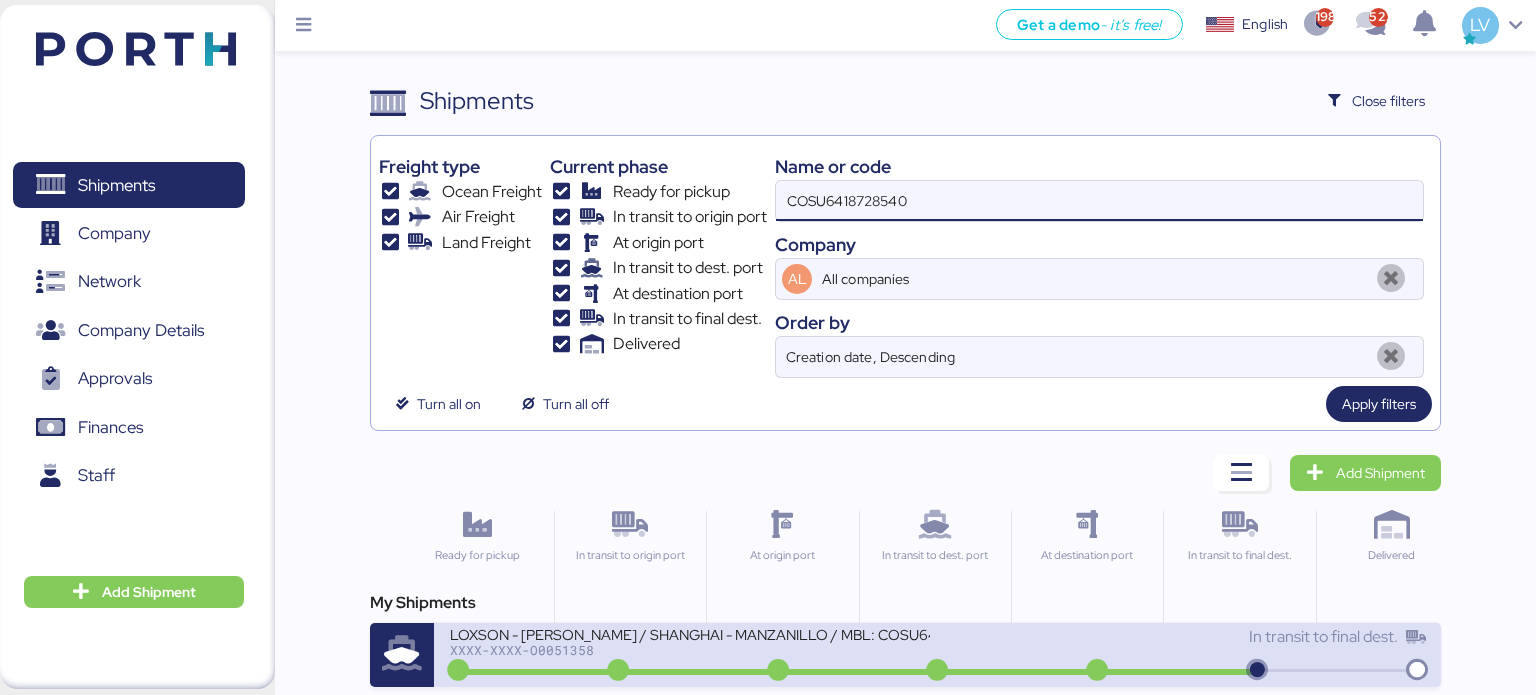 click on "LOXSON - [PERSON_NAME] / SHANGHAI - MANZANILLO / MBL: COSU6418728540 - HBL: KSSE250516529 / 1X20GP" at bounding box center [690, 633] 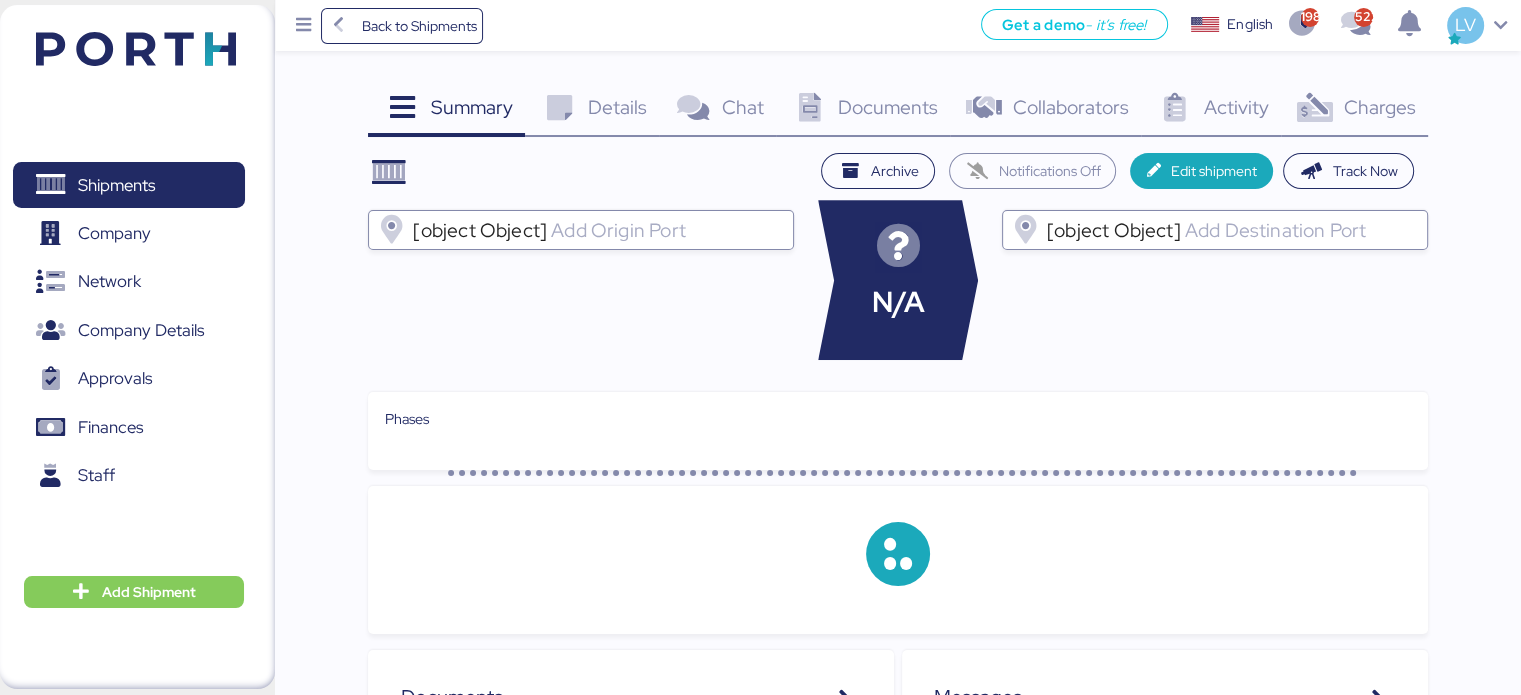 click at bounding box center [1314, 108] 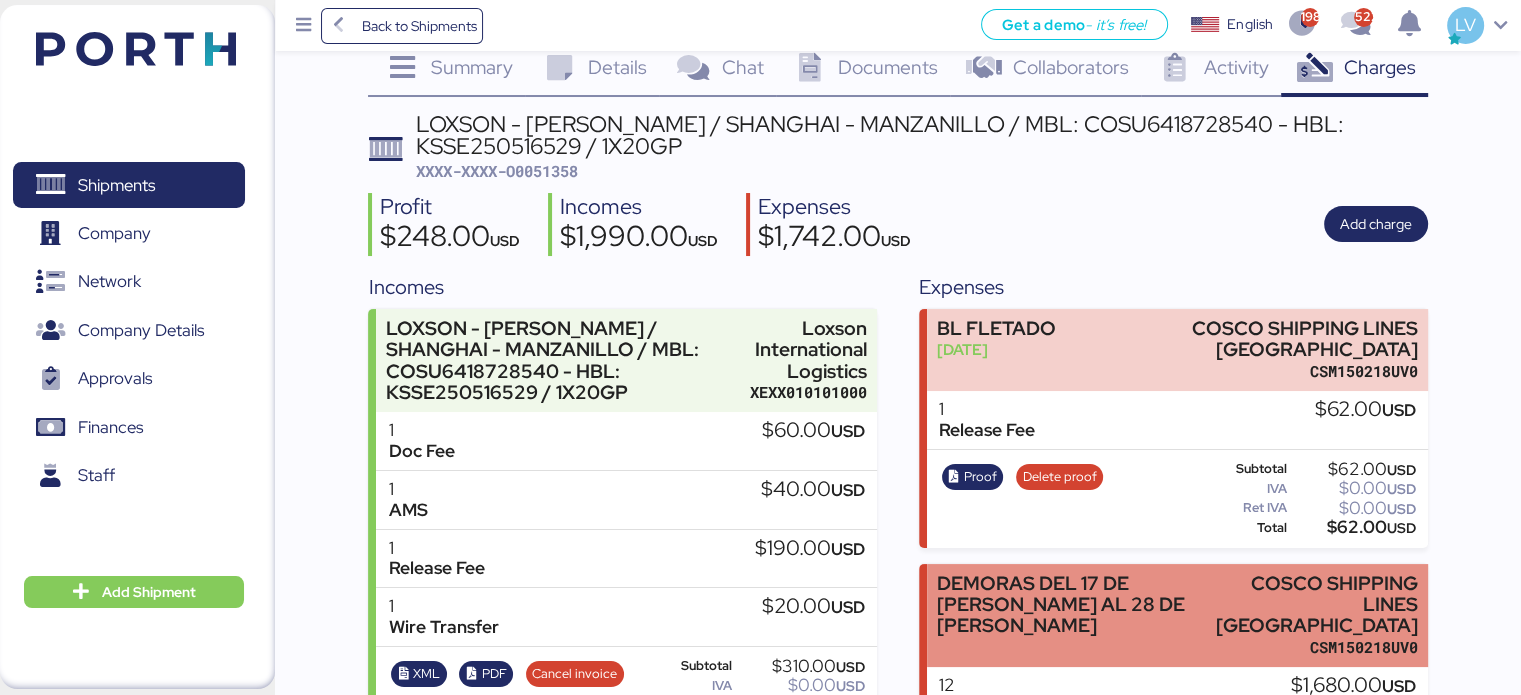 scroll, scrollTop: 0, scrollLeft: 0, axis: both 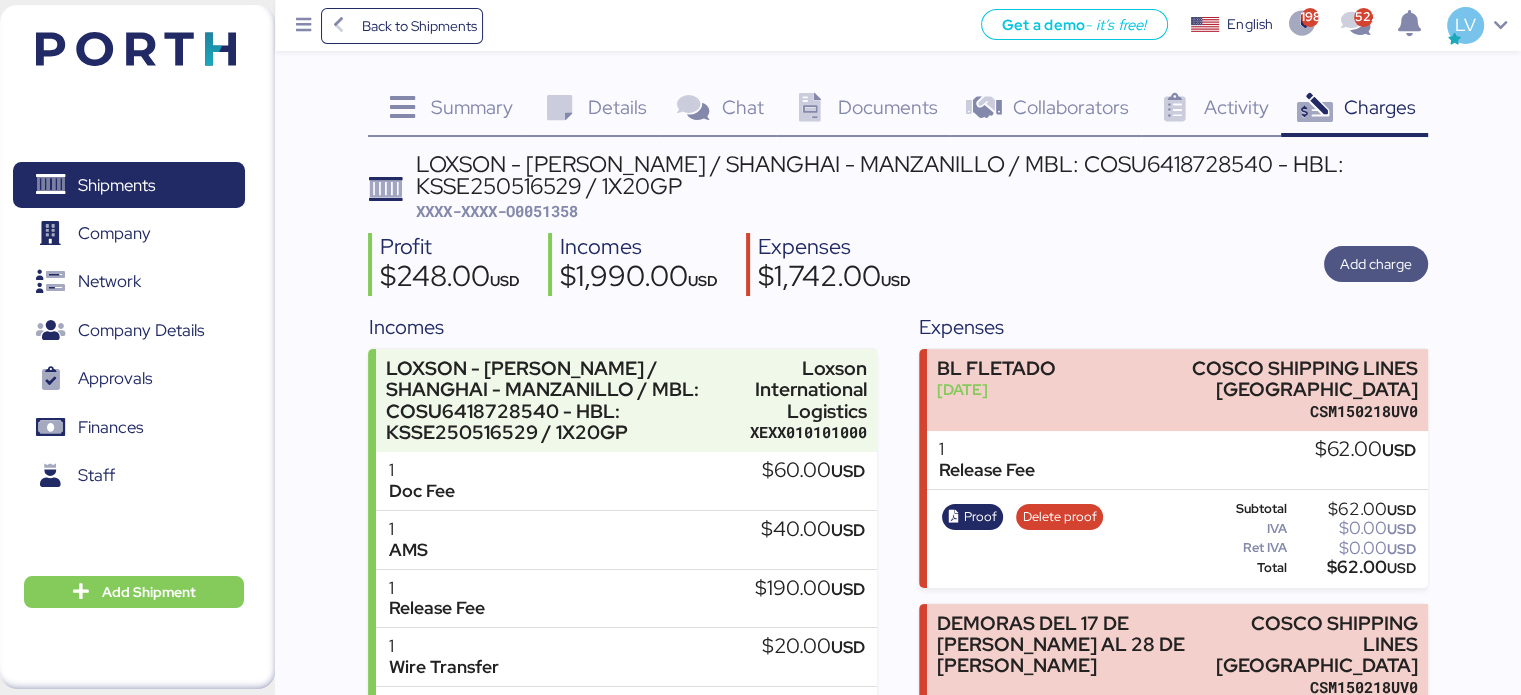 click on "Add charge" at bounding box center (1376, 264) 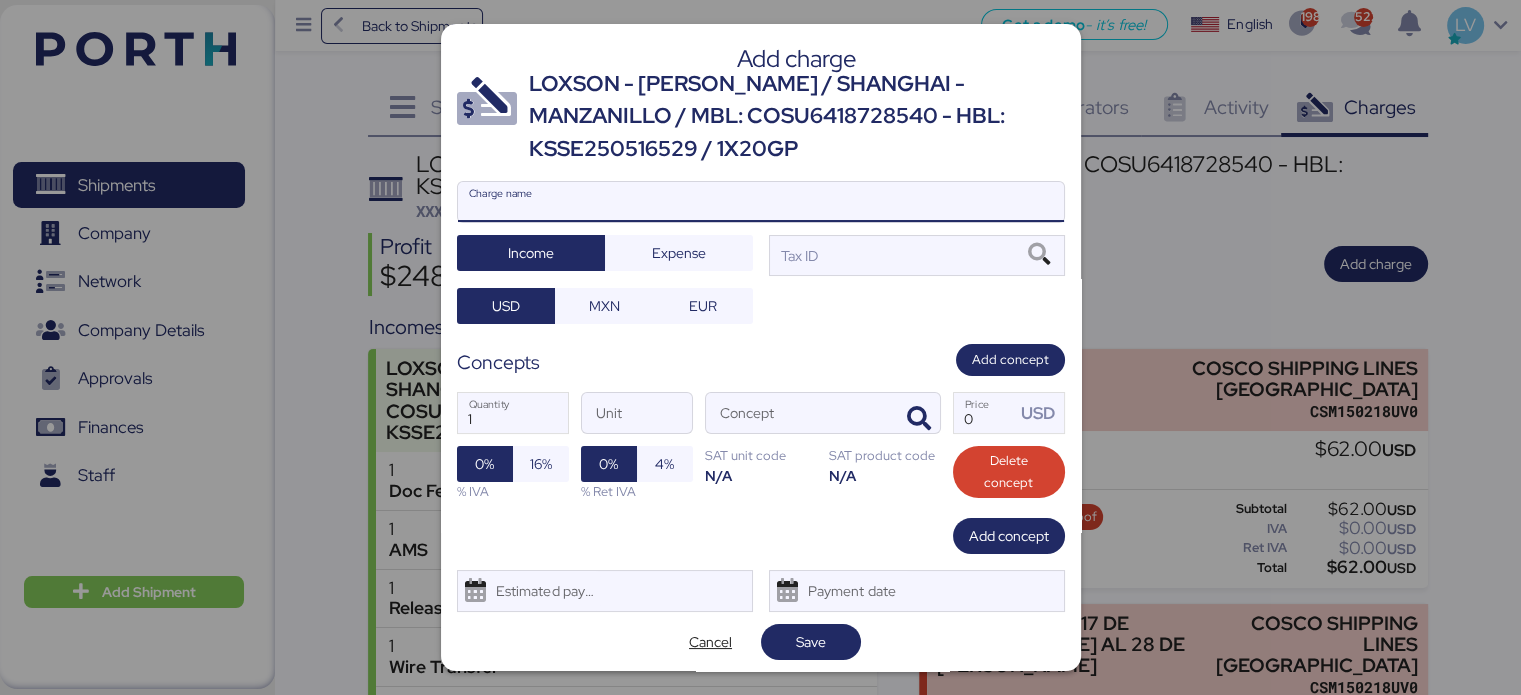 click on "Charge name" at bounding box center [761, 202] 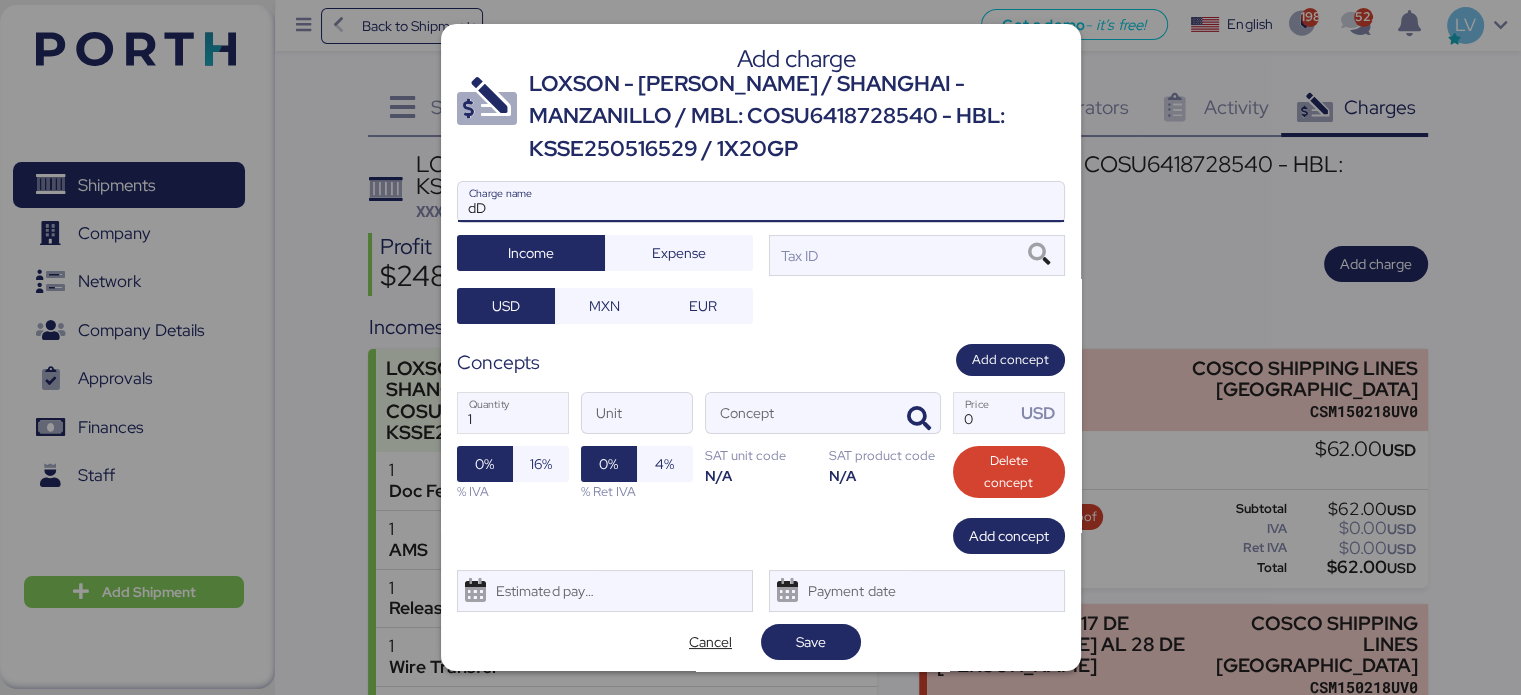 type on "d" 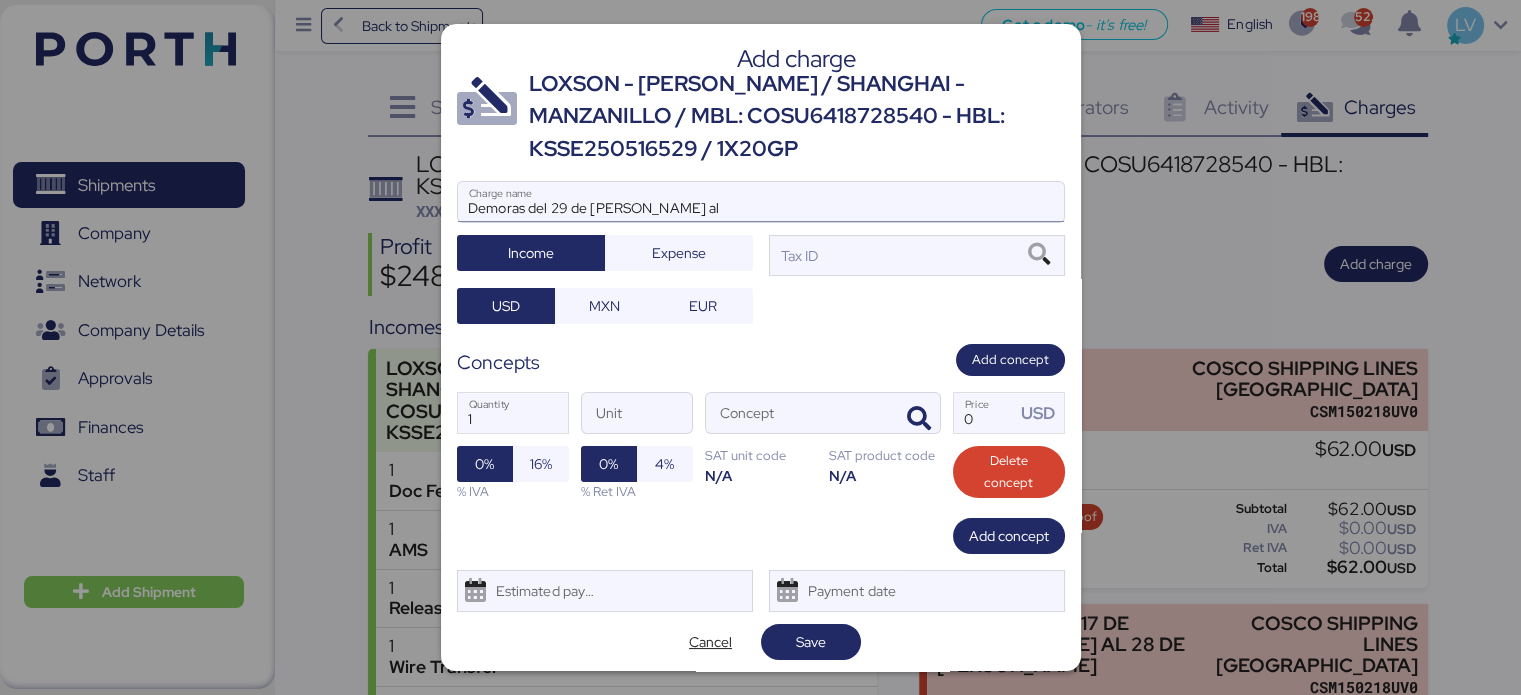click on "Demoras del 29 de [PERSON_NAME] al" at bounding box center (761, 202) 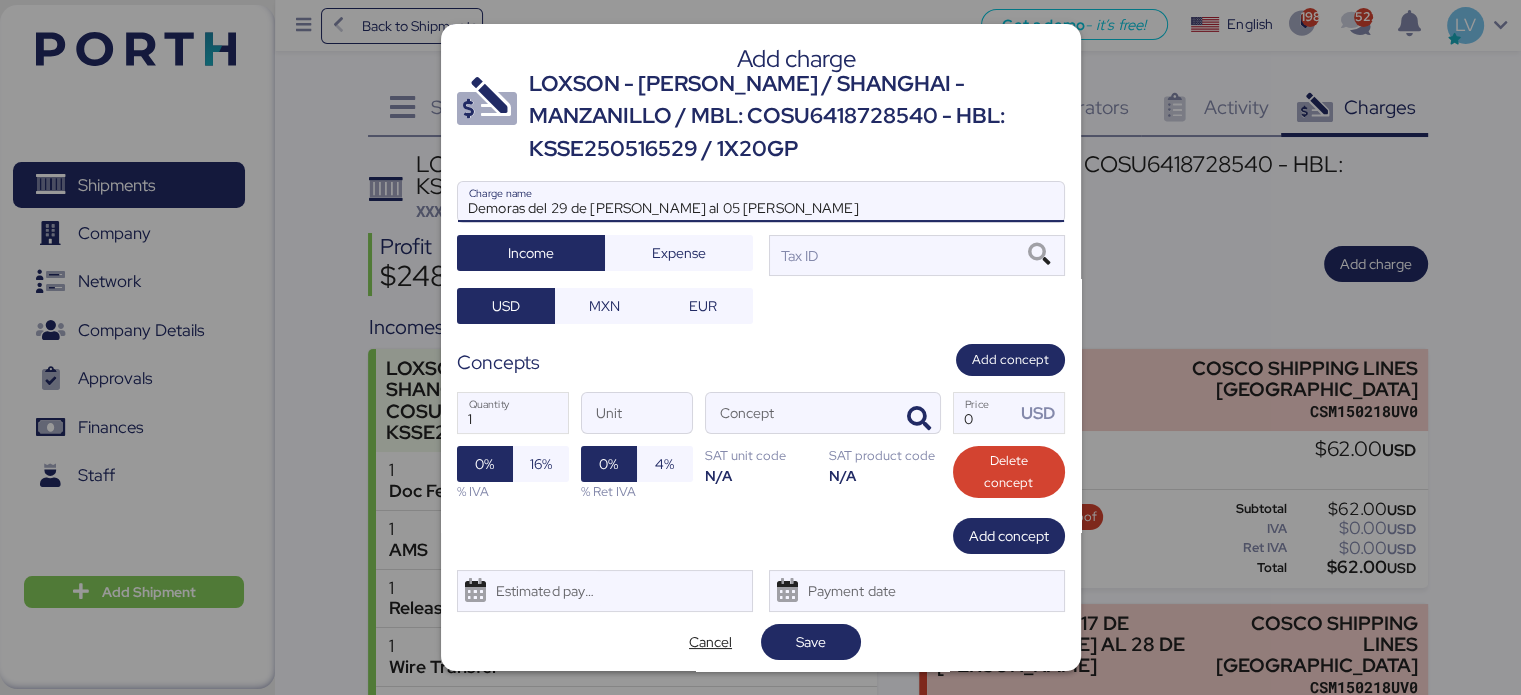 type on "Demoras del 29 de [PERSON_NAME] al 05 [PERSON_NAME]" 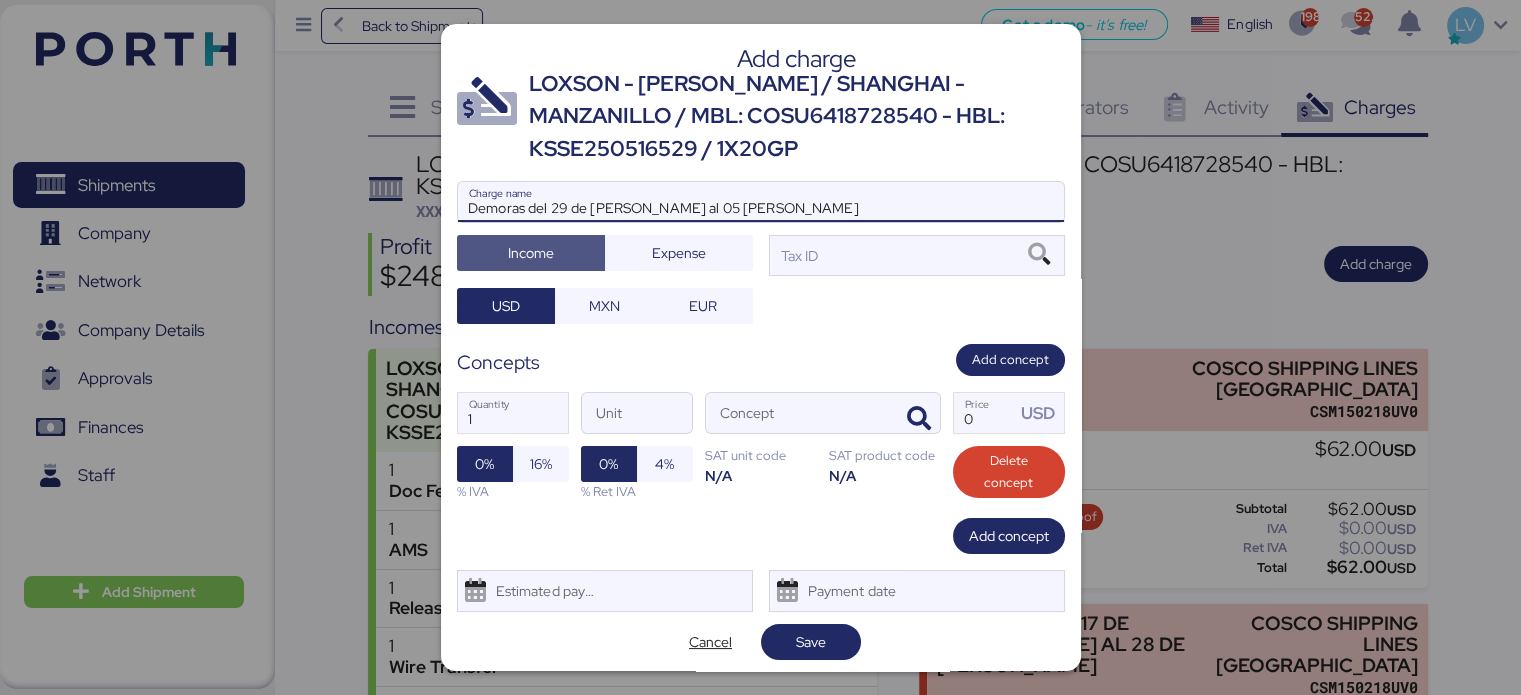 type 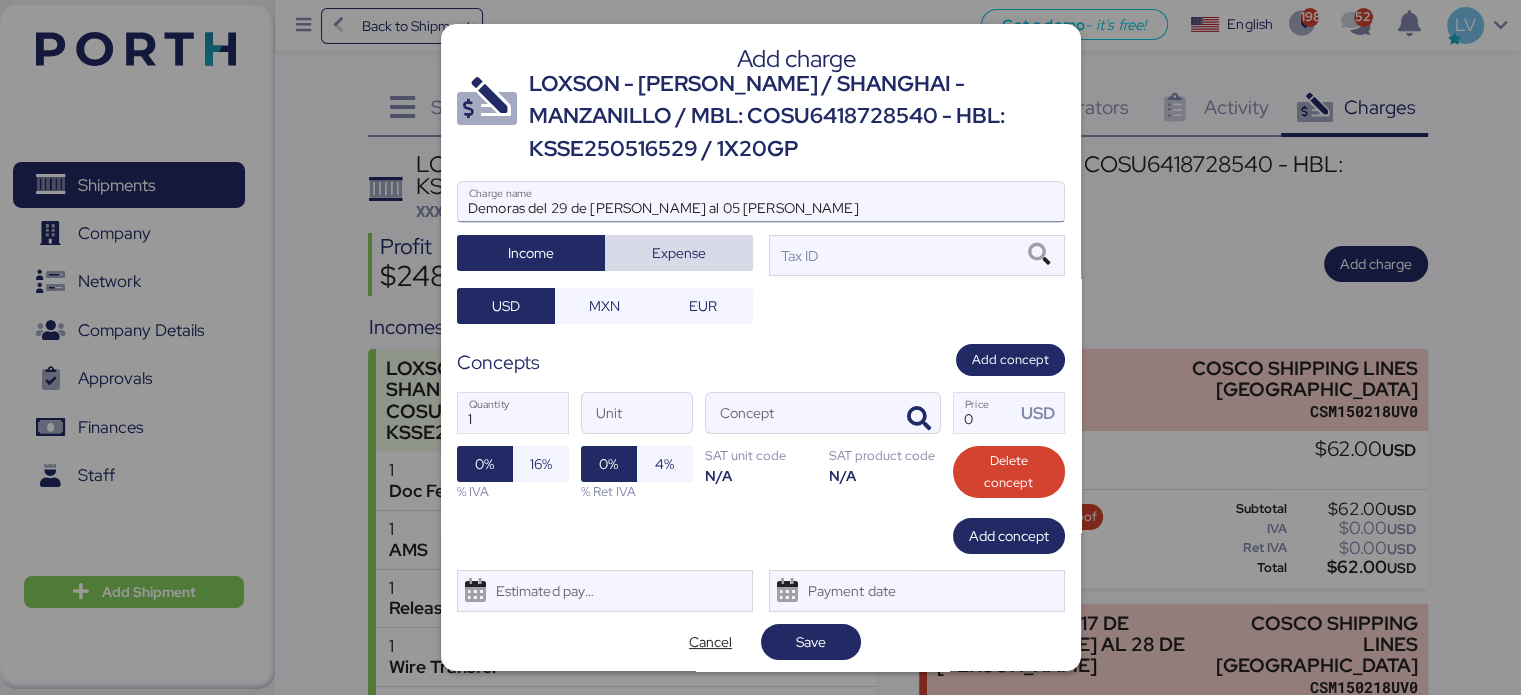 type 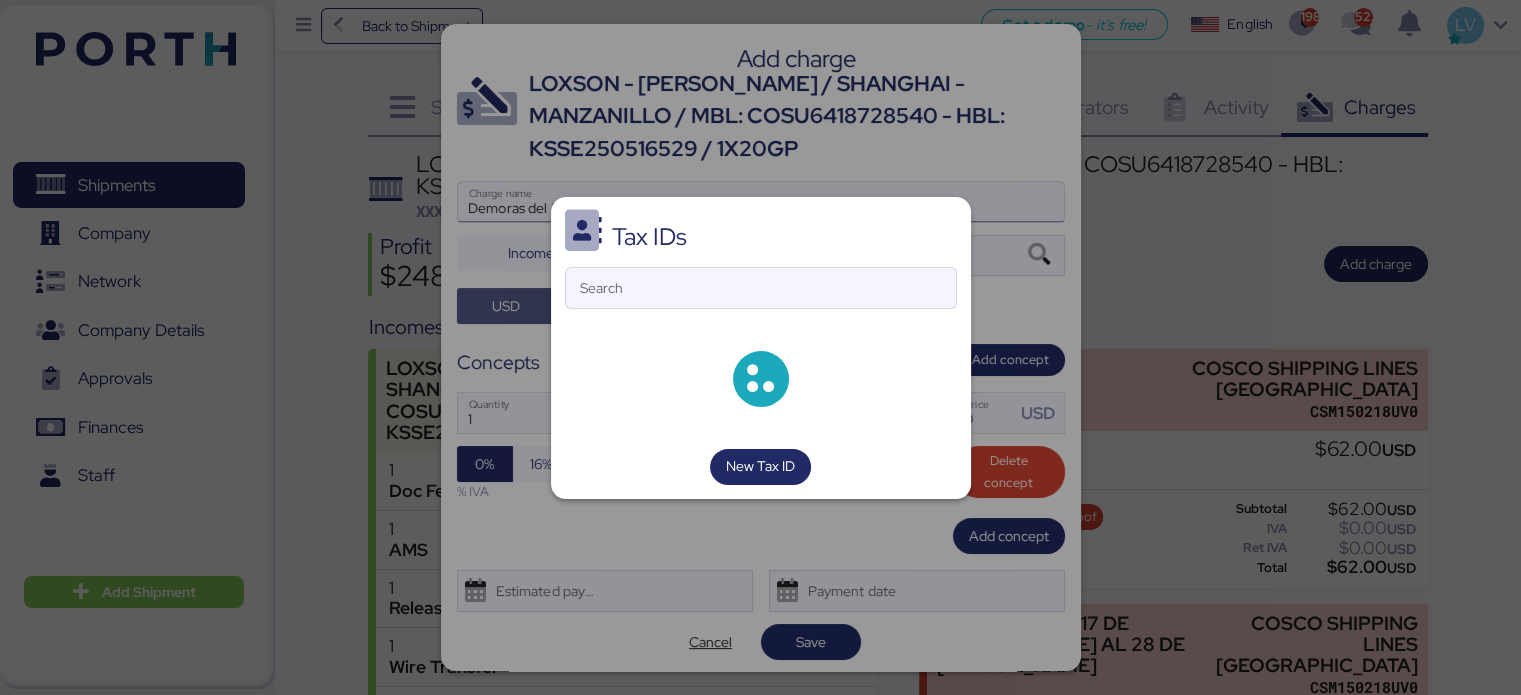 type 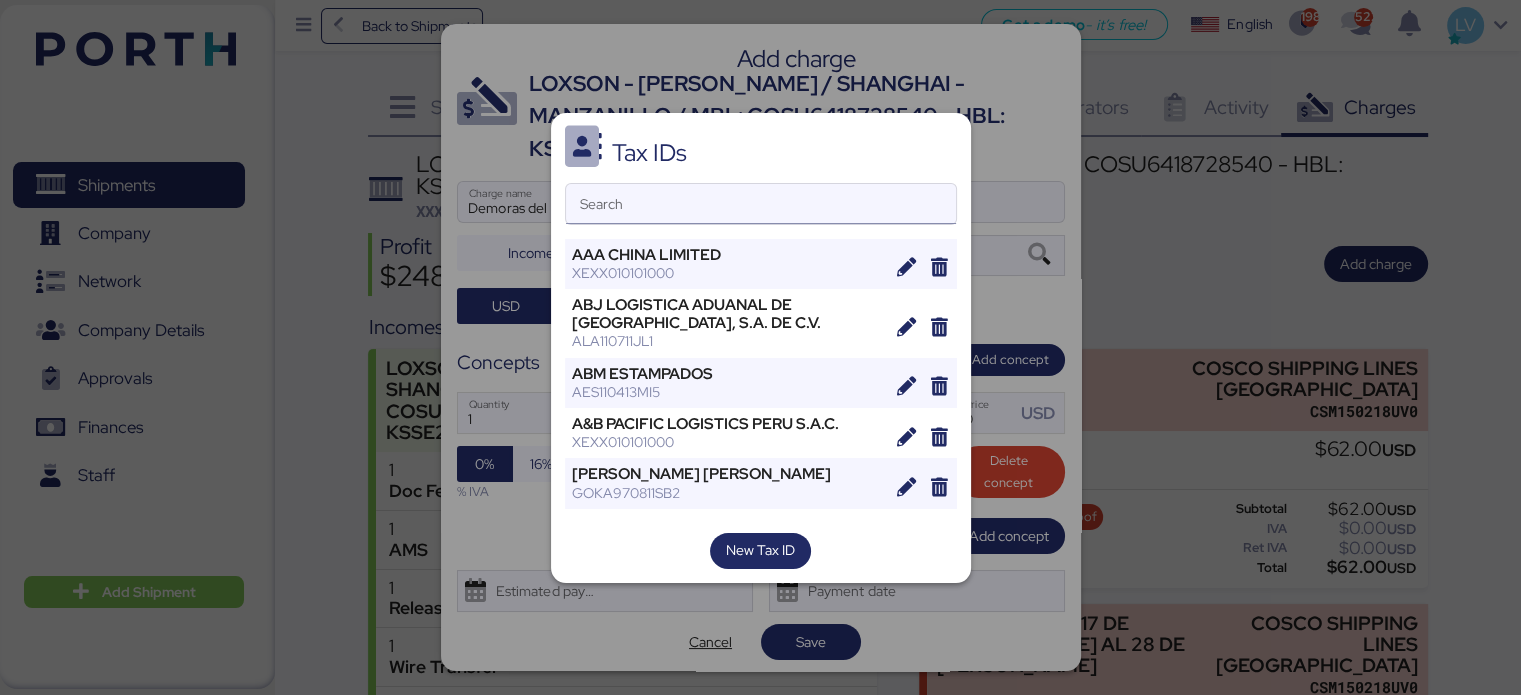 click on "Search" at bounding box center (761, 204) 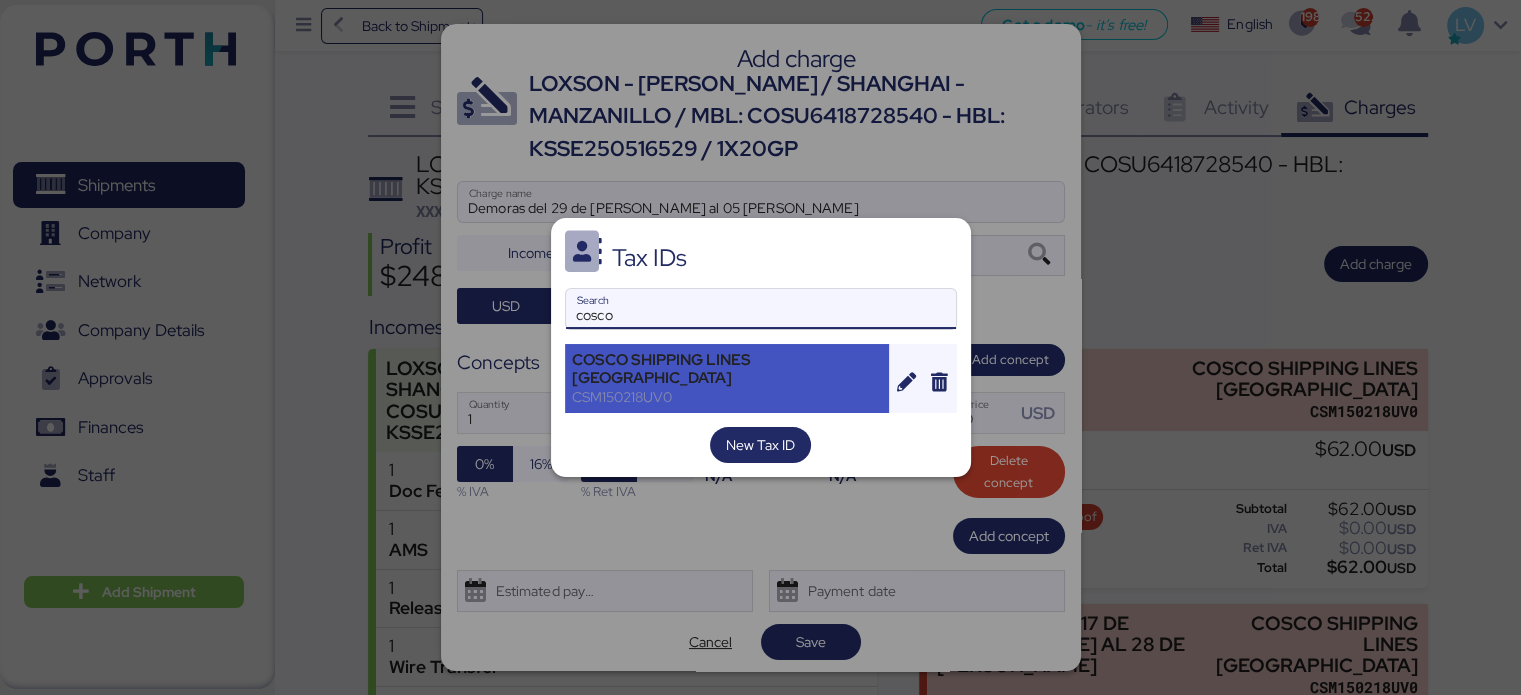 type on "cosco" 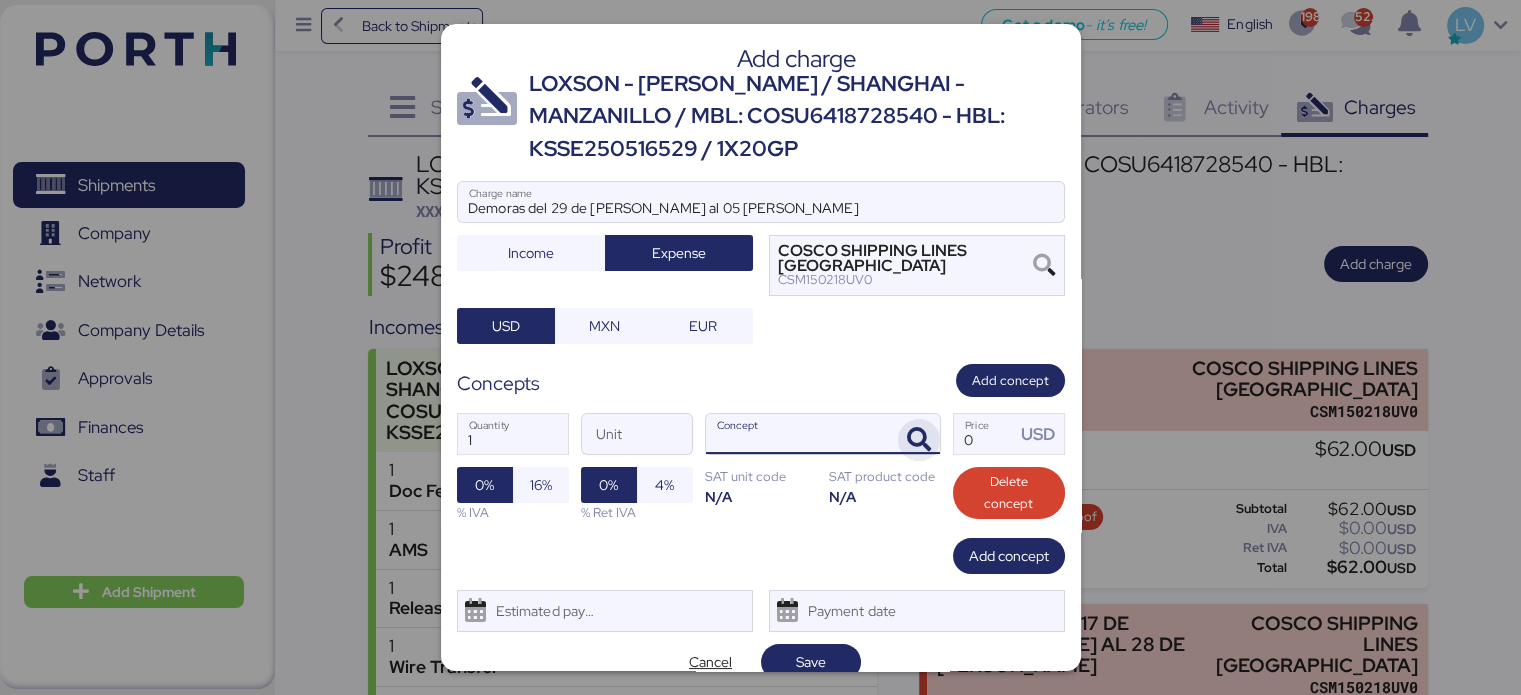click at bounding box center [919, 440] 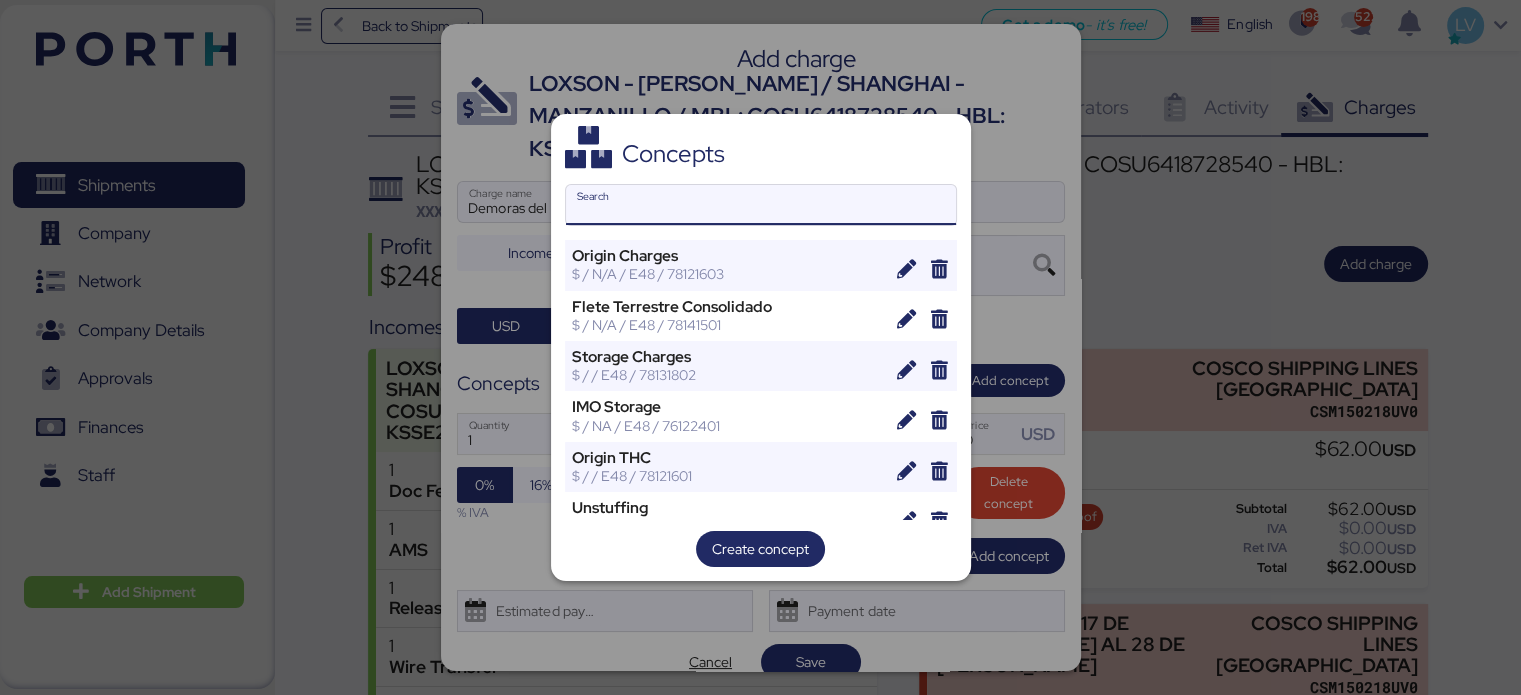 click on "Search" at bounding box center (761, 205) 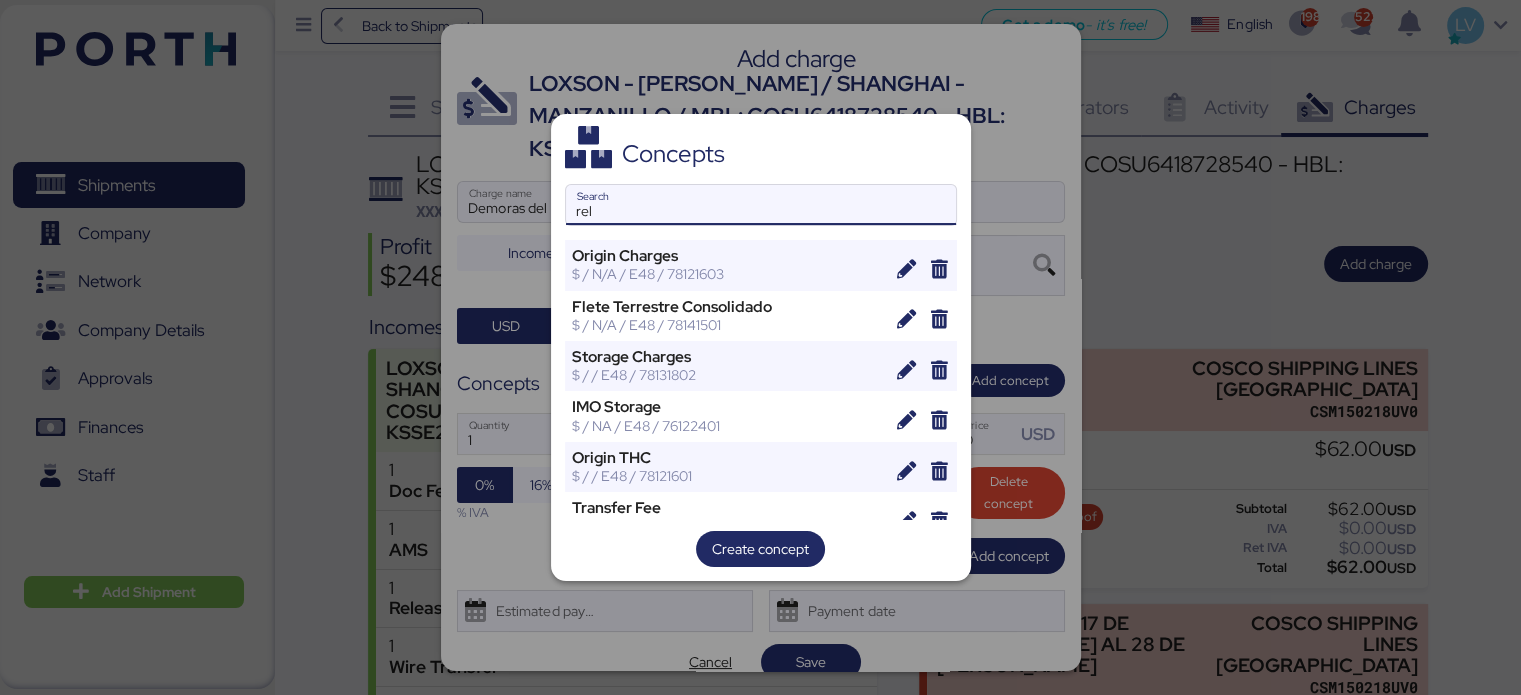 type on "rele" 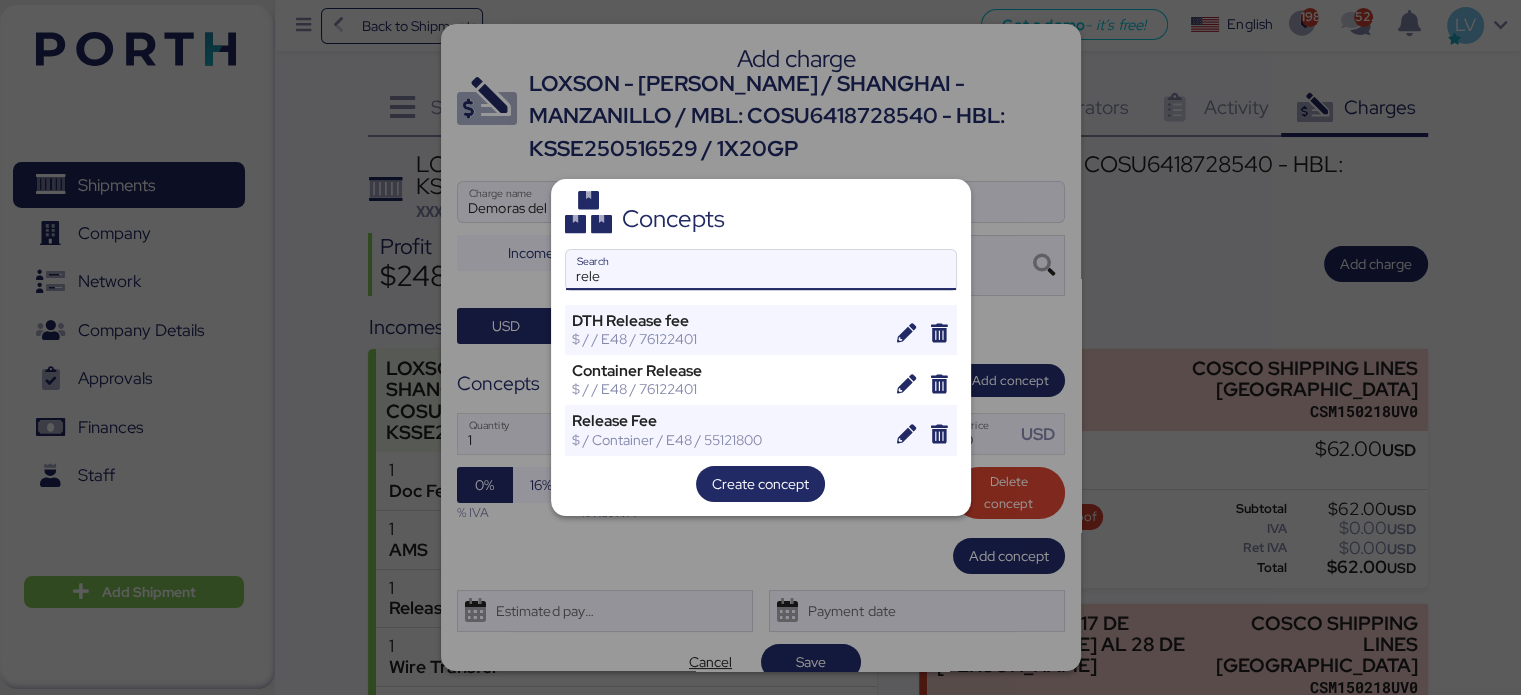 click on "rele" at bounding box center (761, 270) 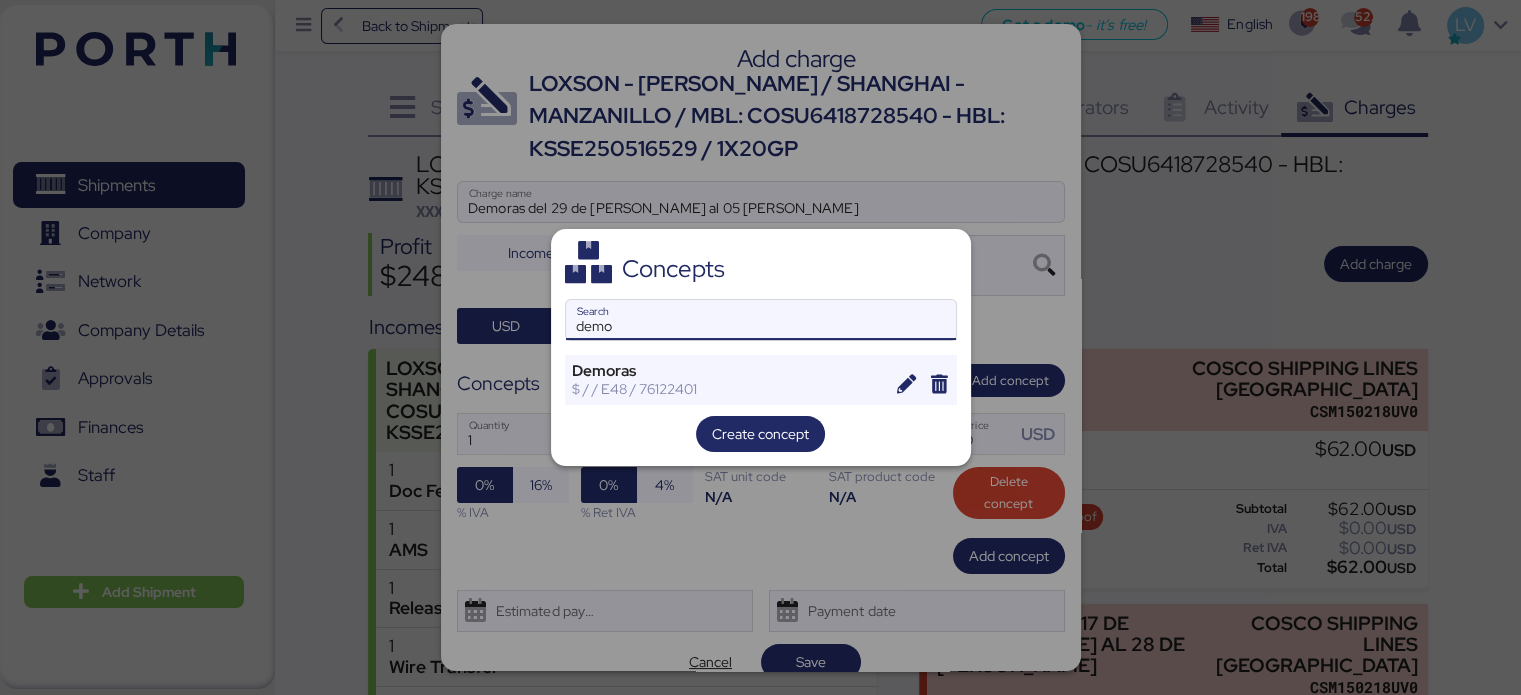 type on "demo" 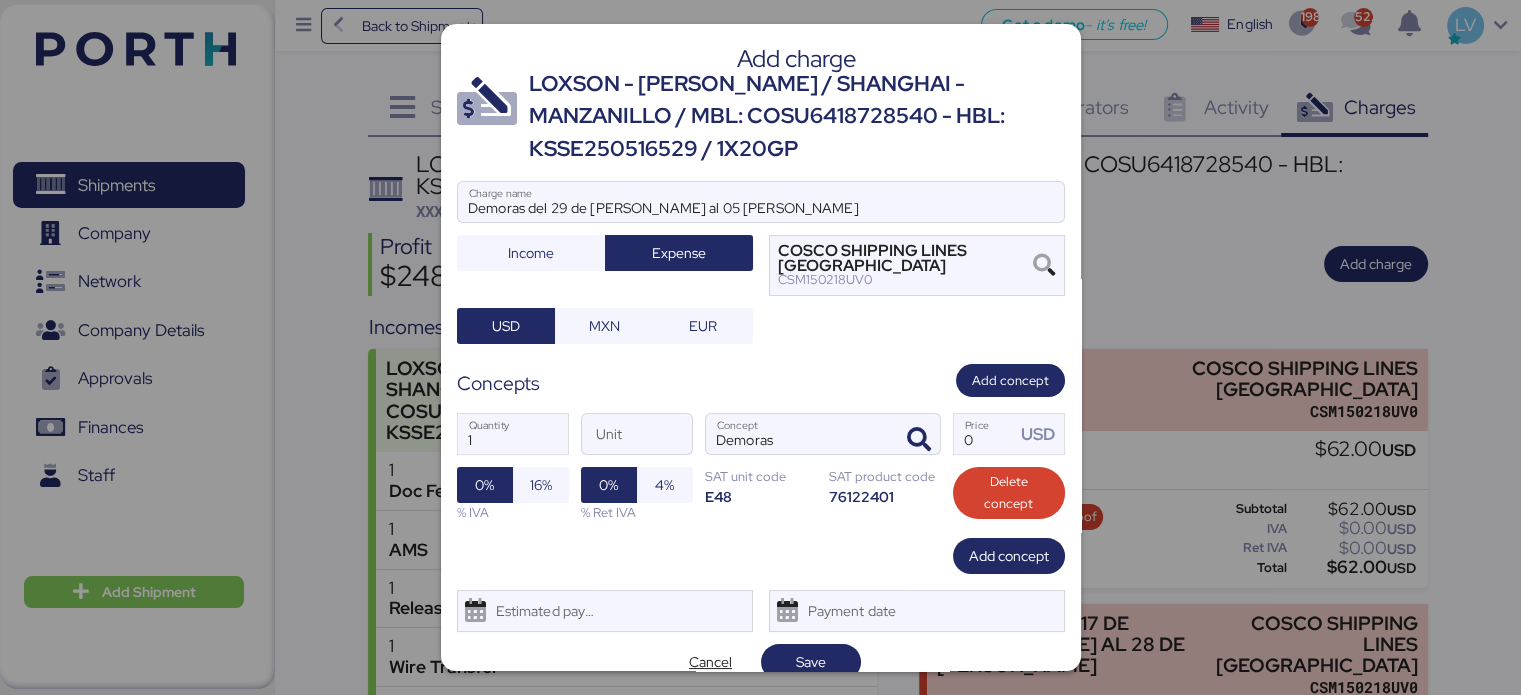 click on "Add charge LOXSON - [PERSON_NAME] / [GEOGRAPHIC_DATA] - MANZANILLO / MBL: COSU6418728540 - HBL: KSSE250516529 / 1X20GP Demoras del 29 de [PERSON_NAME] al 05 [PERSON_NAME] Charge name Income Expense COSCO SHIPPING LINES [GEOGRAPHIC_DATA] CSM150218UV0   USD MXN EUR Concepts Add concept 1 Quantity Unit Demoras Concept   0 Price USD 0% 16% % IVA 0% 4% % Ret IVA SAT unit code E48 SAT product code 76122401 Delete concept Add concept   Estimated payment date   Payment date Cancel Save" at bounding box center [761, 347] 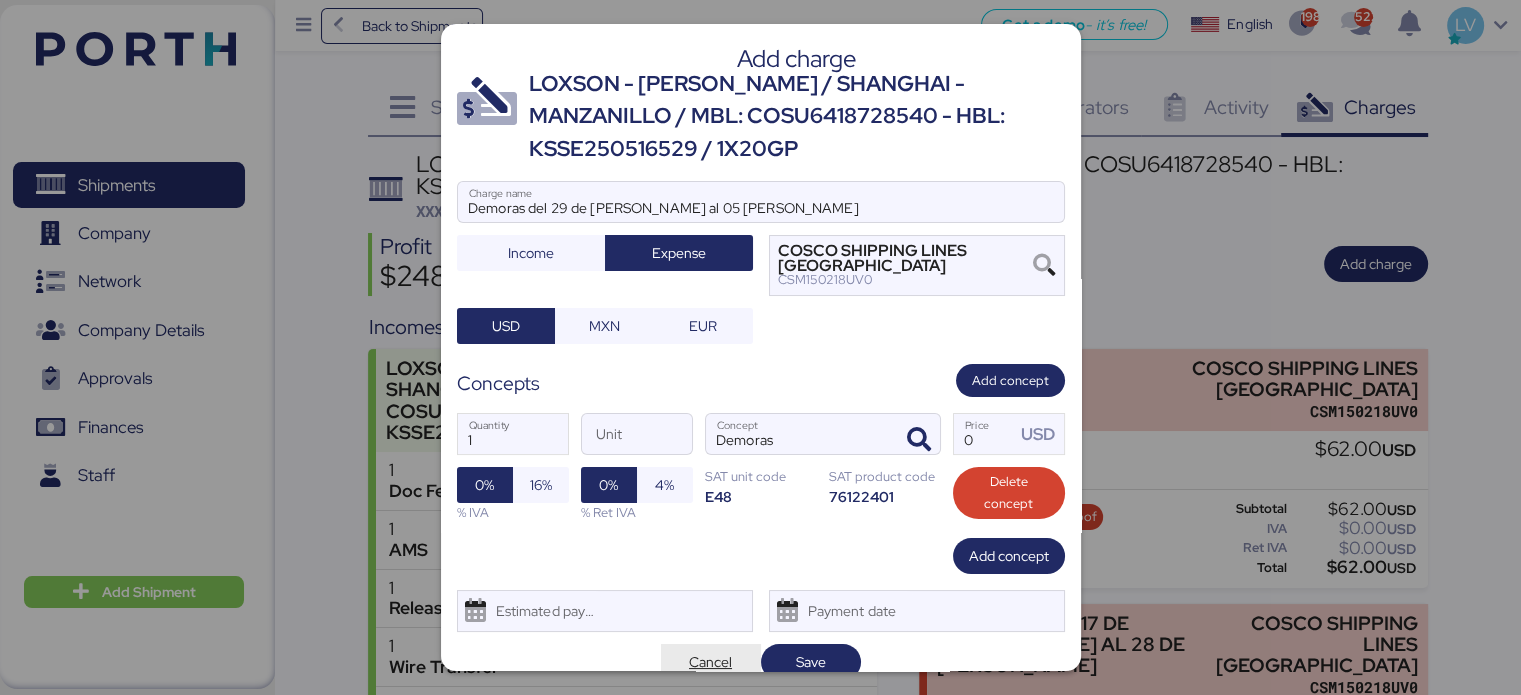 scroll, scrollTop: 8, scrollLeft: 0, axis: vertical 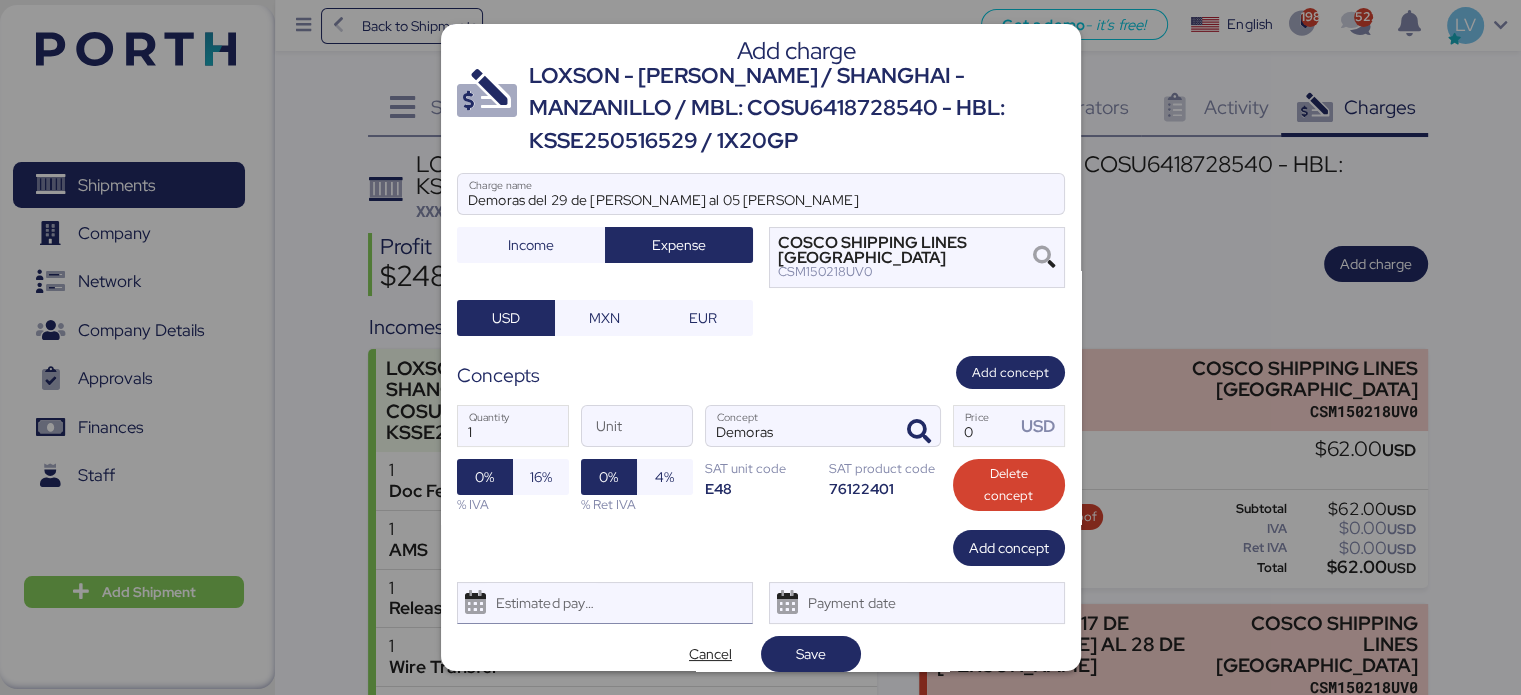 drag, startPoint x: 693, startPoint y: 655, endPoint x: 671, endPoint y: 619, distance: 42.190044 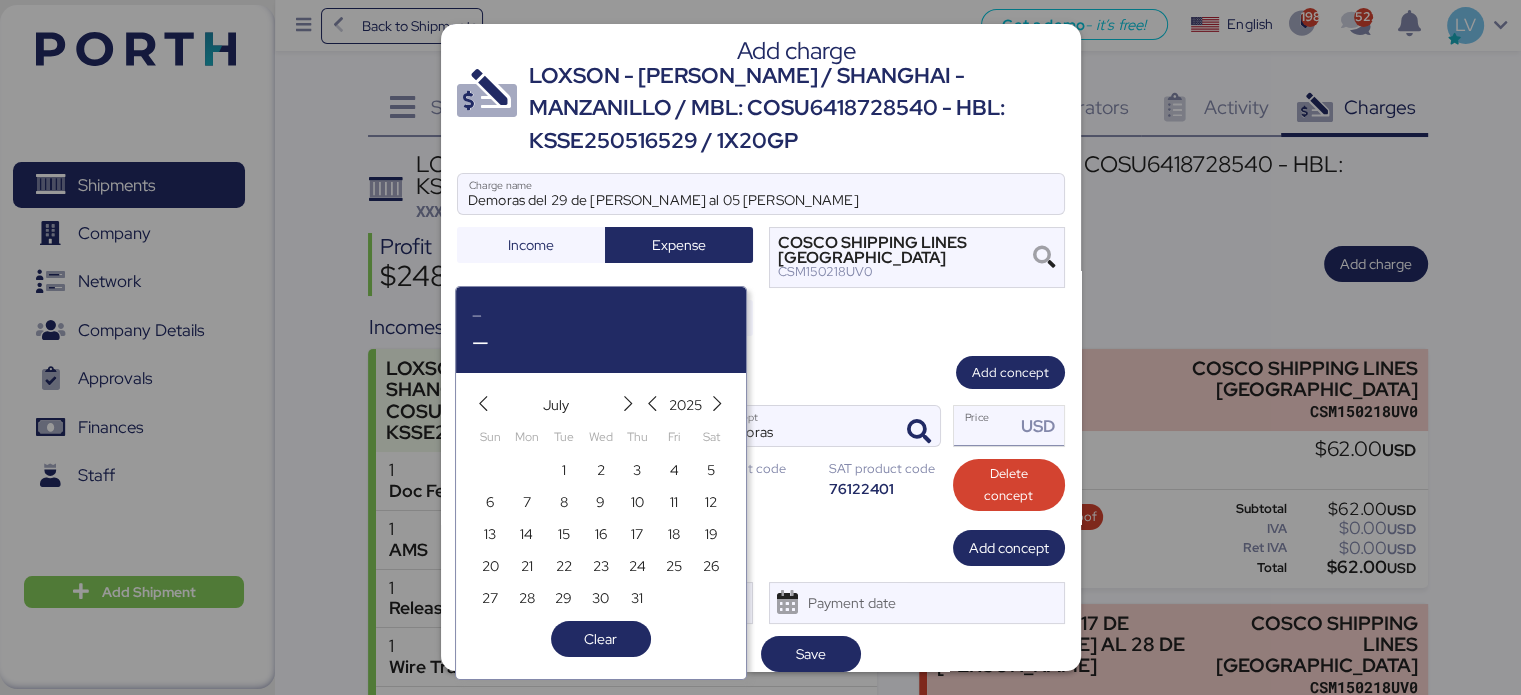 click on "Price USD" at bounding box center (985, 426) 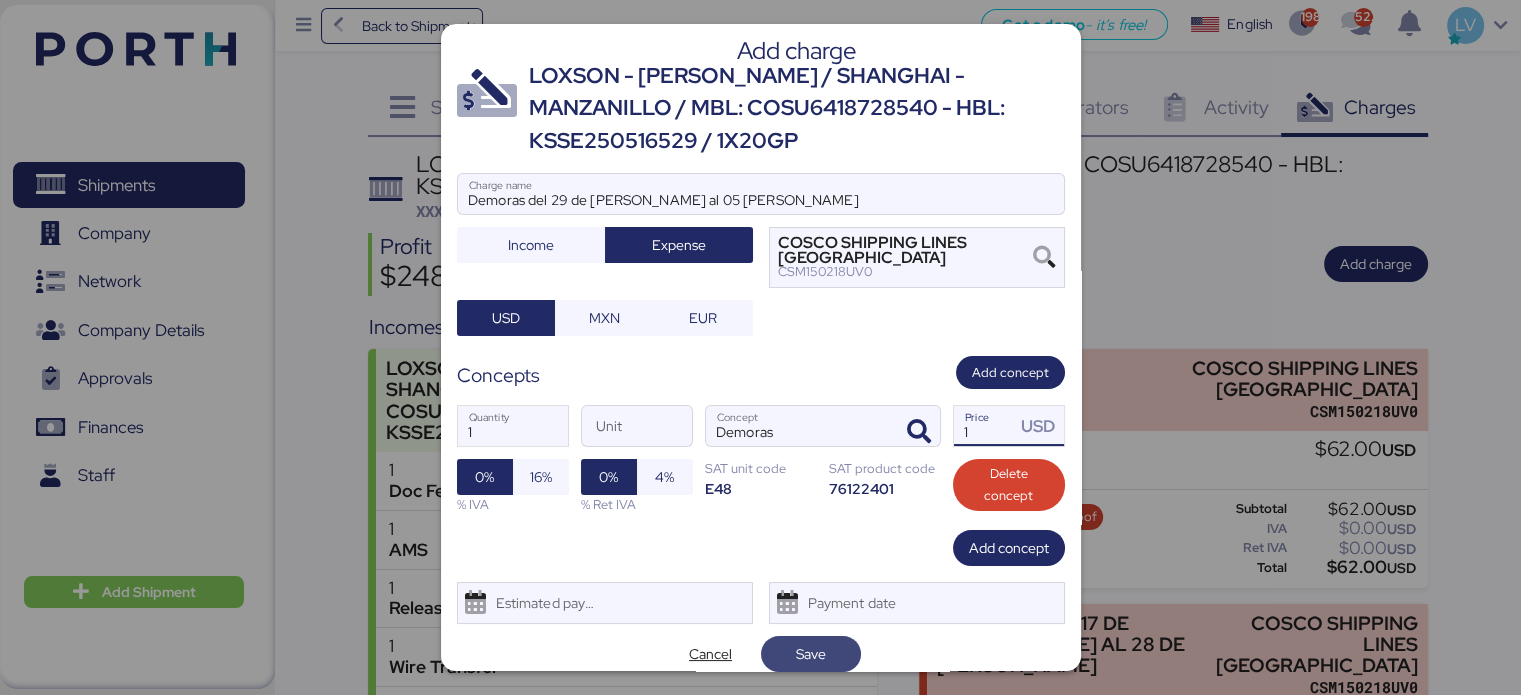 type on "1" 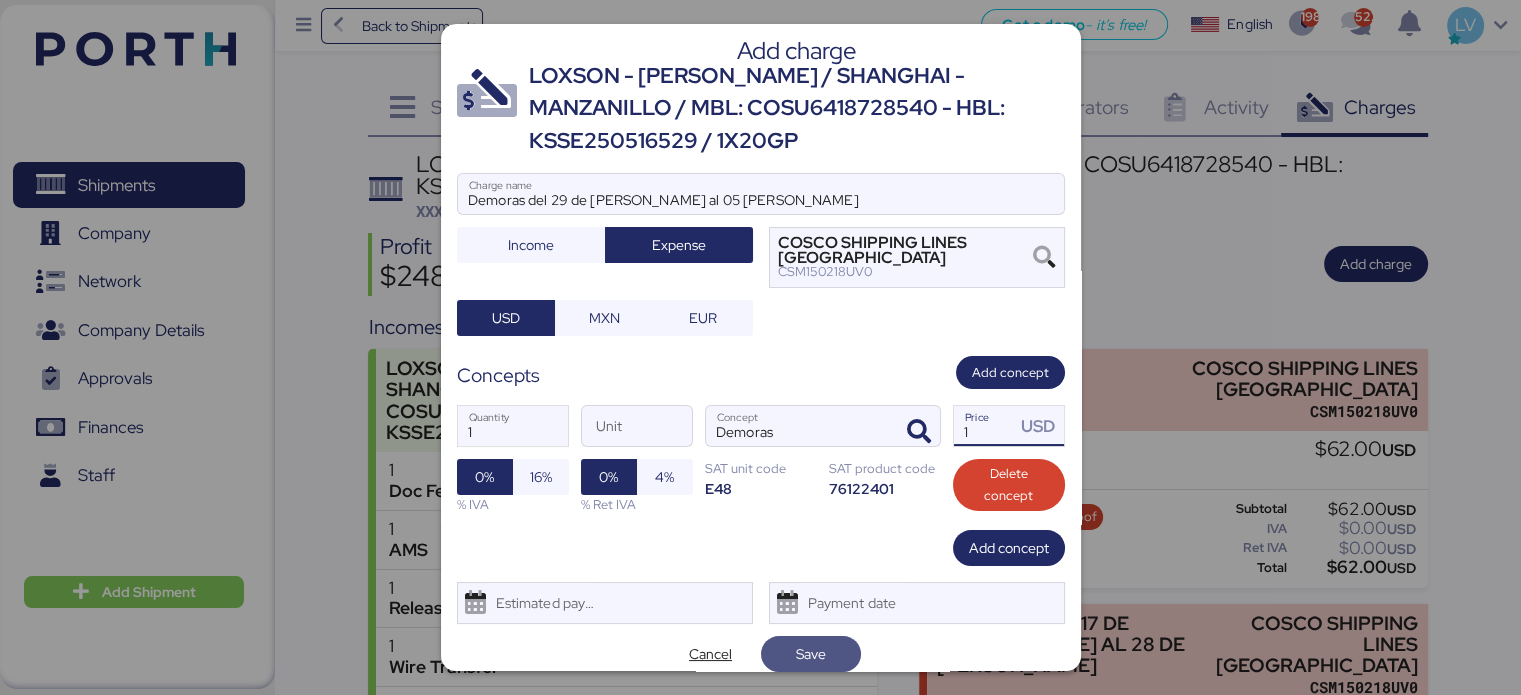 click on "Save" at bounding box center (811, 654) 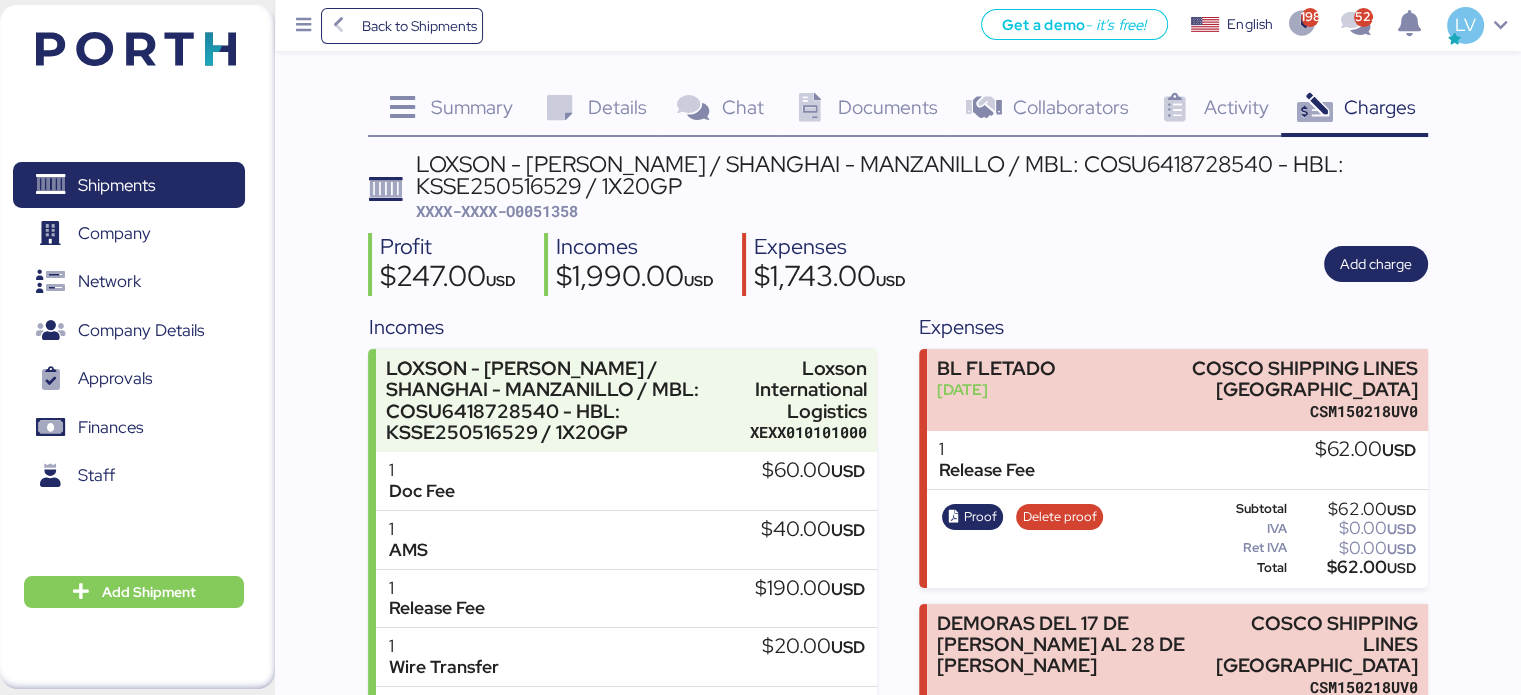 scroll, scrollTop: 415, scrollLeft: 0, axis: vertical 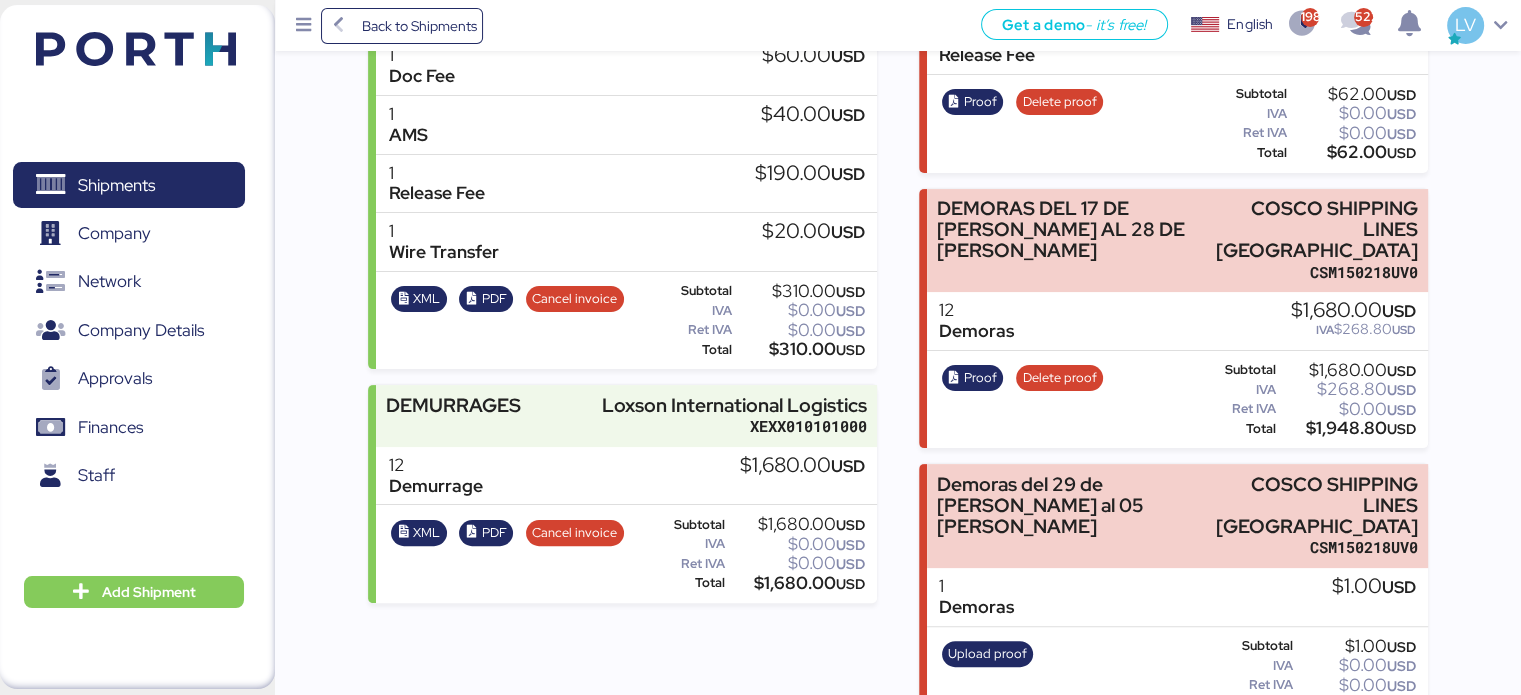 click on "1  Demoras
$1.00  USD" at bounding box center [1177, 597] 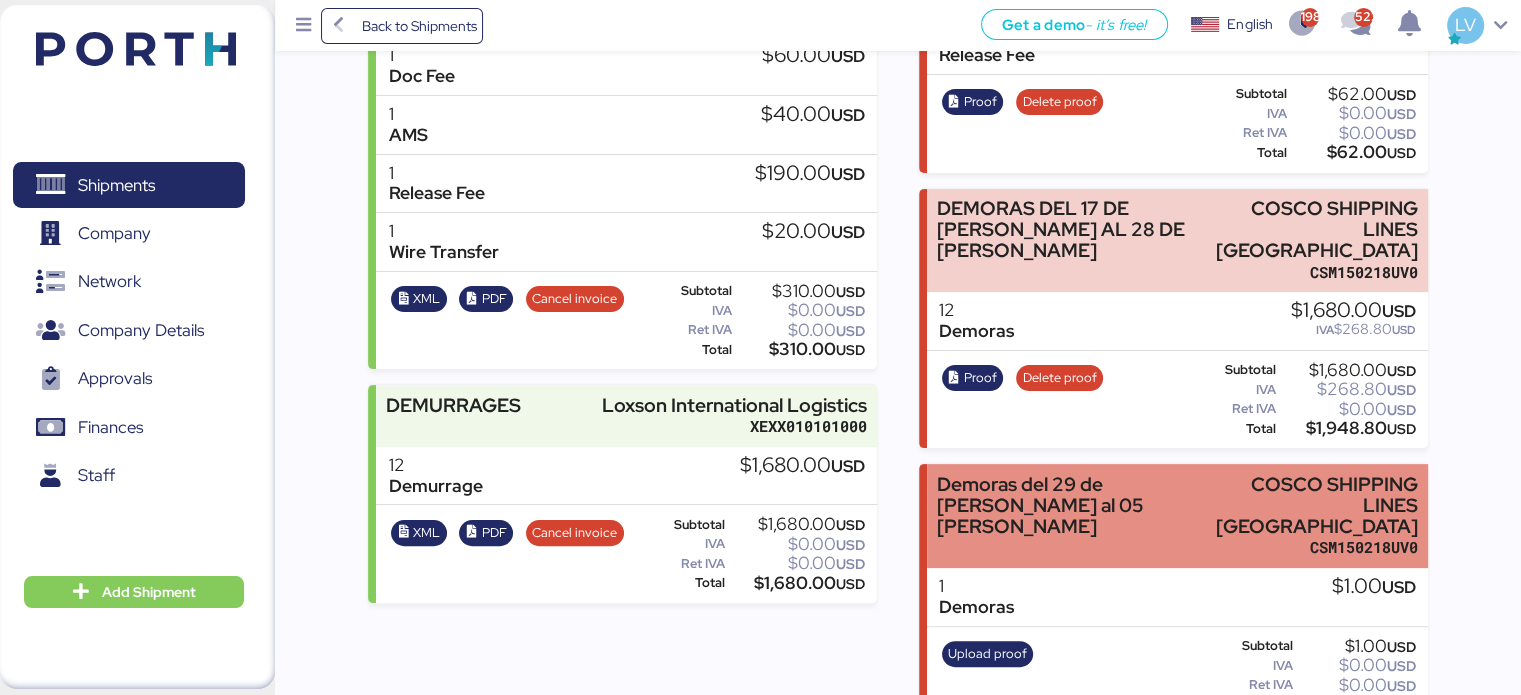 click on "CSM150218UV0" at bounding box center (1313, 547) 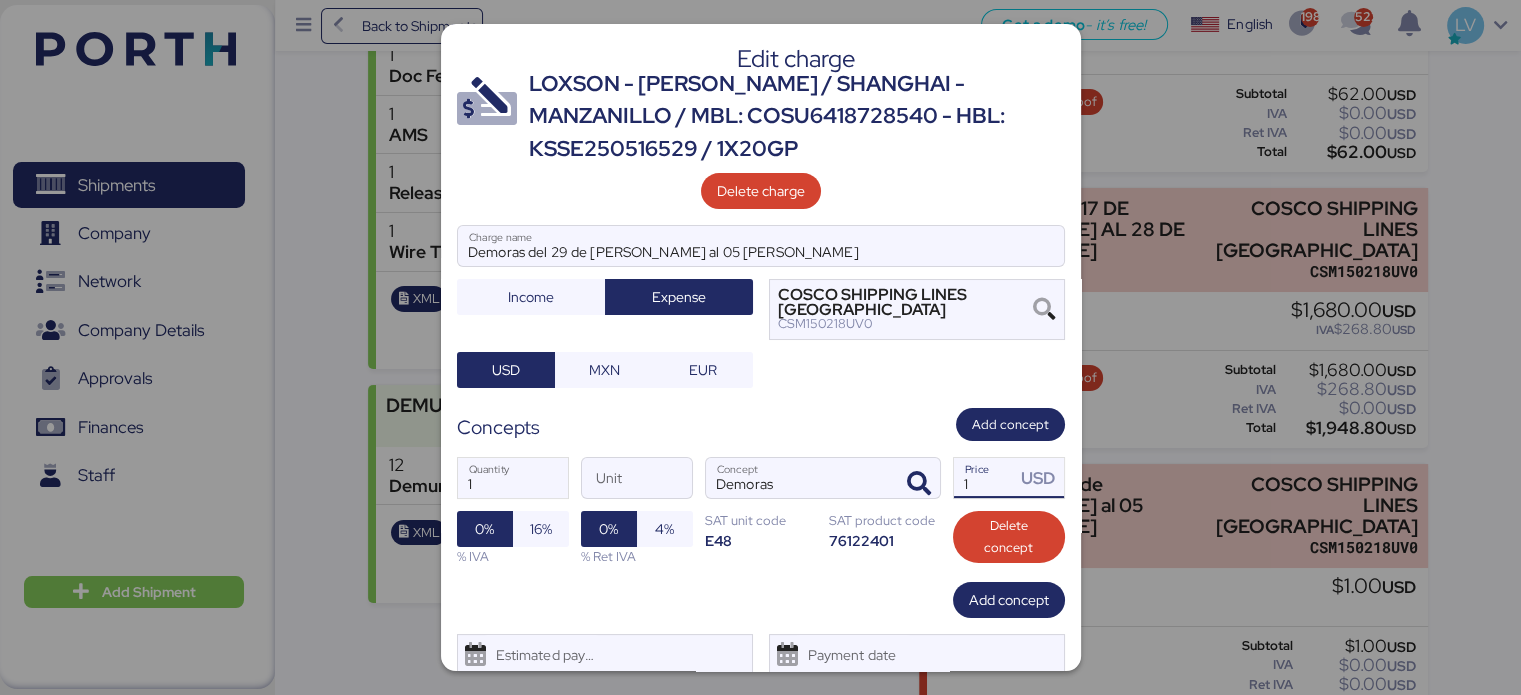 click on "1" at bounding box center [985, 478] 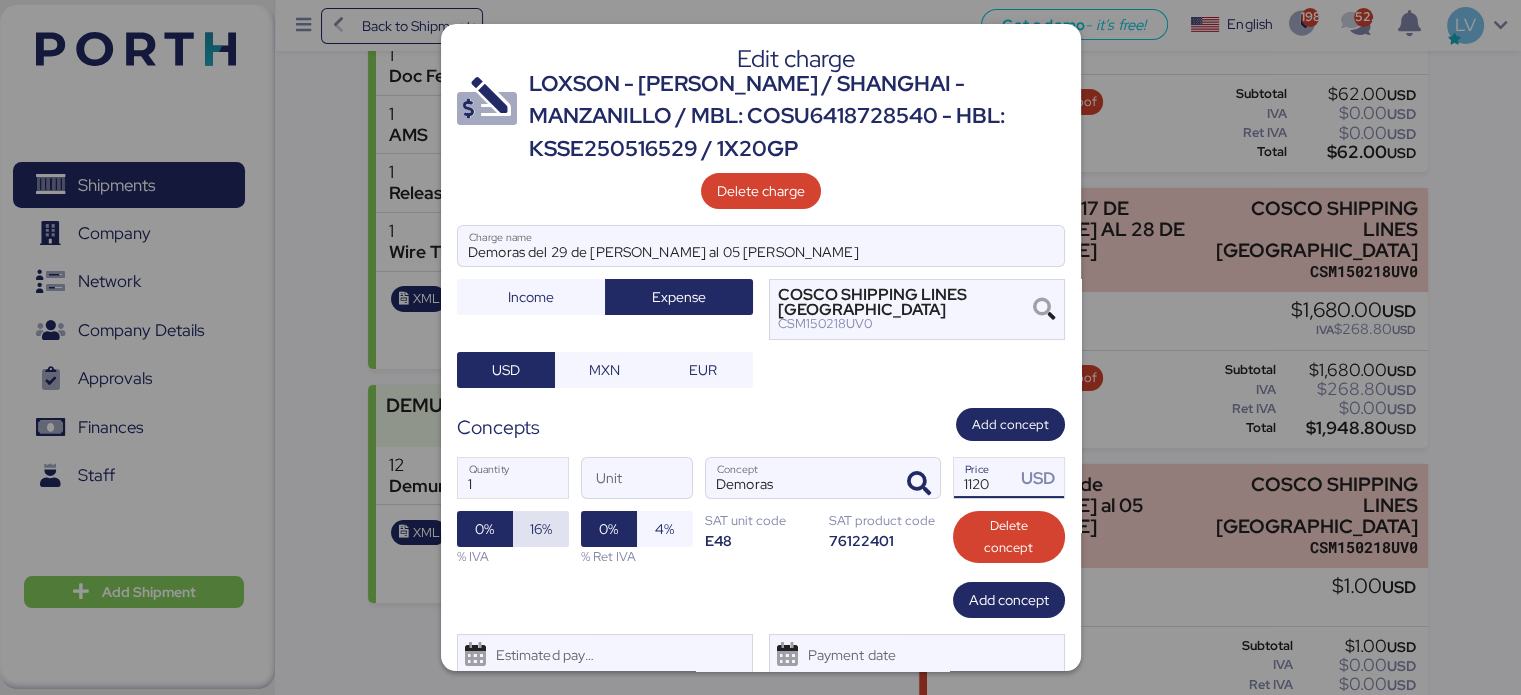 type on "1120" 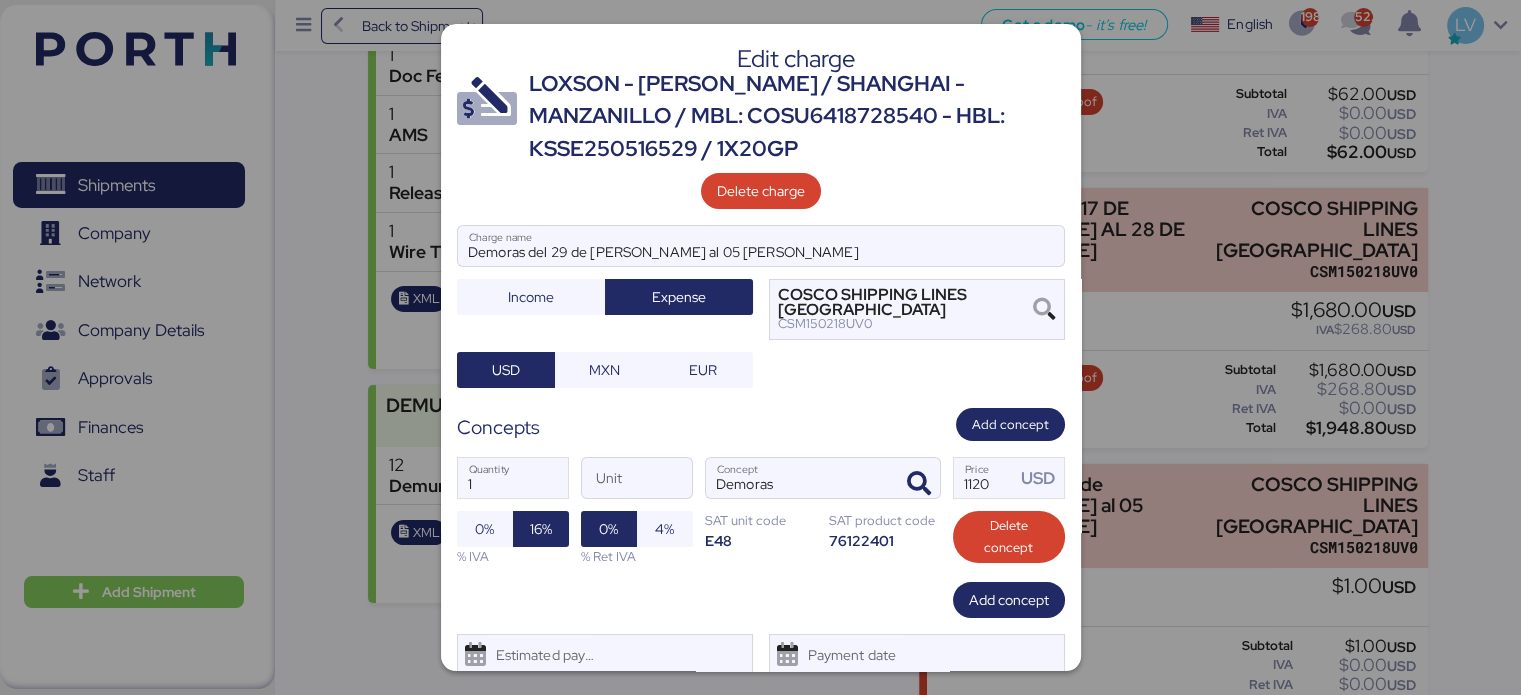 click on "Add concept" at bounding box center [761, 600] 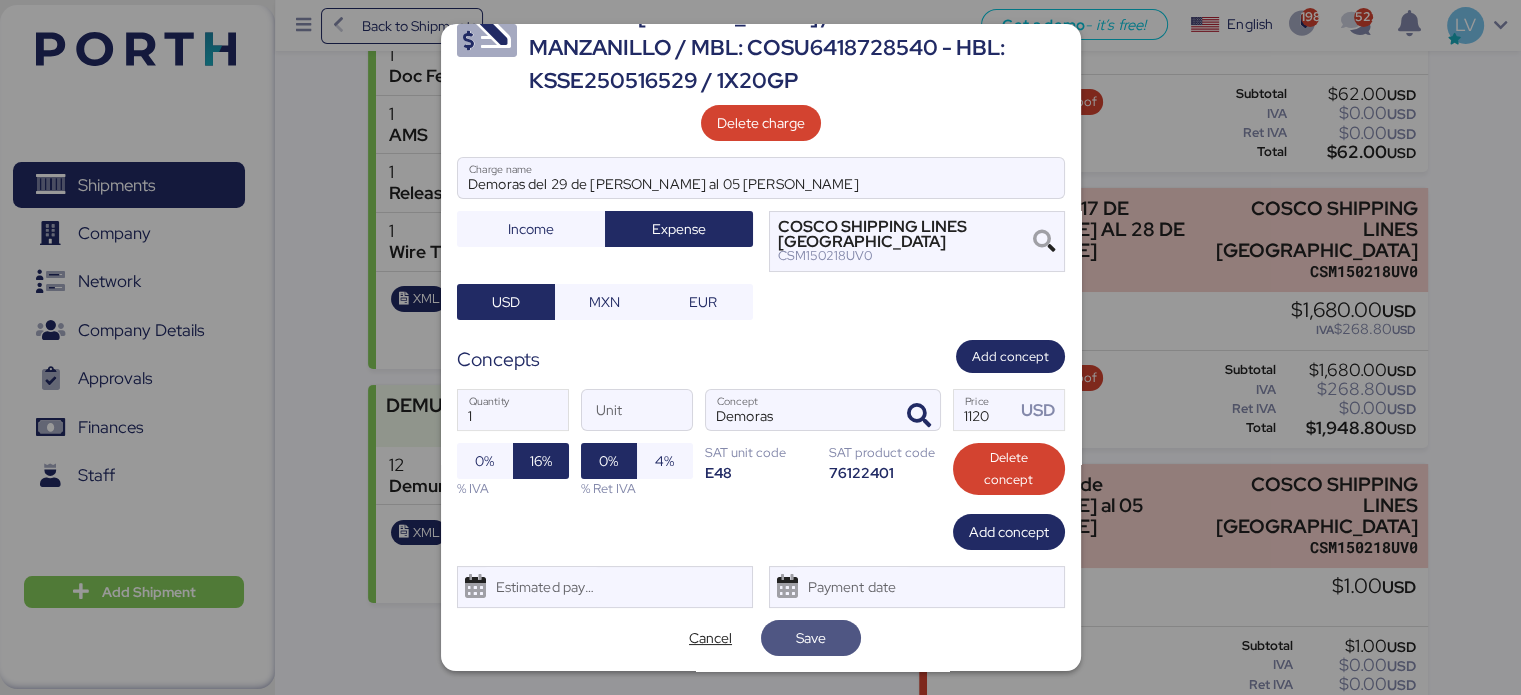 click on "Save" at bounding box center (811, 638) 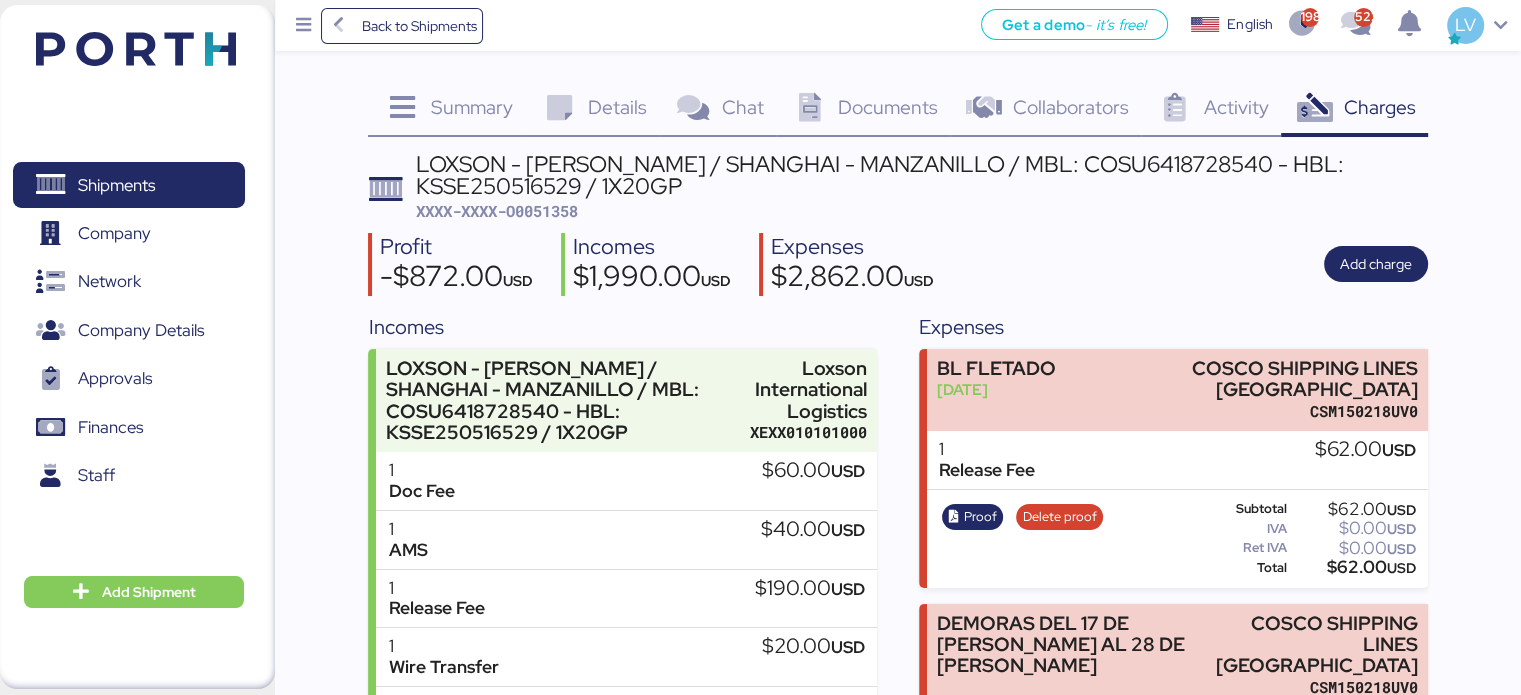 scroll, scrollTop: 415, scrollLeft: 0, axis: vertical 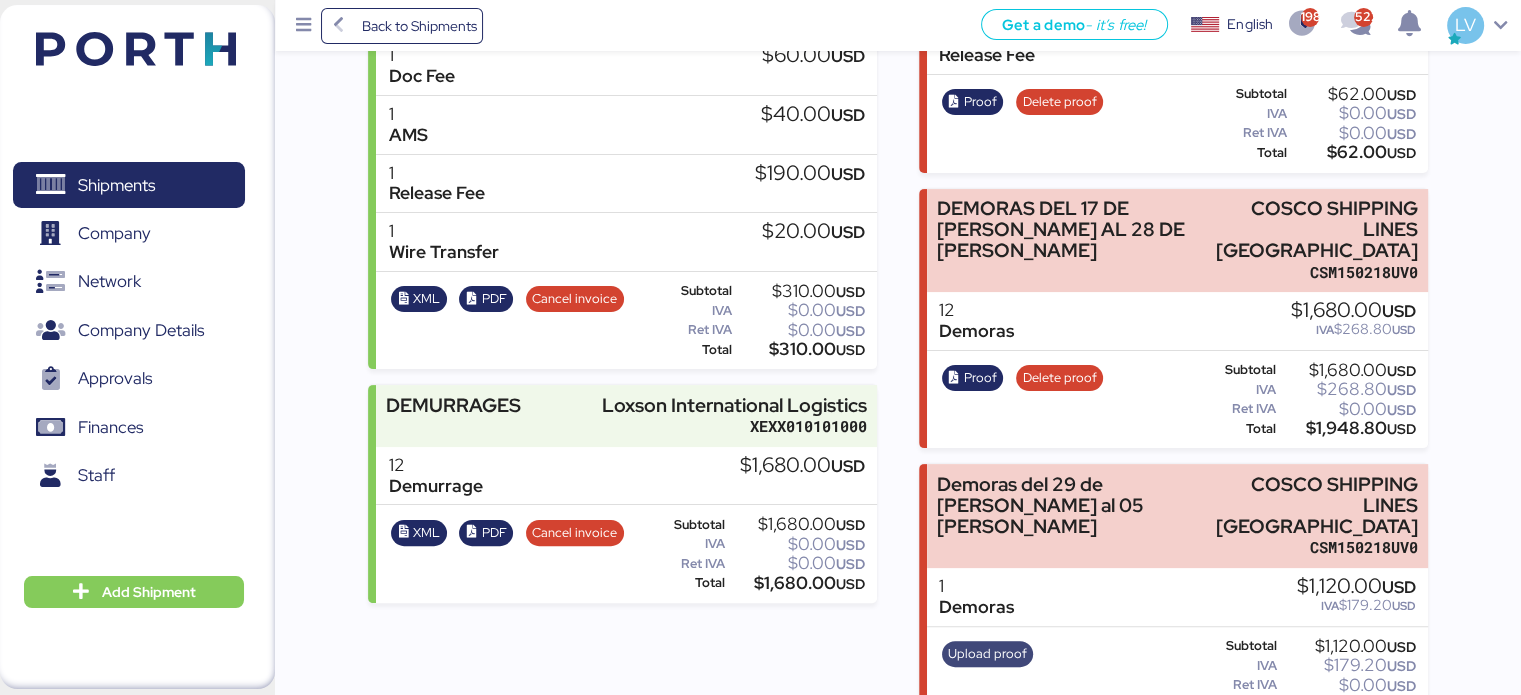 click on "Upload proof" at bounding box center [987, 654] 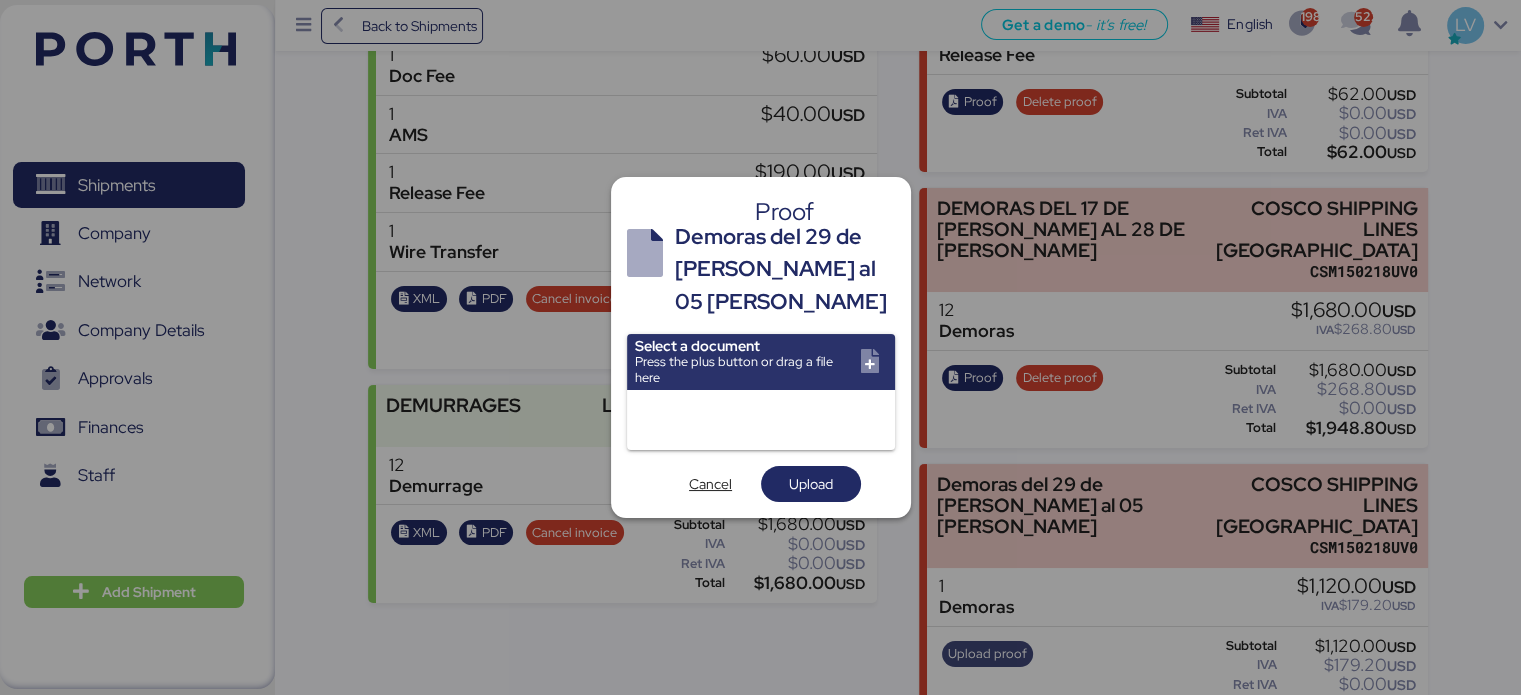 scroll, scrollTop: 0, scrollLeft: 0, axis: both 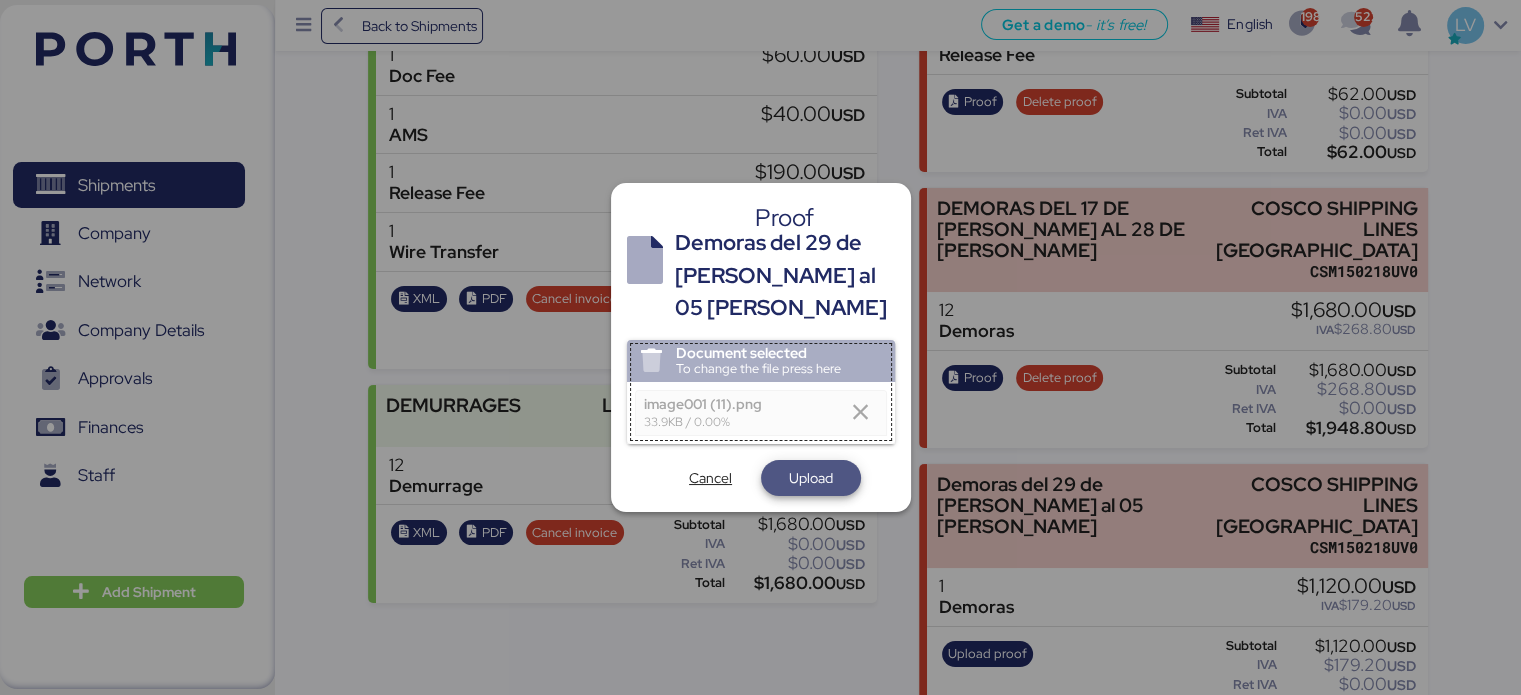 click on "Upload" at bounding box center (811, 478) 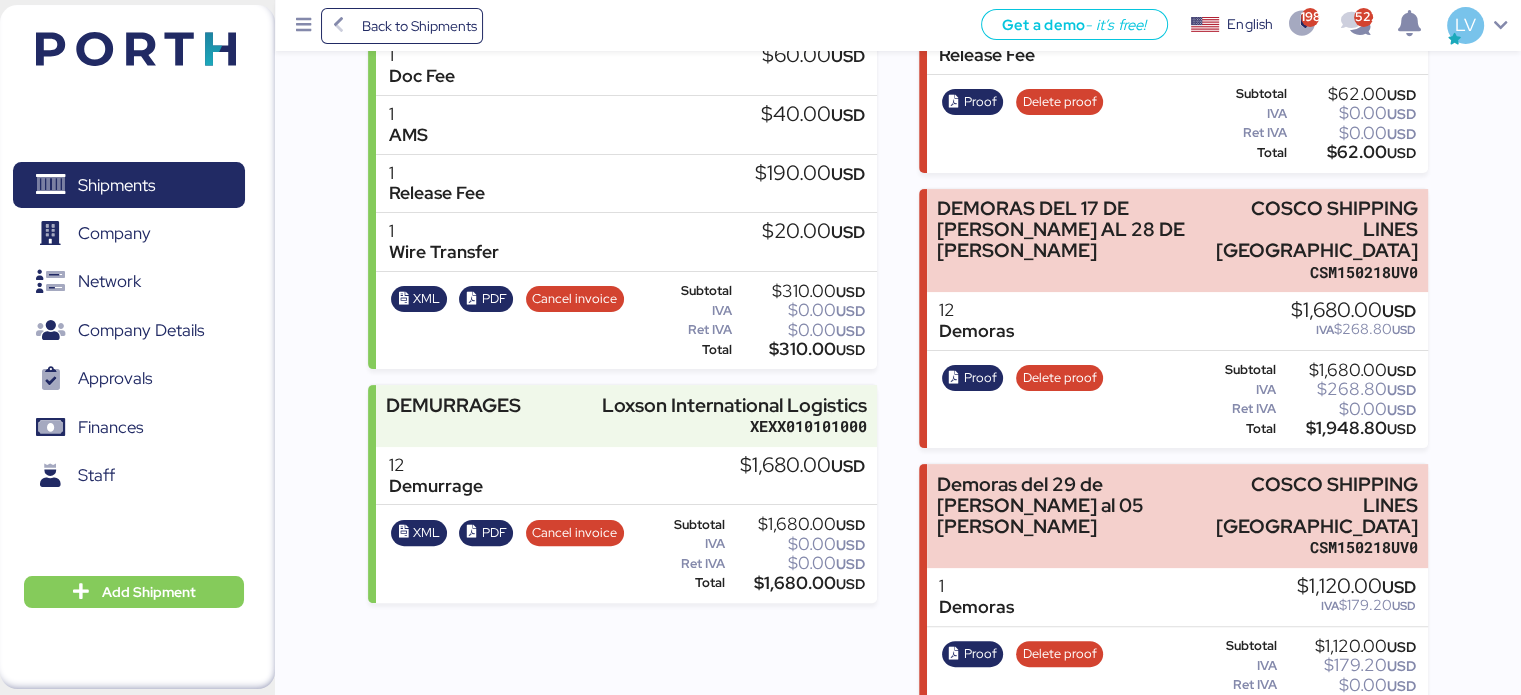 scroll, scrollTop: 0, scrollLeft: 0, axis: both 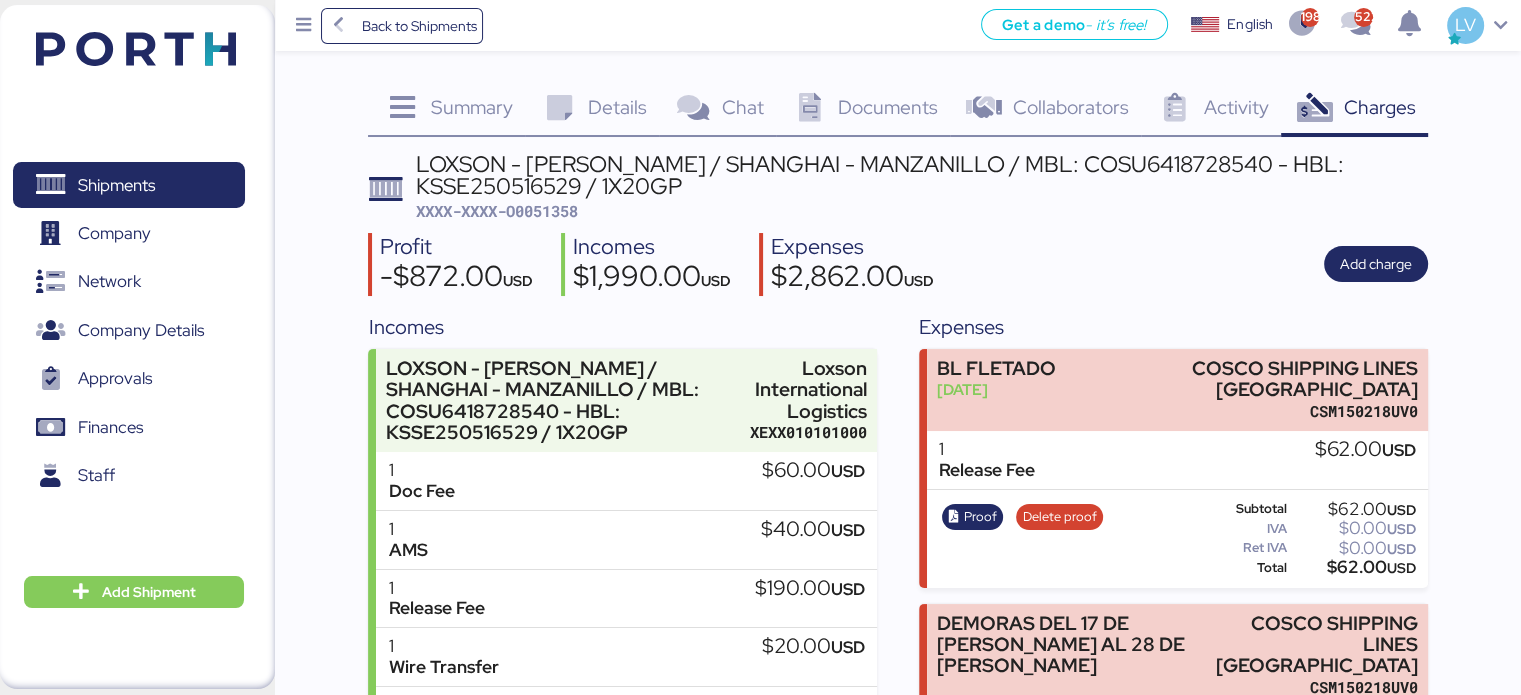 click on "LOXSON - [PERSON_NAME] / SHANGHAI - MANZANILLO / MBL: COSU6418728540 - HBL: KSSE250516529 / 1X20GP XXXX-XXXX-O0051358" at bounding box center [922, 187] 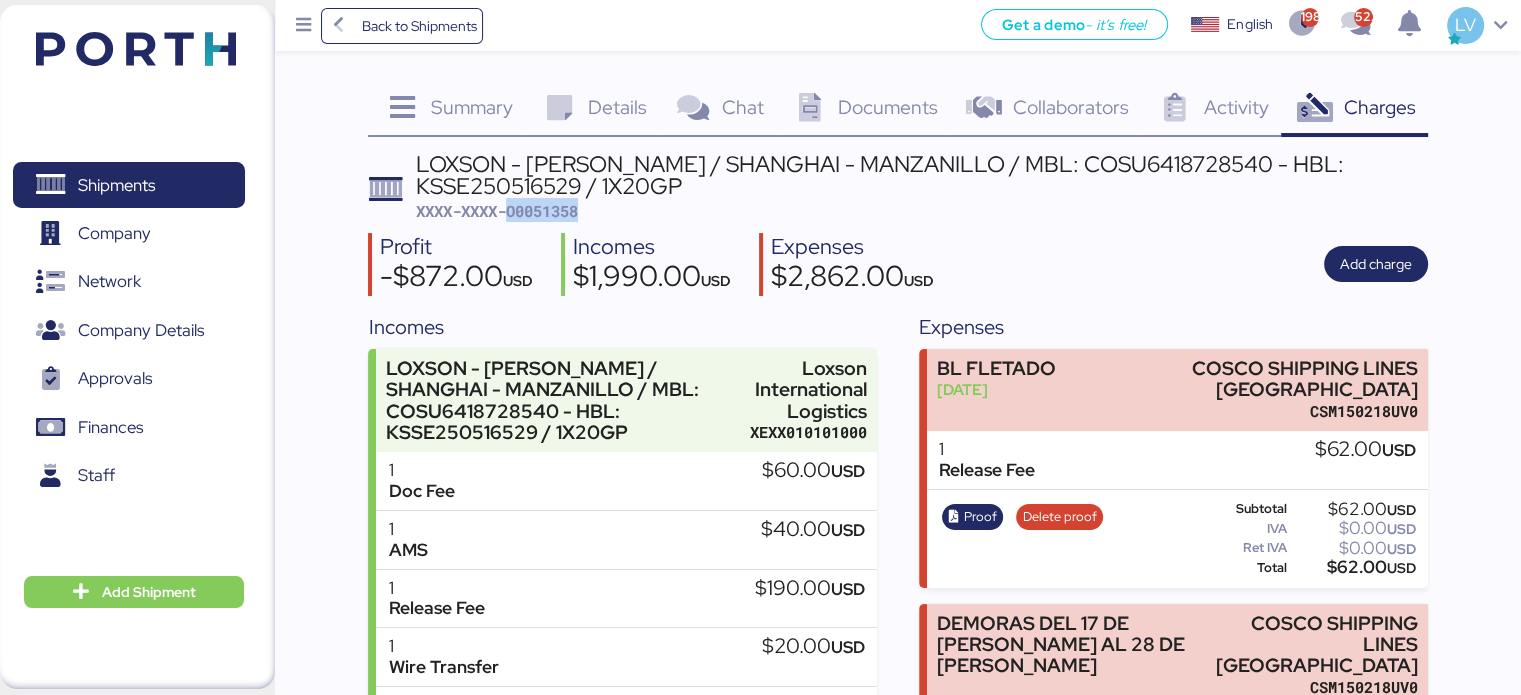 click on "LOXSON - [PERSON_NAME] / SHANGHAI - MANZANILLO / MBL: COSU6418728540 - HBL: KSSE250516529 / 1X20GP XXXX-XXXX-O0051358" at bounding box center [922, 187] 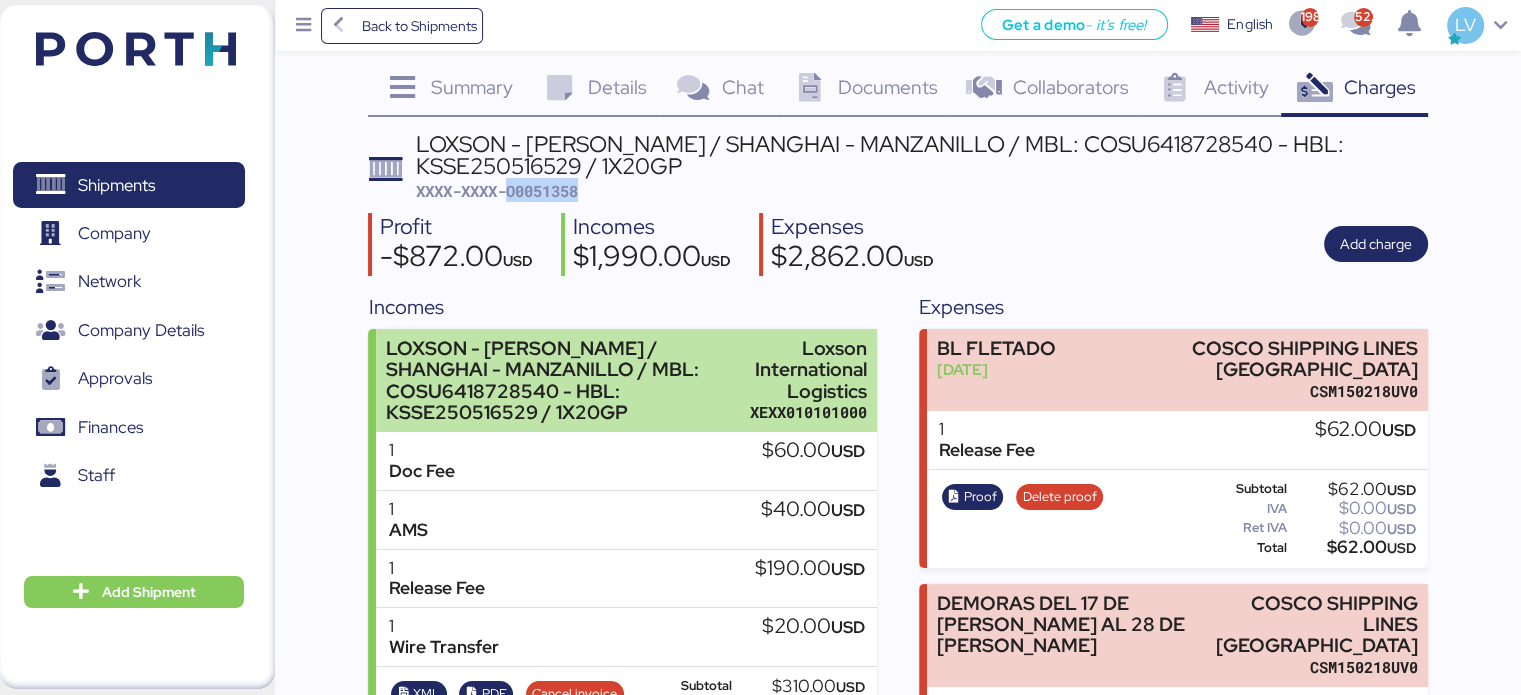 scroll, scrollTop: 0, scrollLeft: 0, axis: both 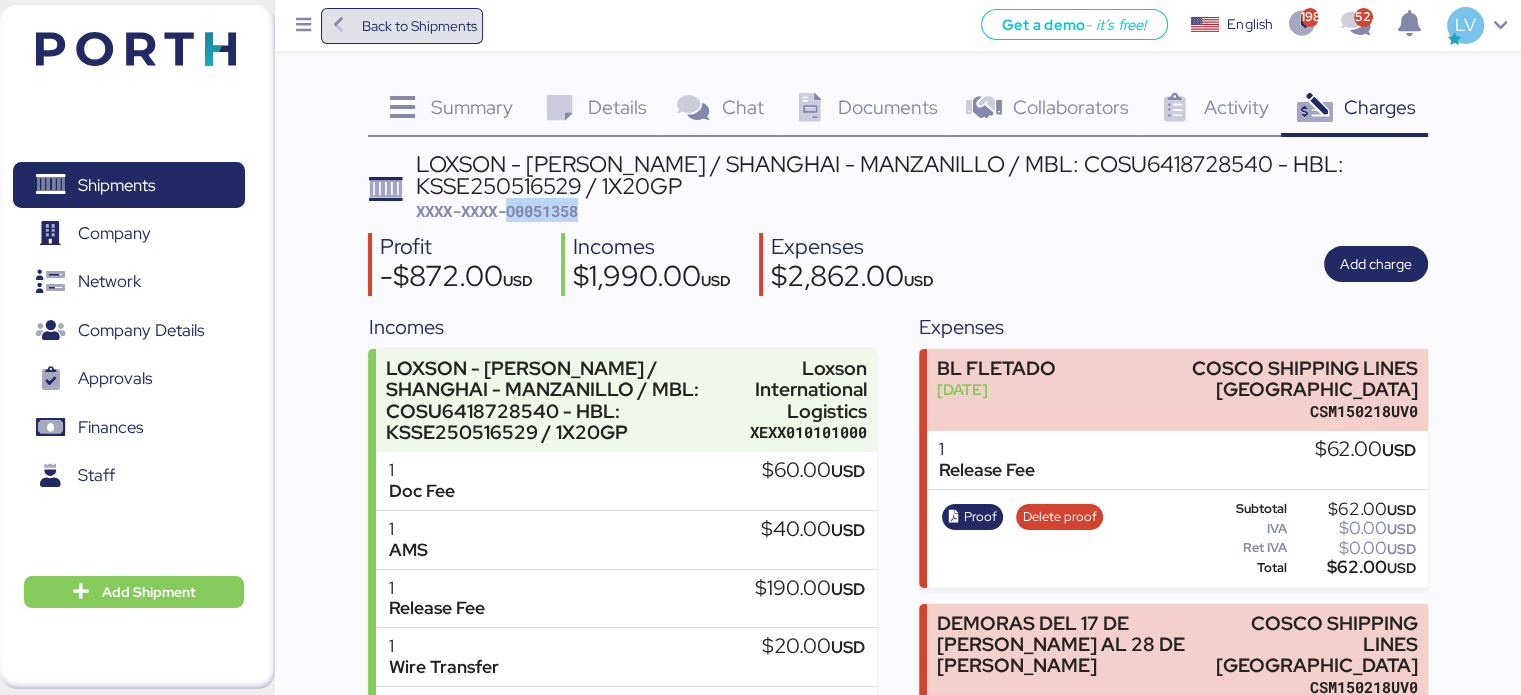 click on "Back to Shipments" at bounding box center [418, 26] 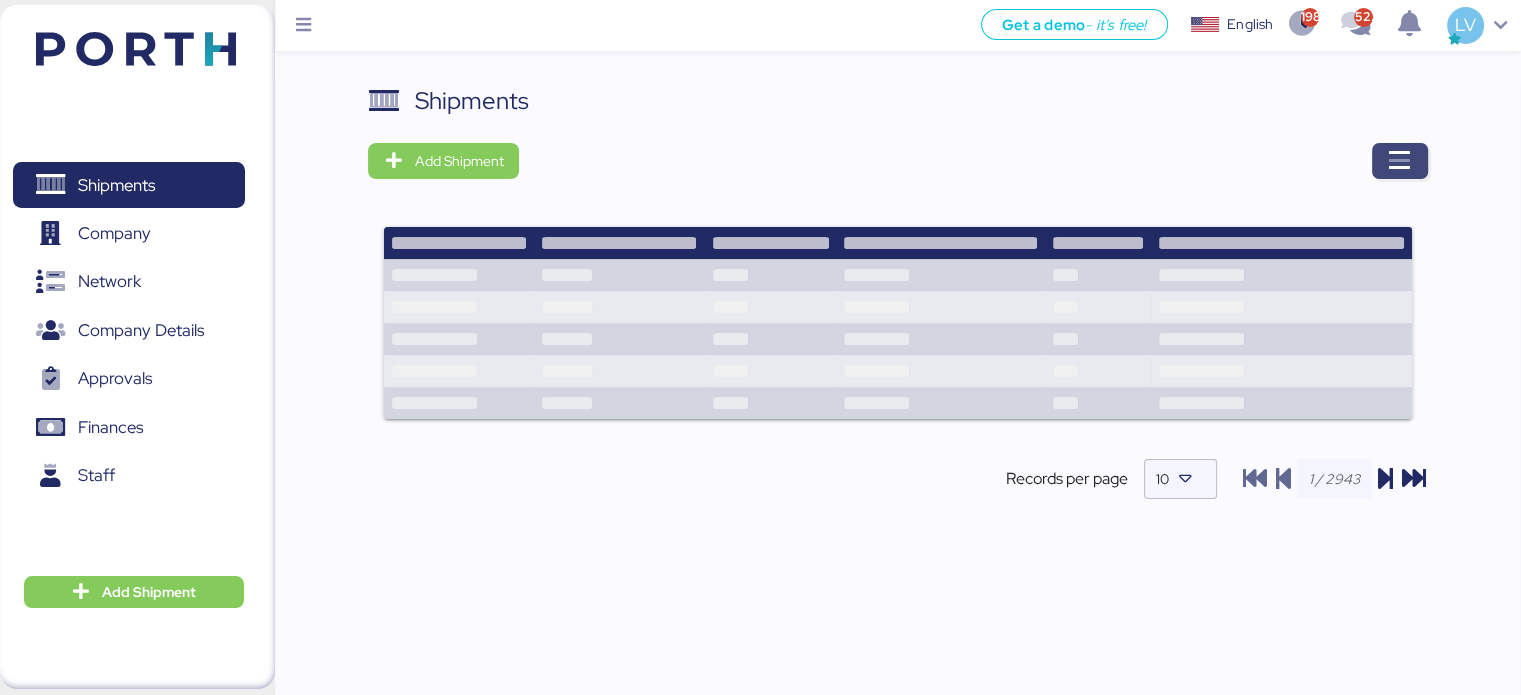 click at bounding box center [1400, 161] 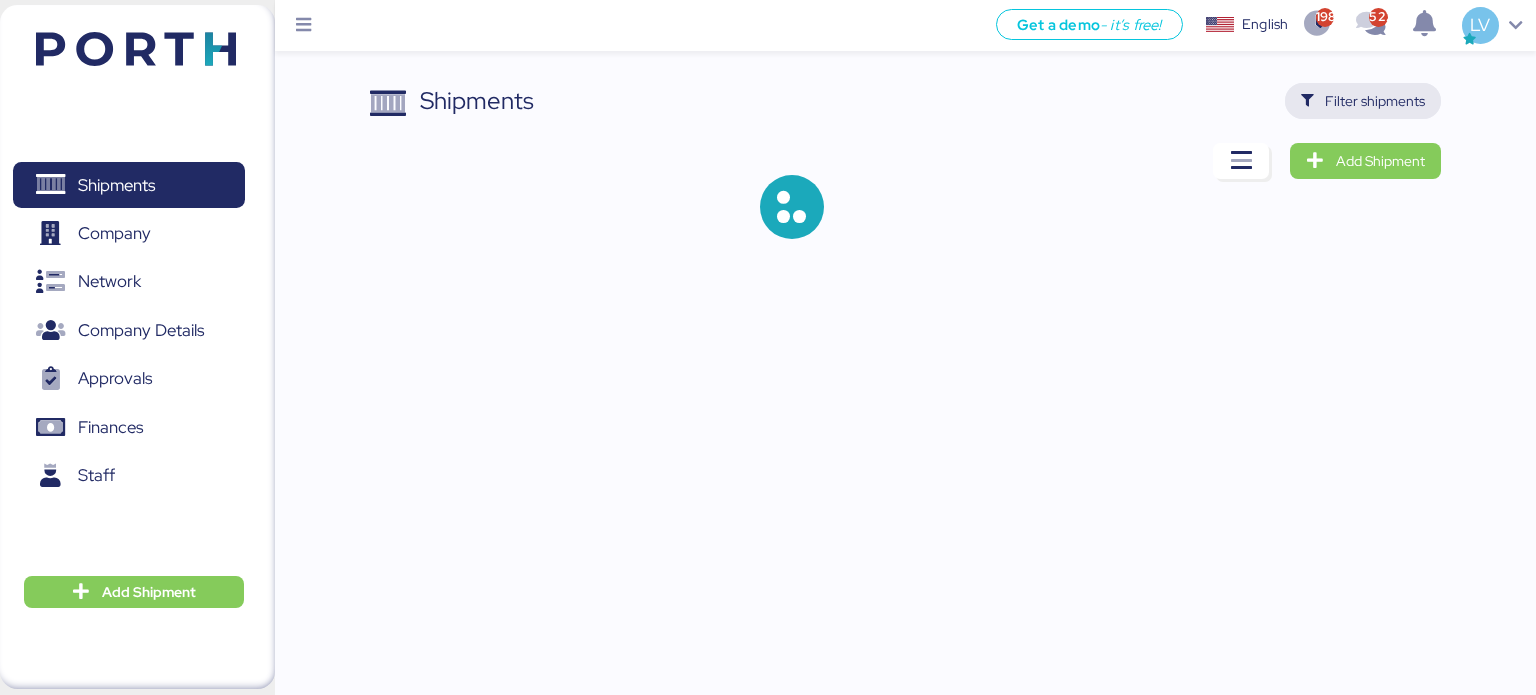 click on "Filter shipments" at bounding box center (1375, 101) 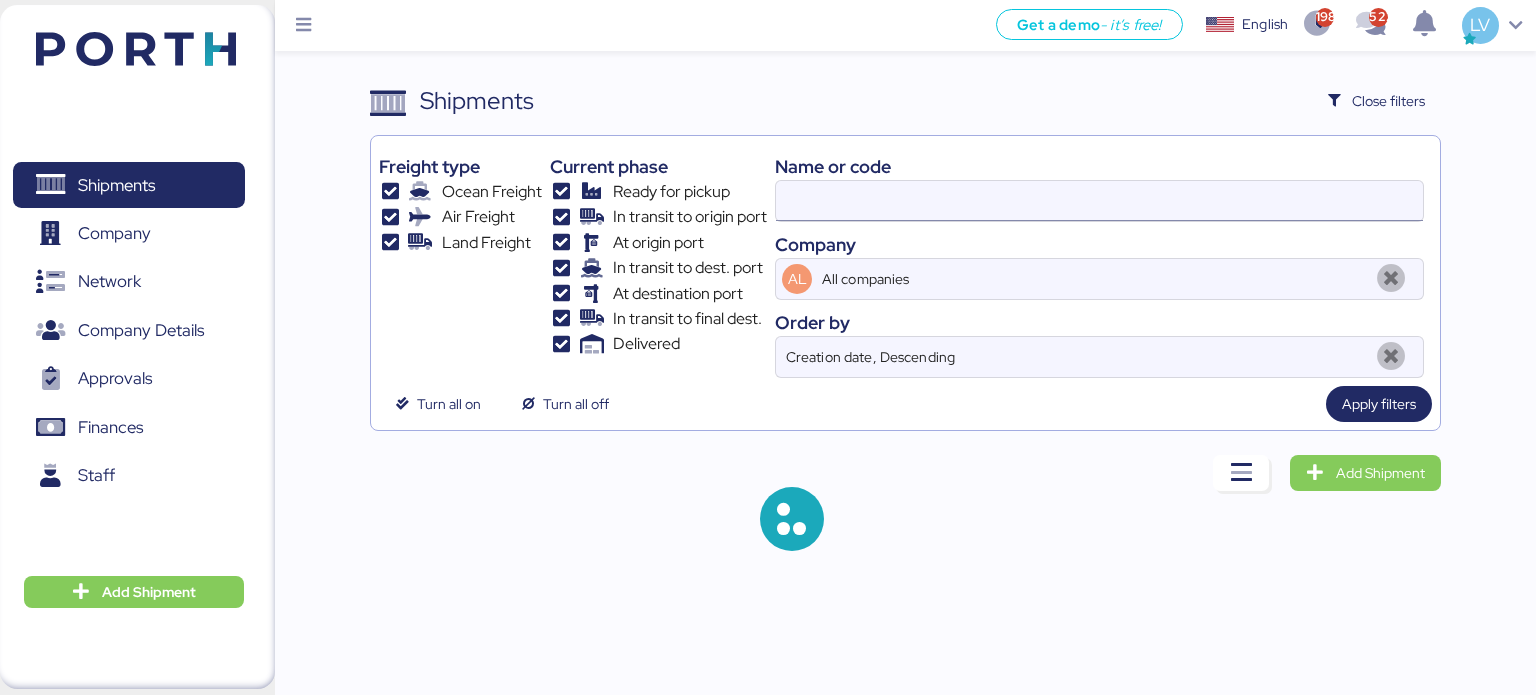 click at bounding box center [1099, 201] 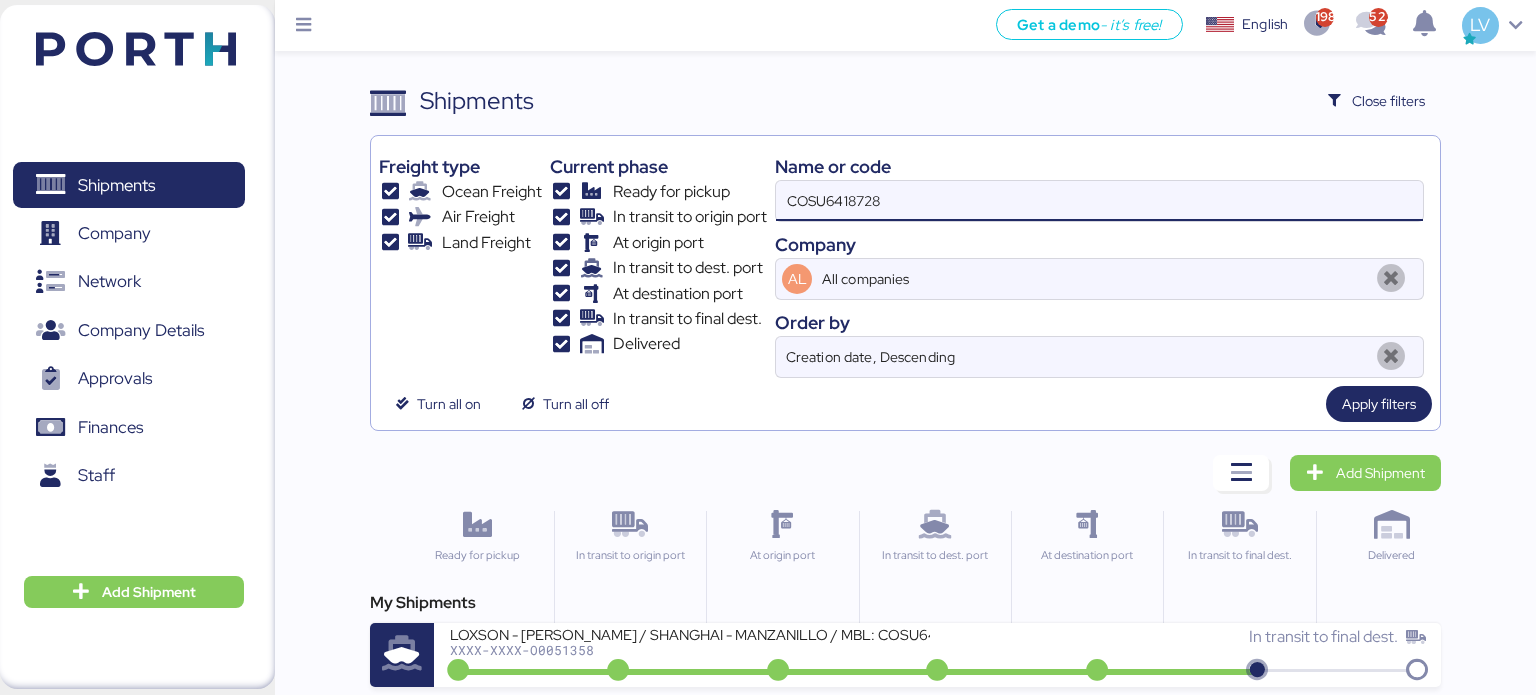 type on "COSU641872" 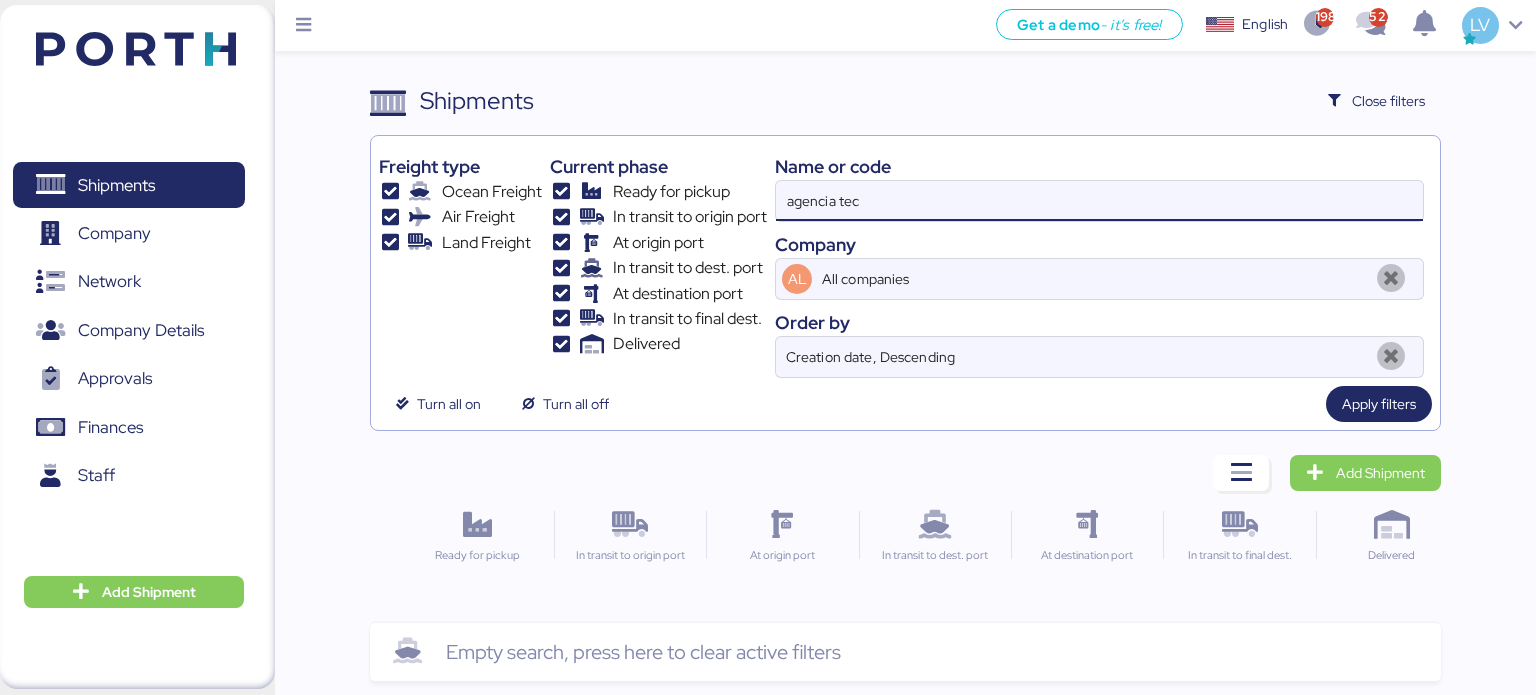 click on "agencia tec" at bounding box center (1099, 201) 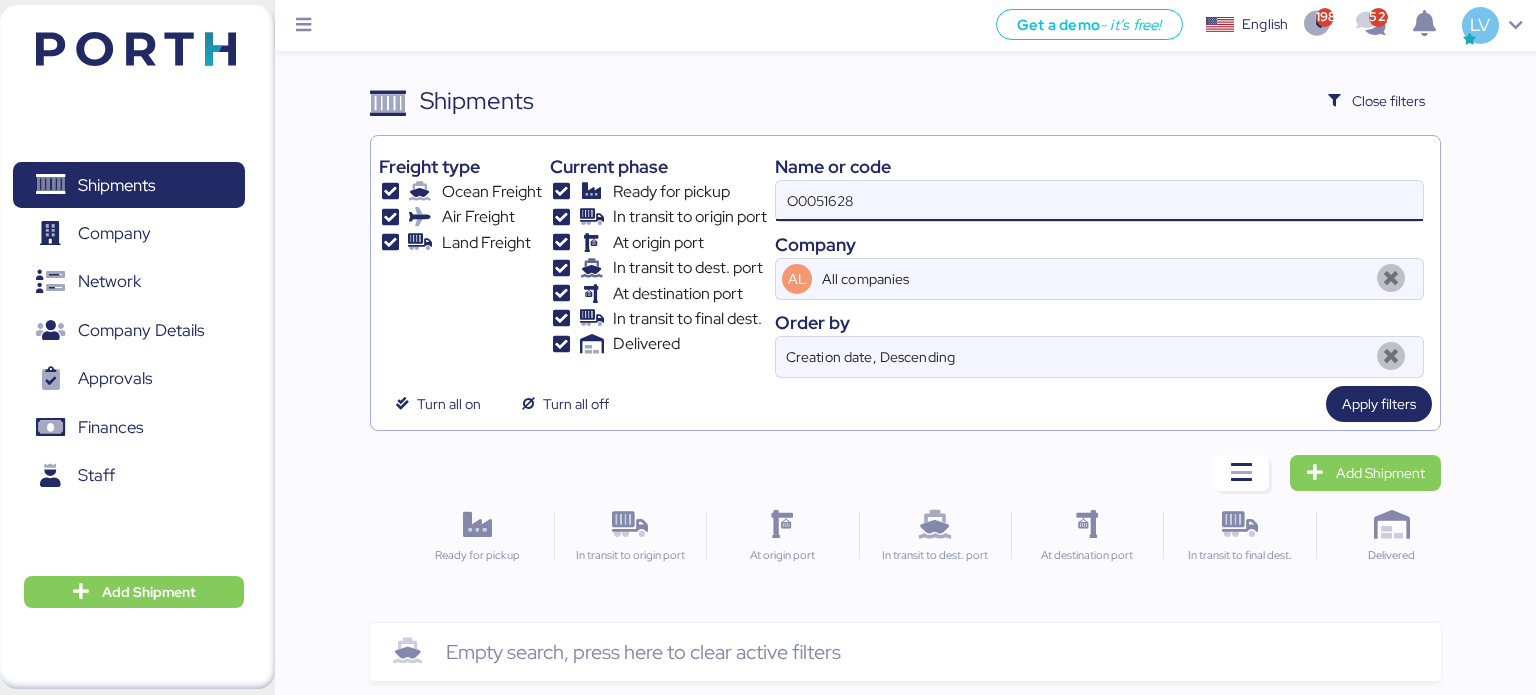 type on "O0051628" 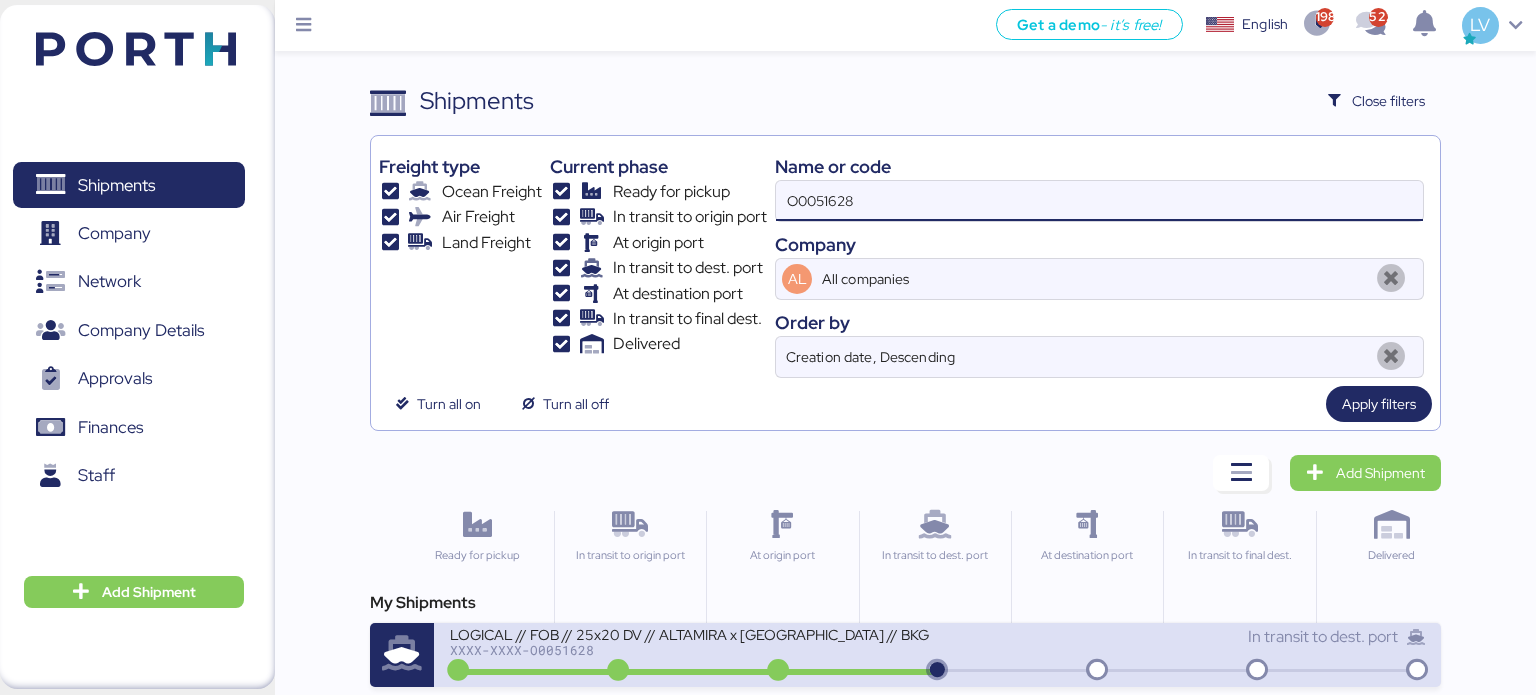 click on "LOGICAL // FOB // 25x20 DV // ALTAMIRA x [GEOGRAPHIC_DATA] // BKG: EBKG13245214" at bounding box center [690, 633] 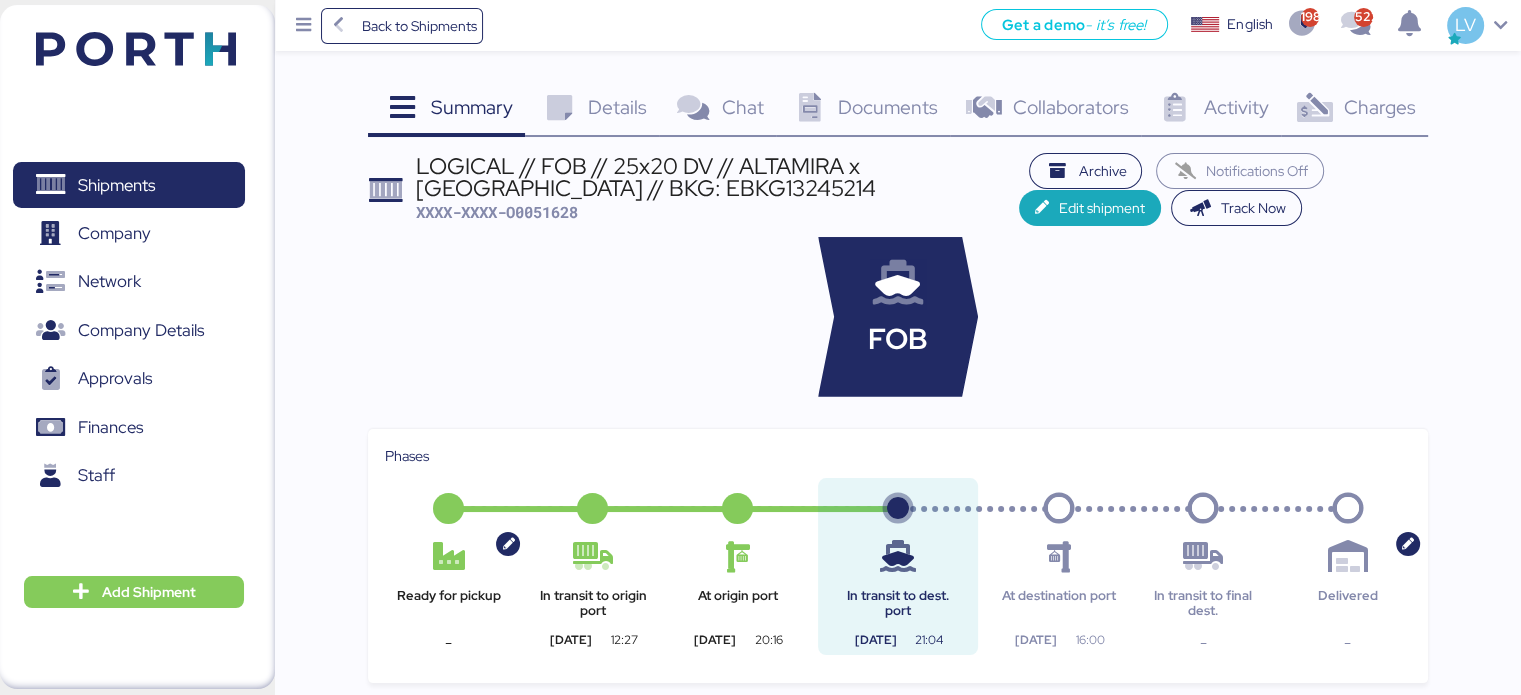 click on "Charges 0" at bounding box center [1354, 110] 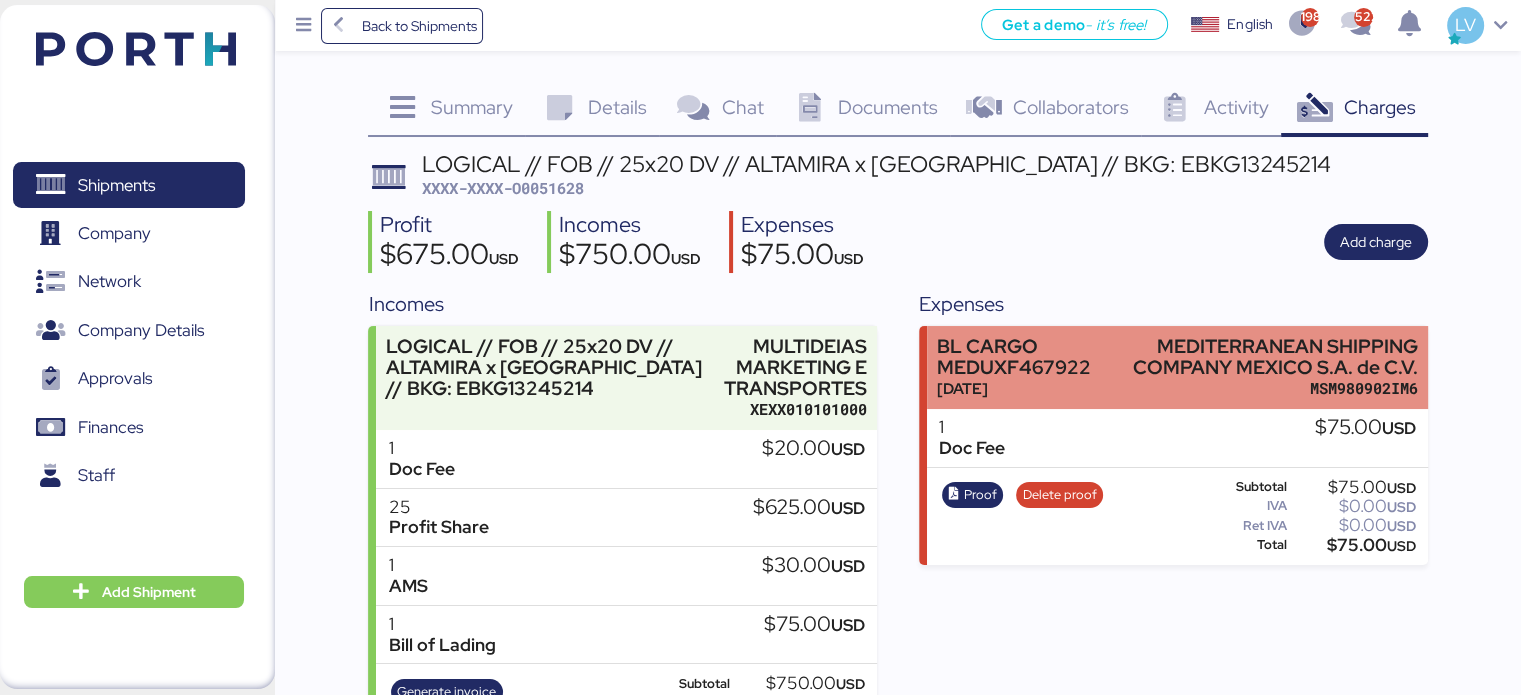 scroll, scrollTop: 81, scrollLeft: 0, axis: vertical 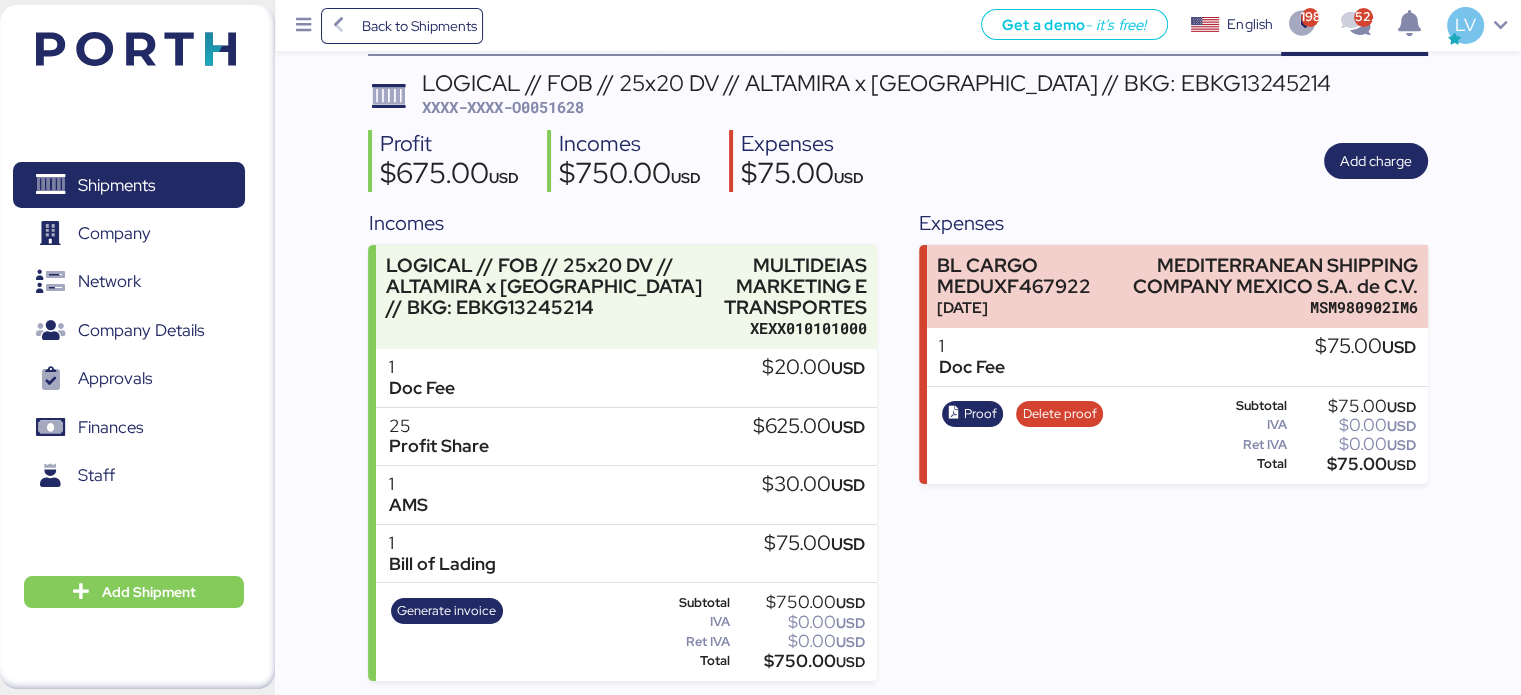 click on "XXXX-XXXX-O0051628" at bounding box center (503, 107) 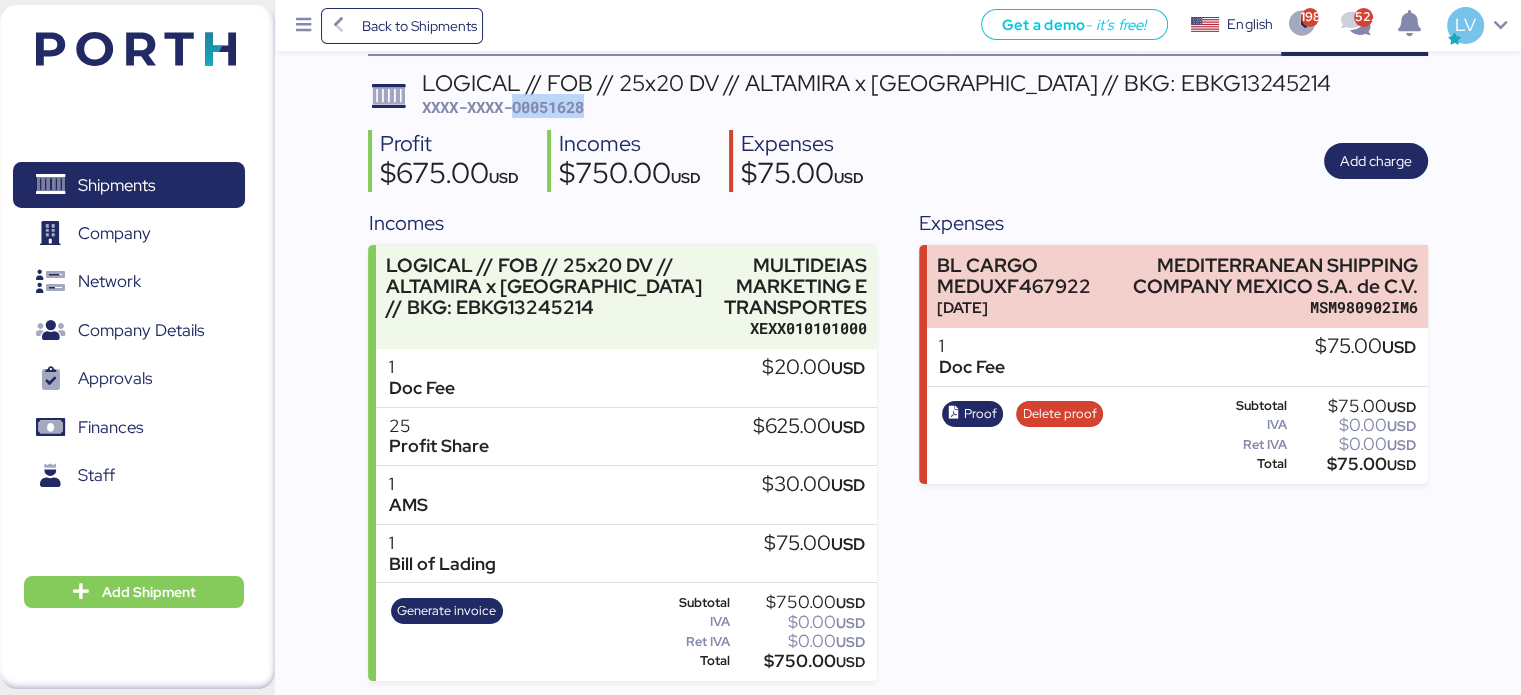click on "XXXX-XXXX-O0051628" at bounding box center [503, 107] 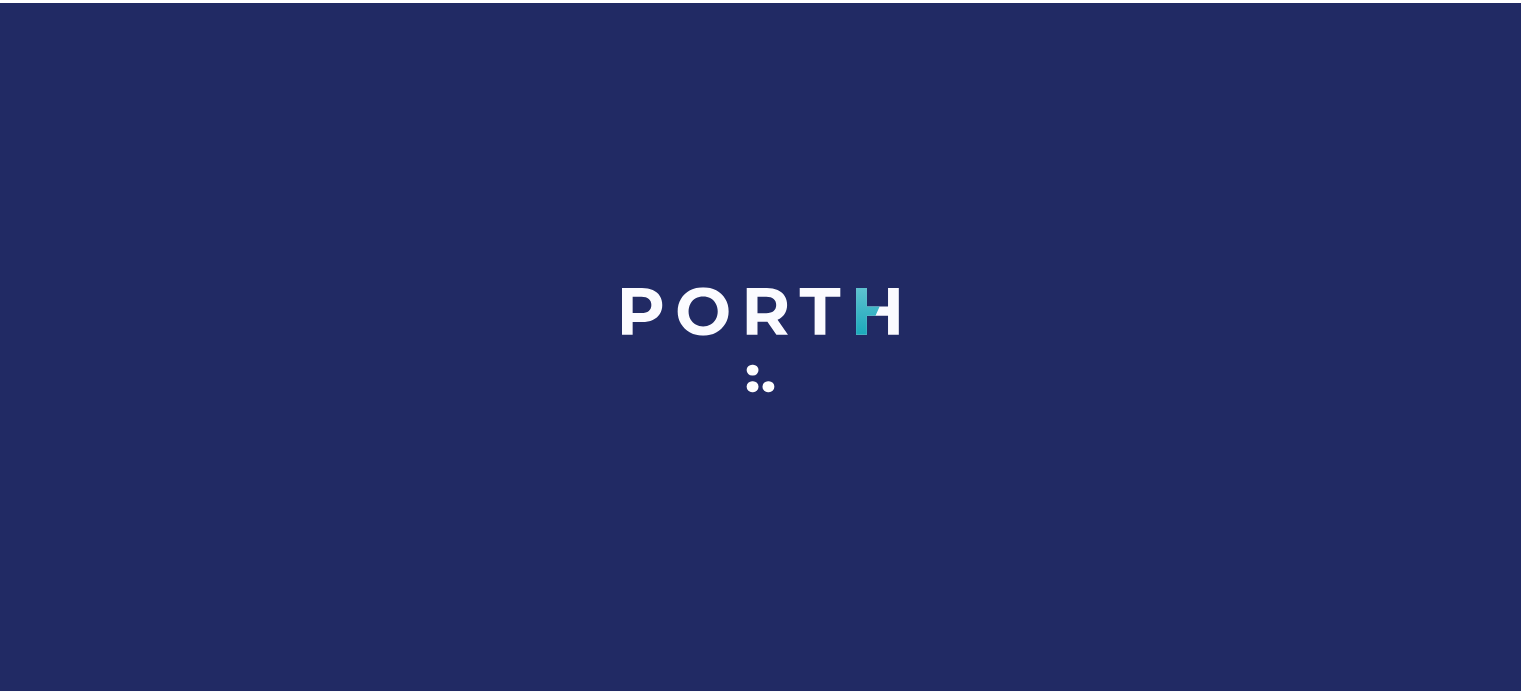 scroll, scrollTop: 0, scrollLeft: 0, axis: both 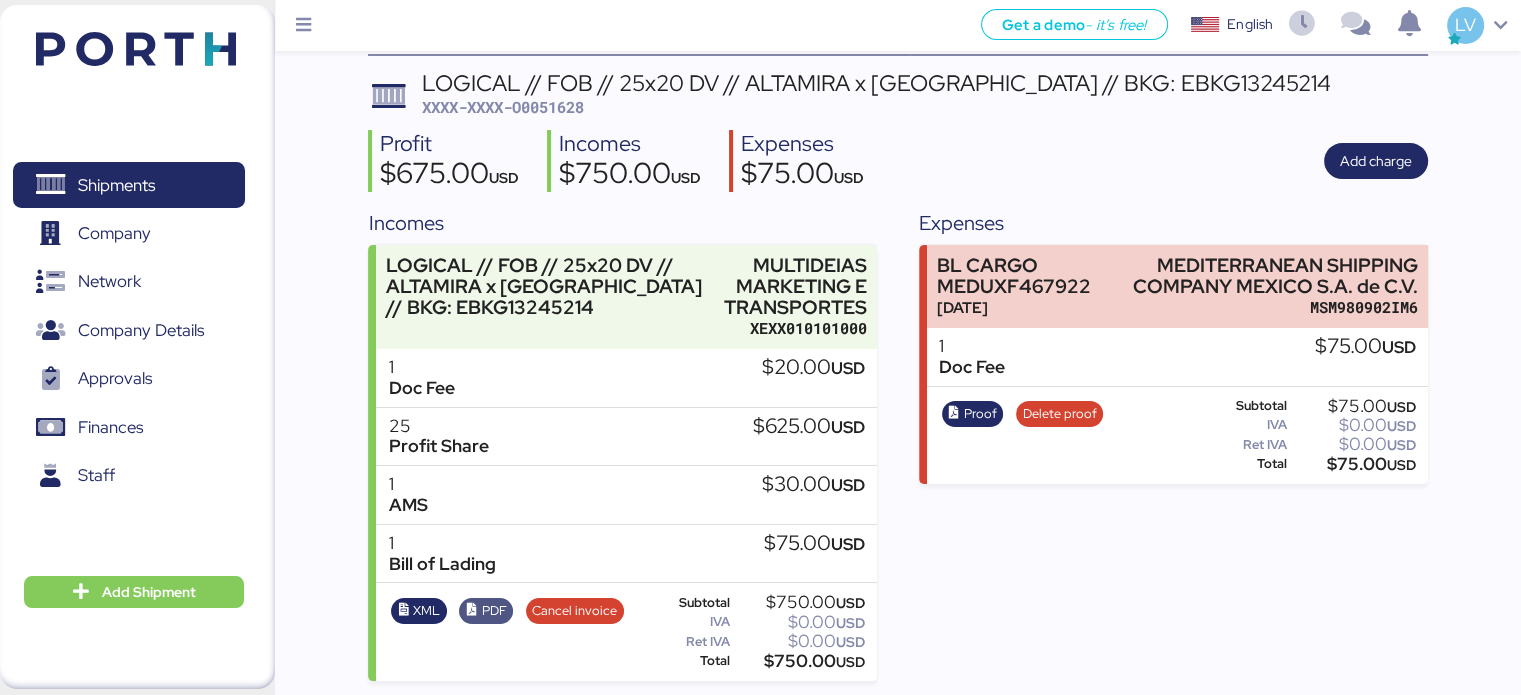 click on "PDF" at bounding box center (494, 611) 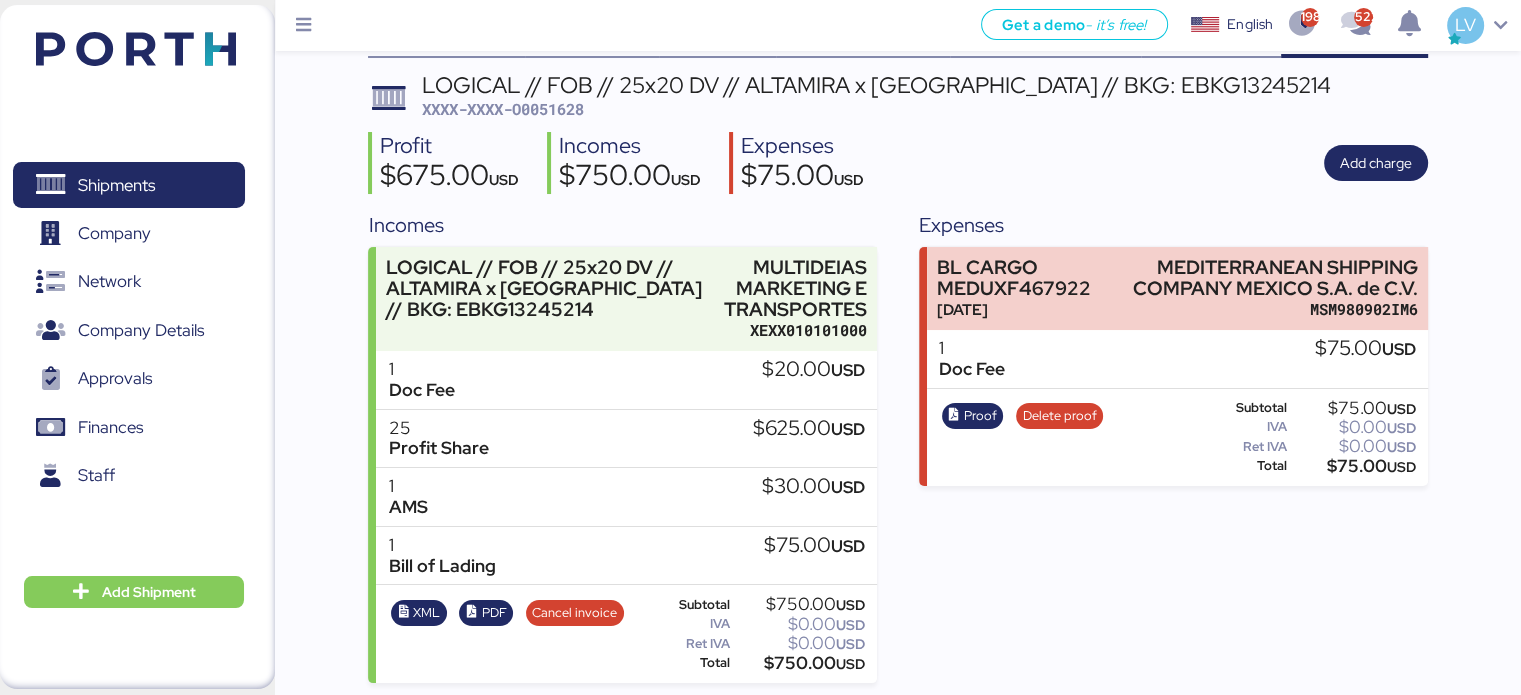 click at bounding box center (136, 49) 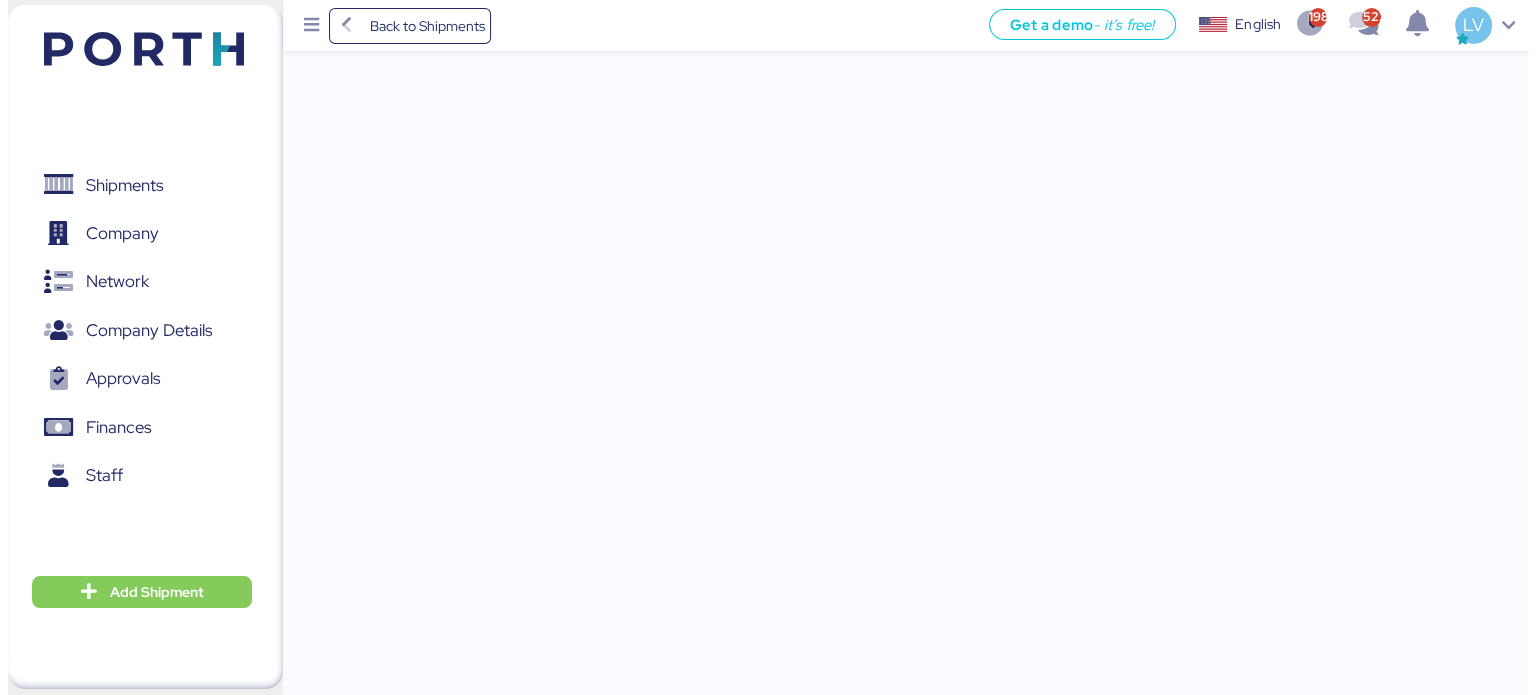 scroll, scrollTop: 0, scrollLeft: 0, axis: both 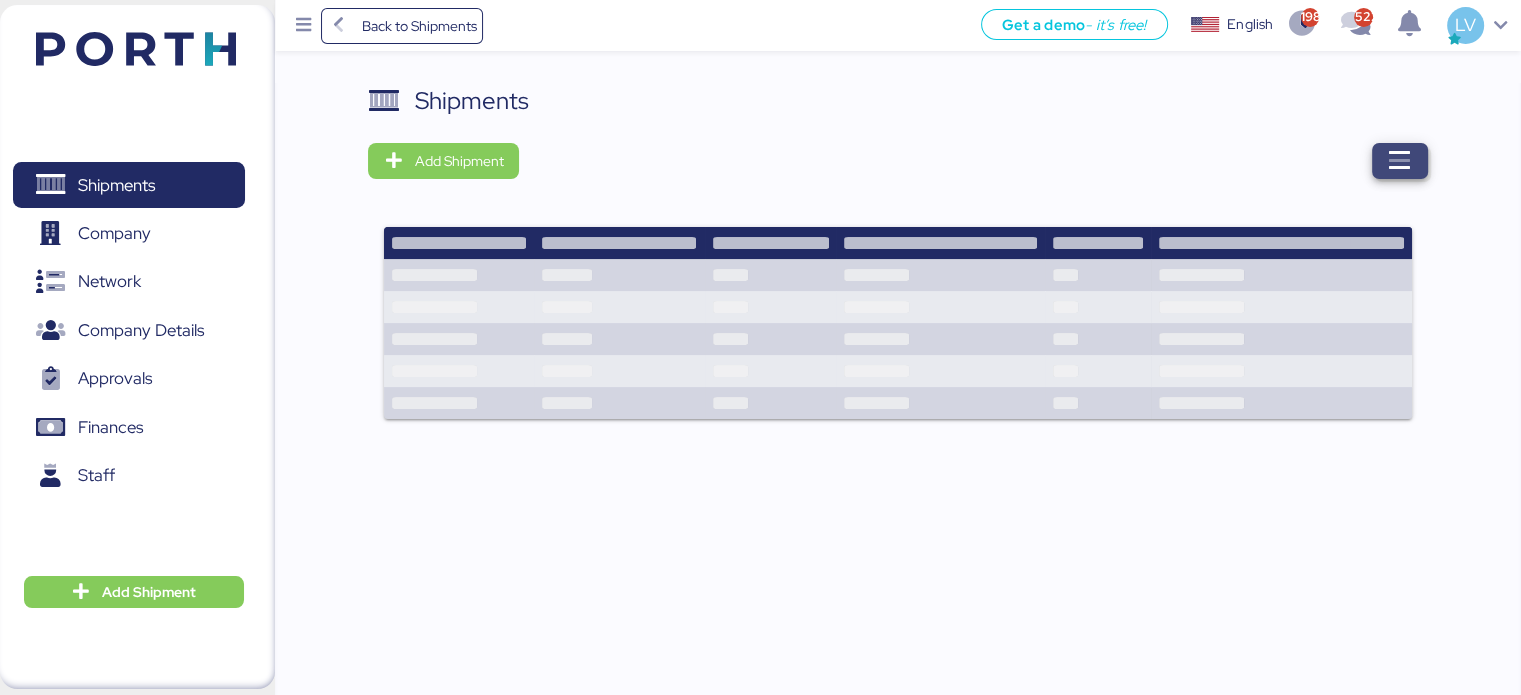 click at bounding box center [1400, 161] 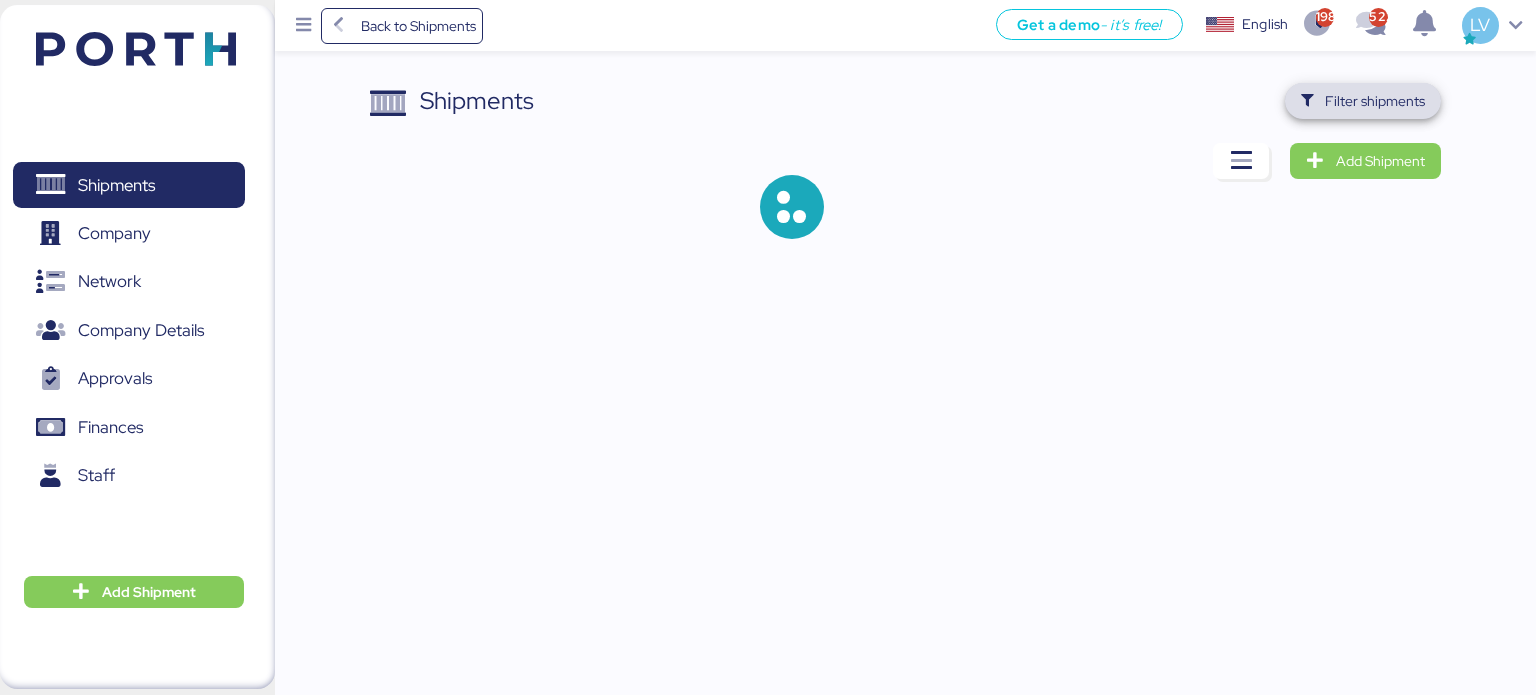 click on "Filter shipments" at bounding box center [1375, 101] 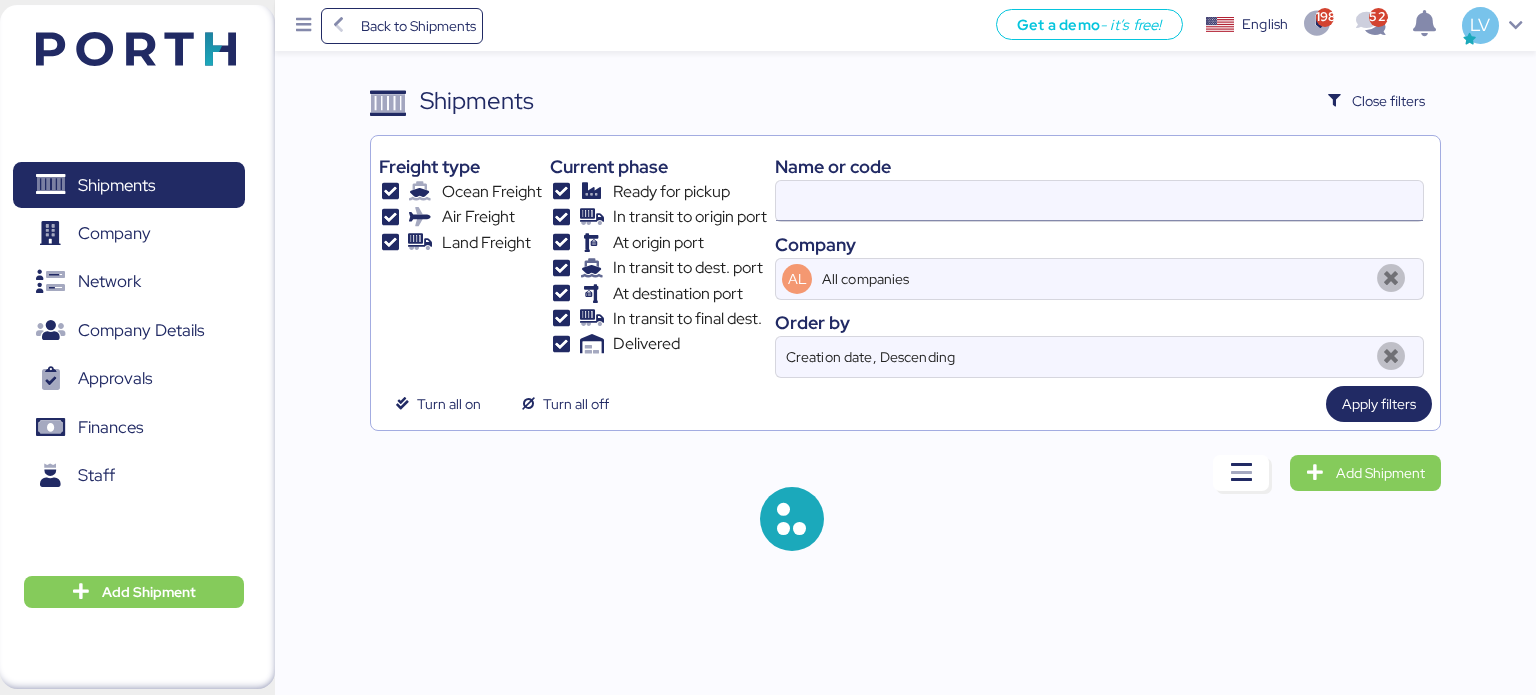 click at bounding box center [1099, 201] 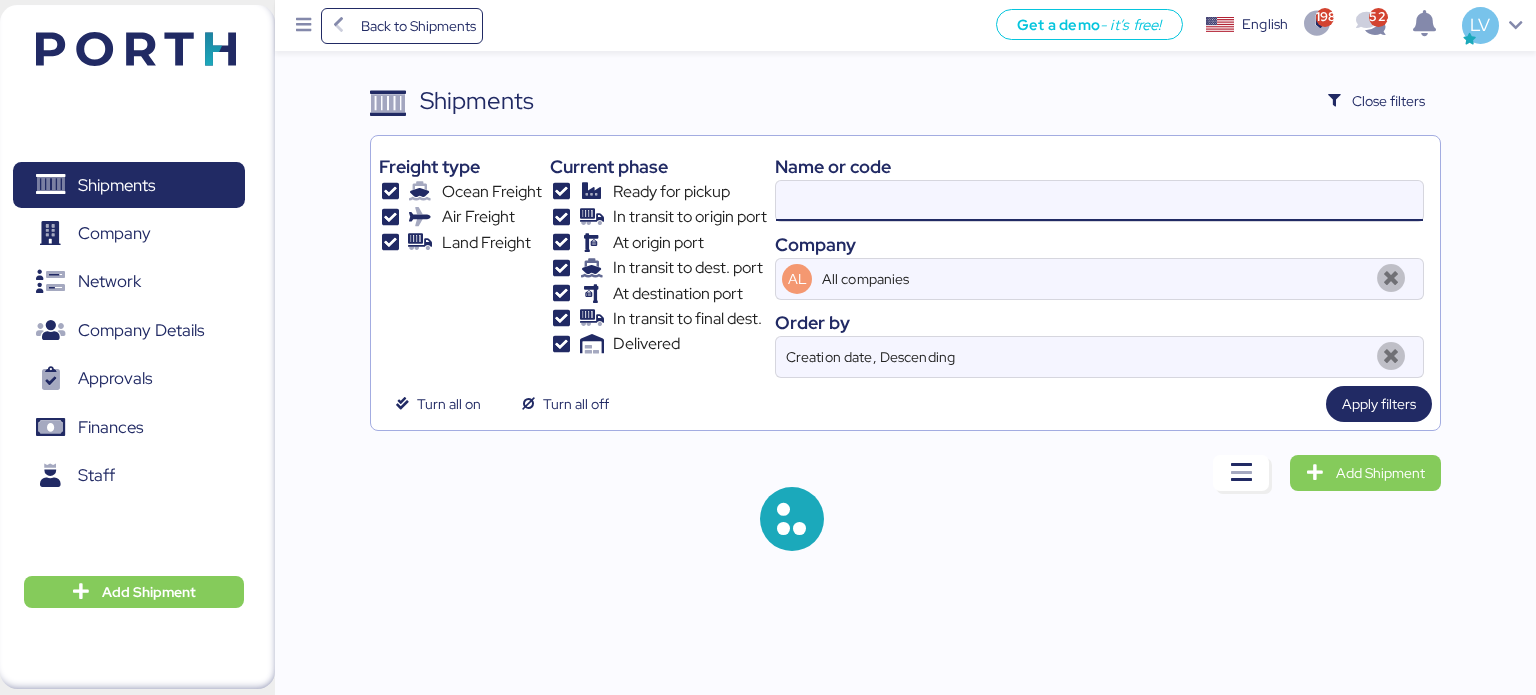 paste on "O0051938" 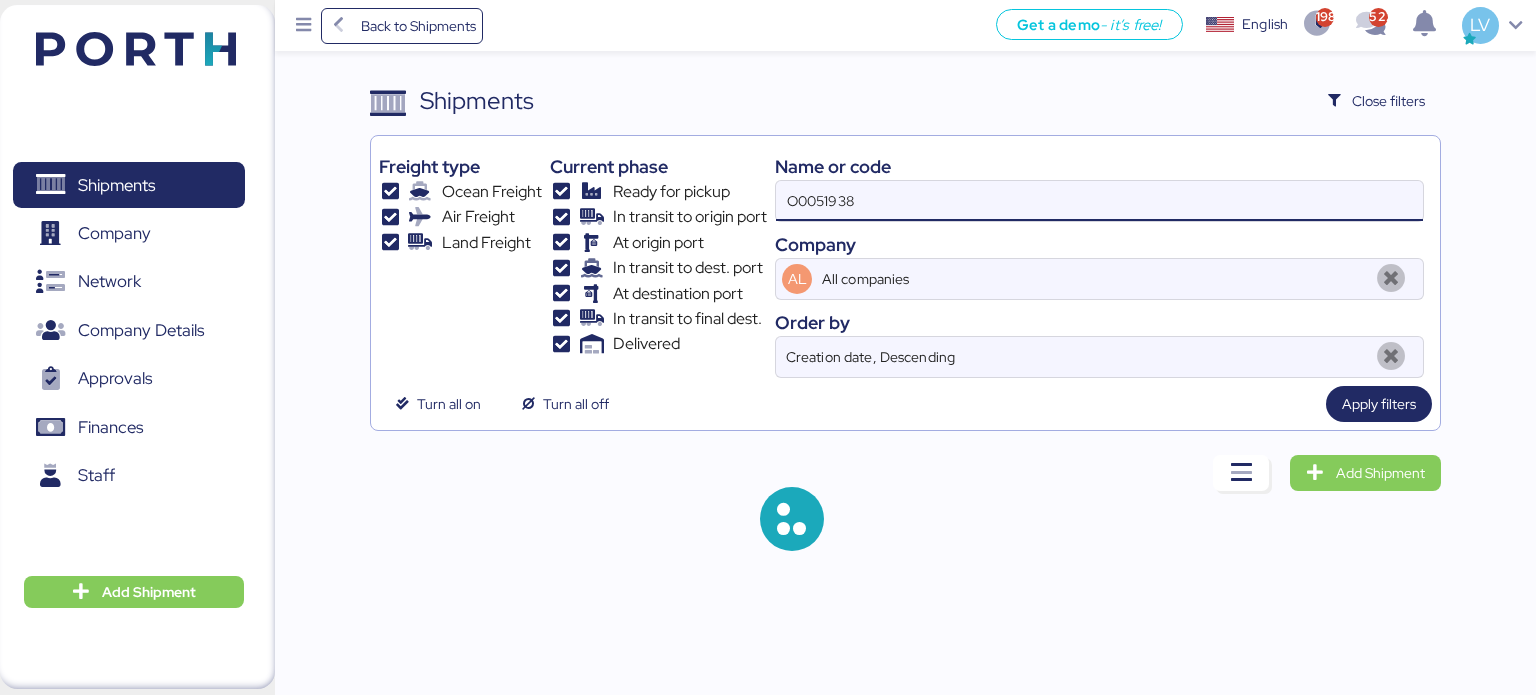 type on "O0051938" 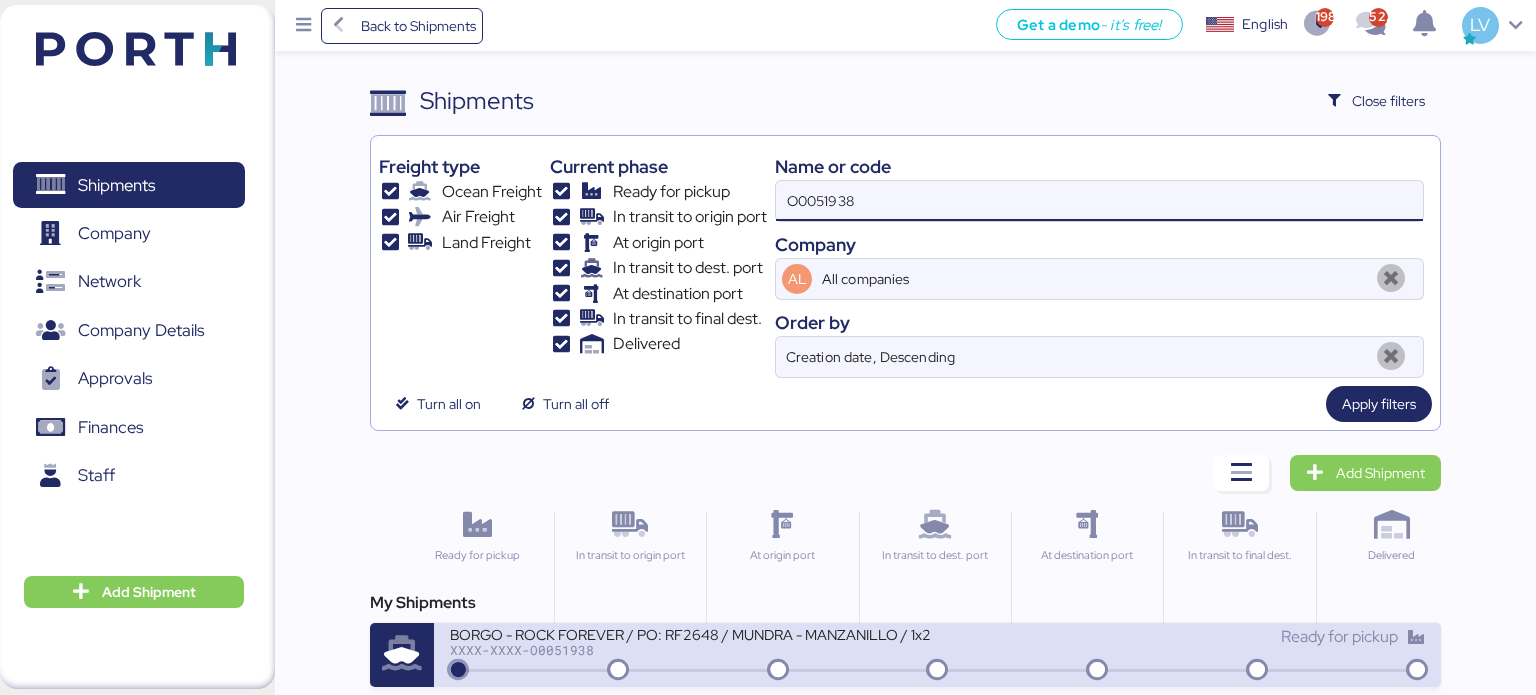 click on "BORGO - ROCK FOREVER / PO: RF2648 / MUNDRA - MANZANILLO / 1x20 / TARAGO" at bounding box center (690, 633) 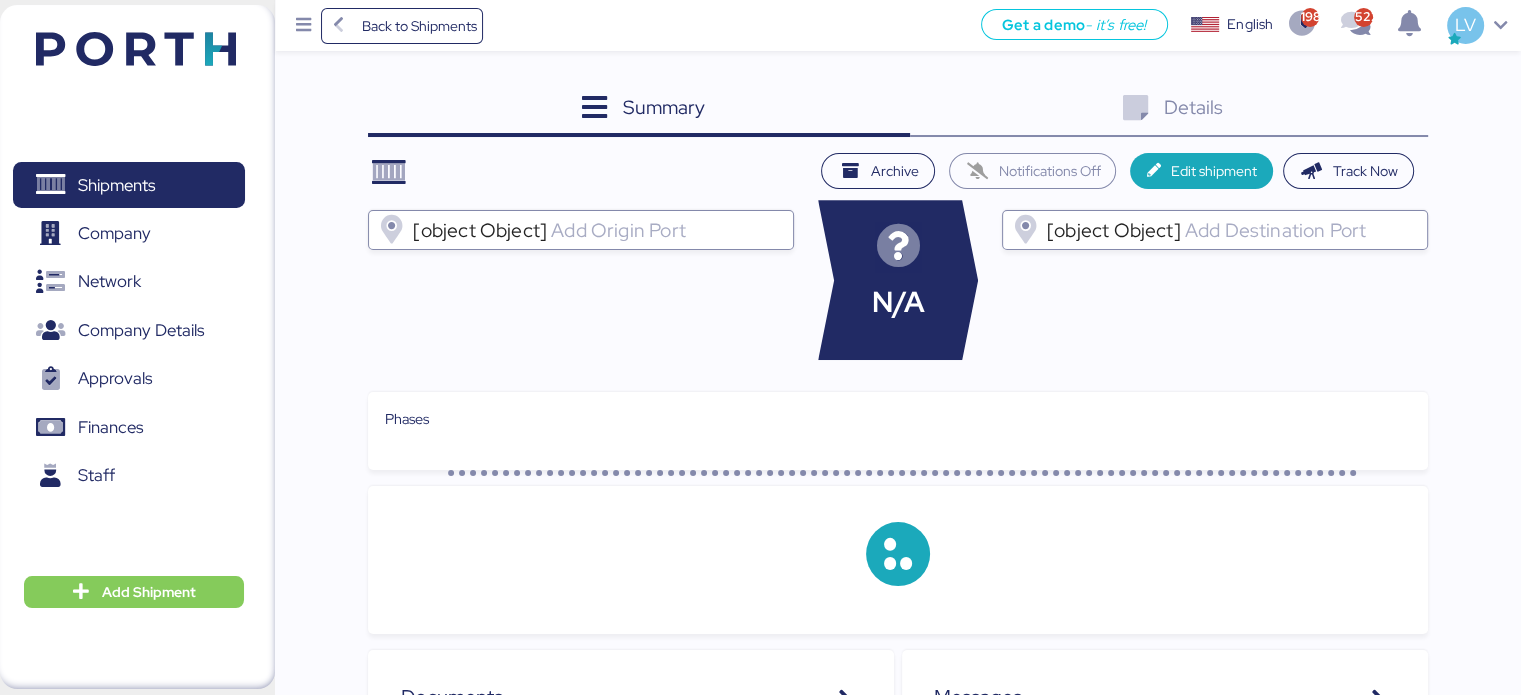 click on "Details 0" at bounding box center (1169, 110) 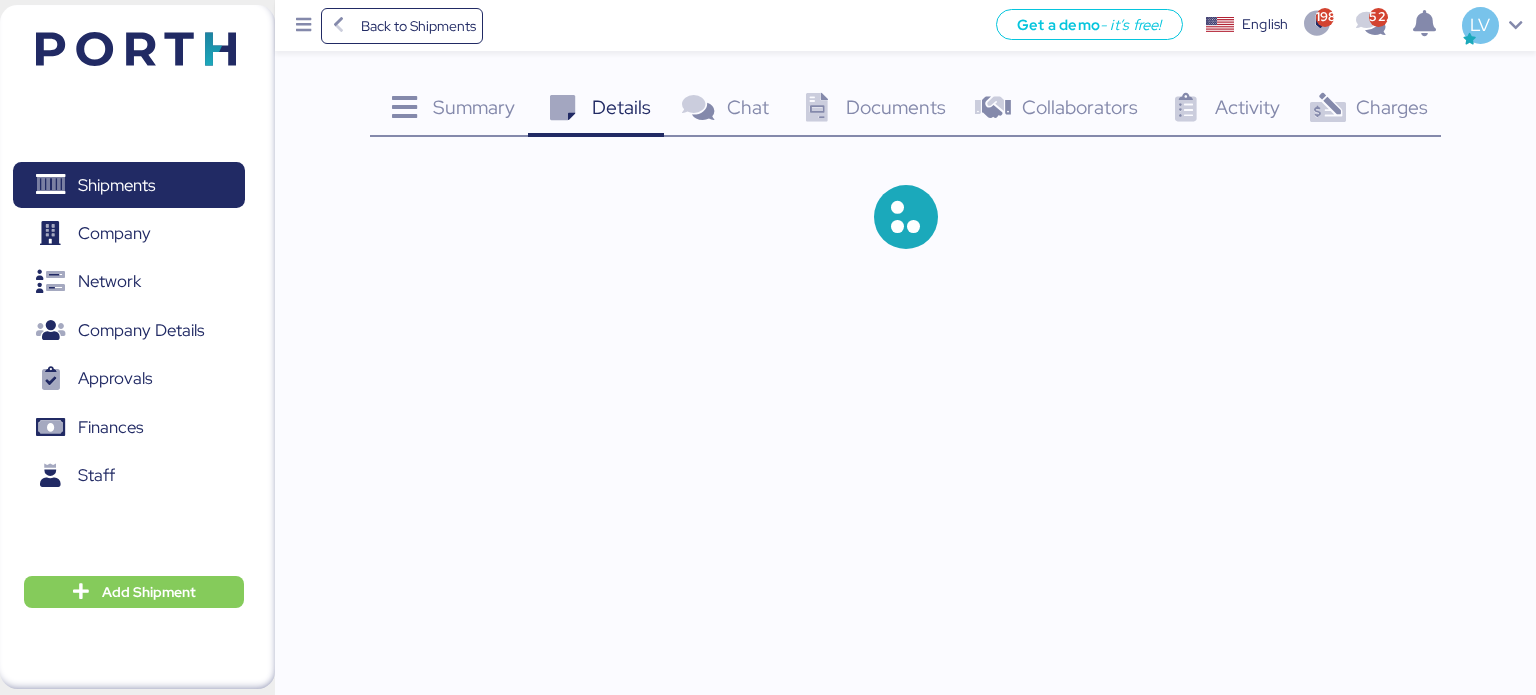 click at bounding box center (1327, 108) 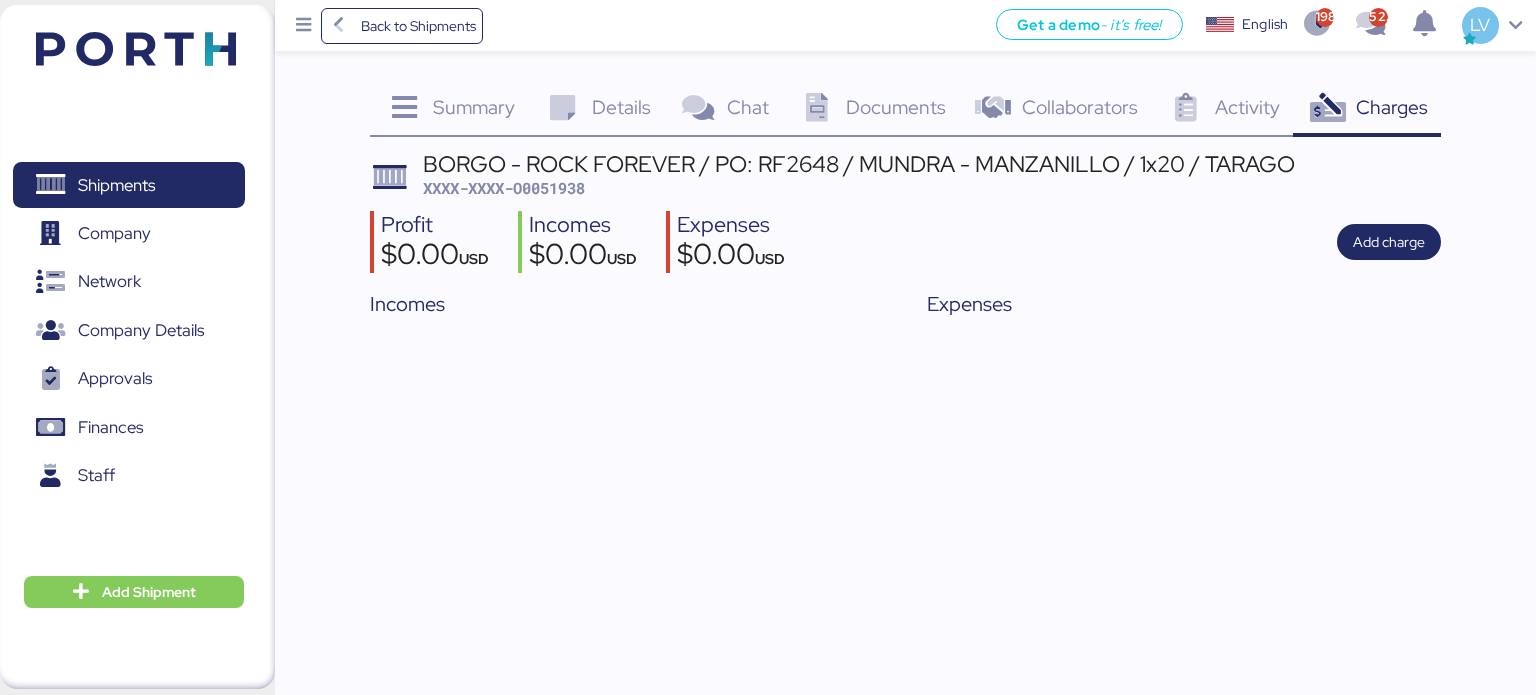 click on "XXXX-XXXX-O0051938" at bounding box center [504, 188] 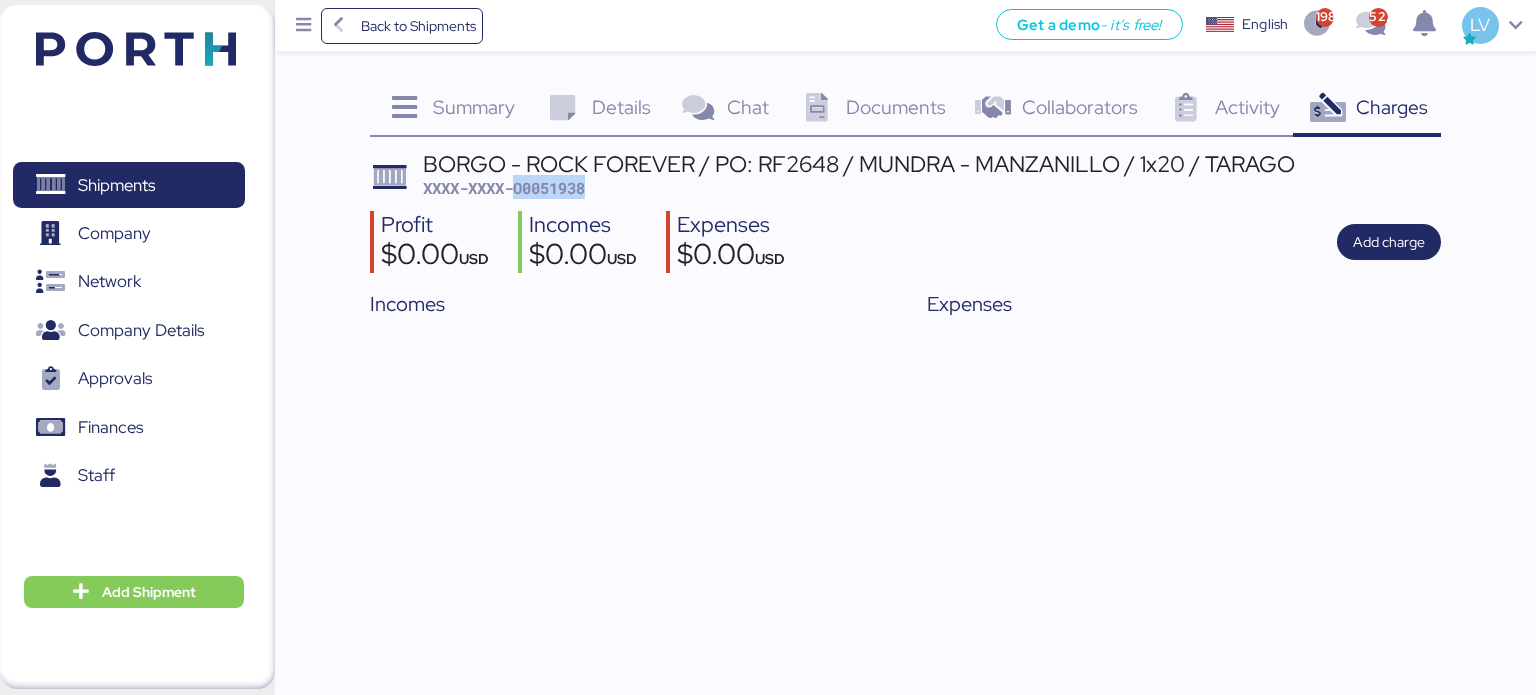 copy on "O0051938" 